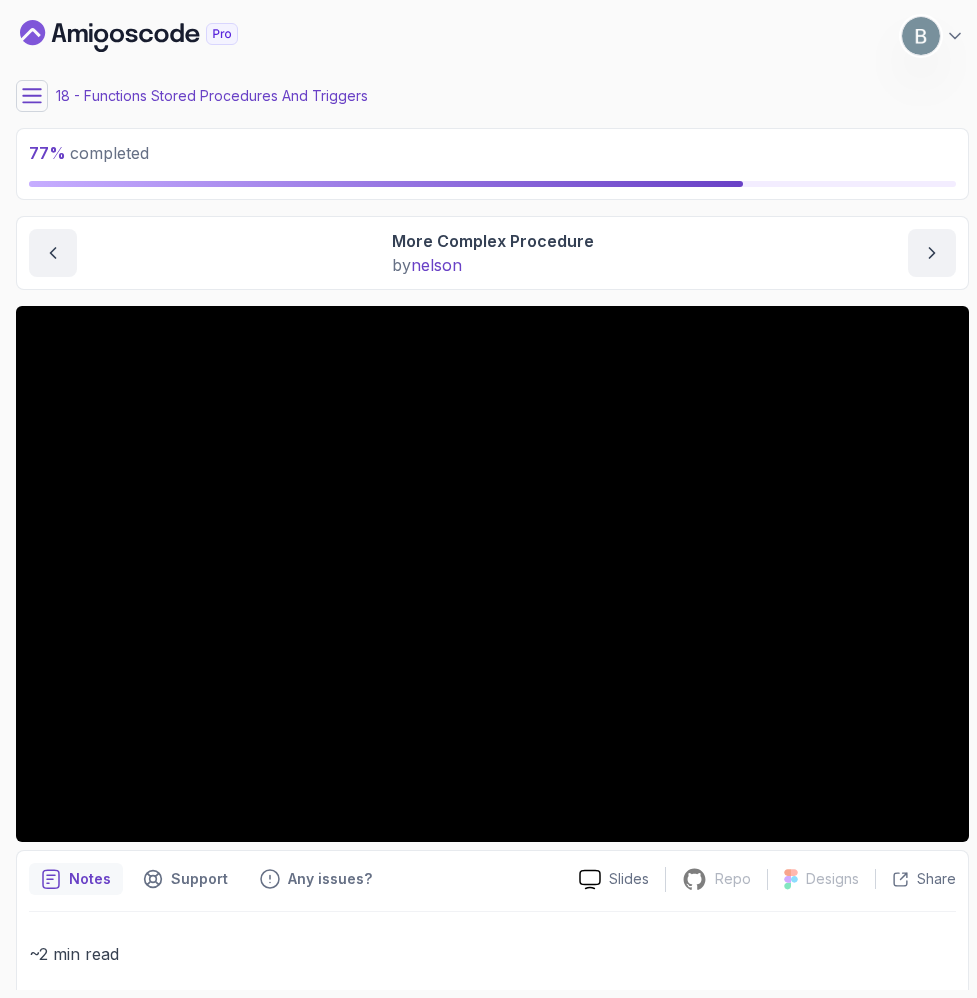 scroll, scrollTop: 0, scrollLeft: 0, axis: both 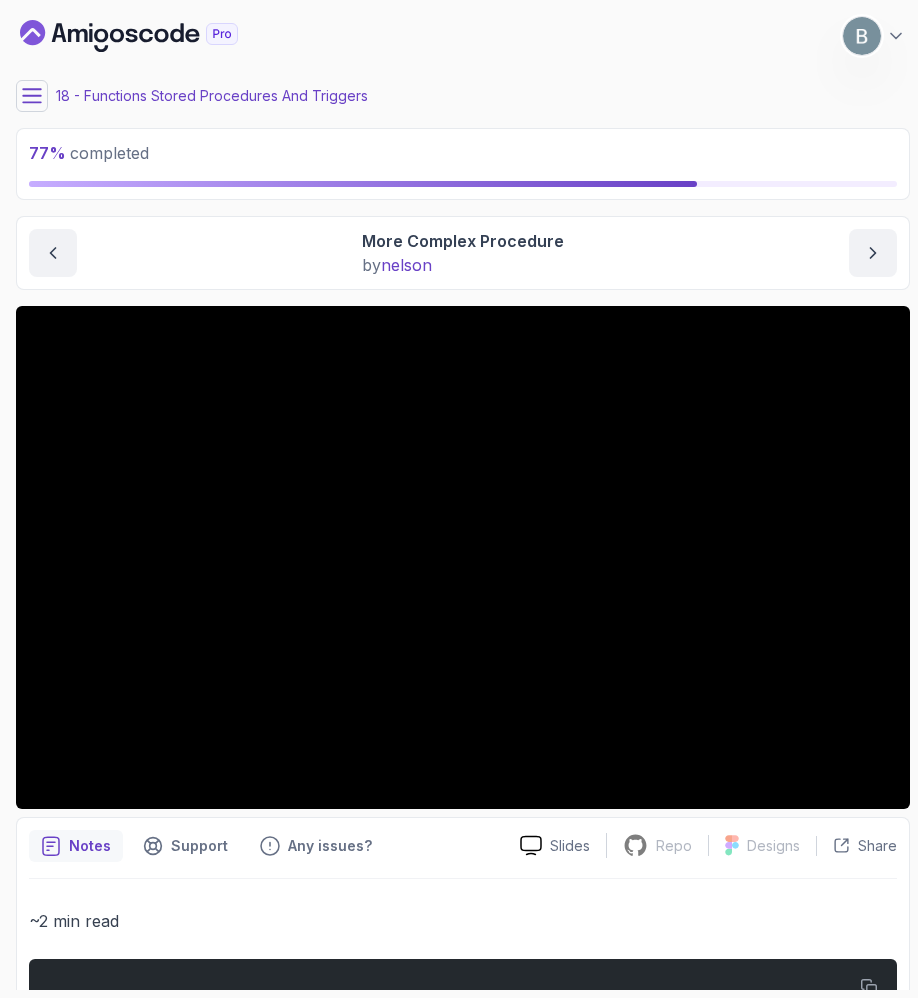 click at bounding box center (32, 96) 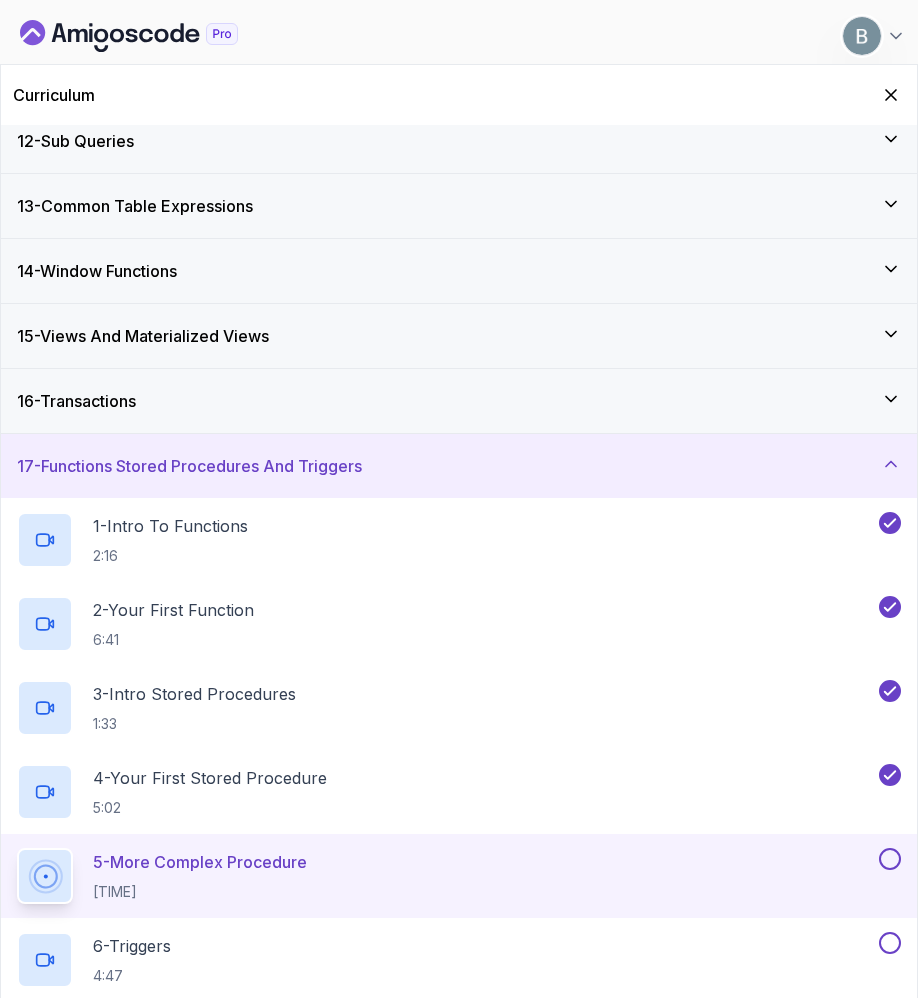 scroll, scrollTop: 0, scrollLeft: 0, axis: both 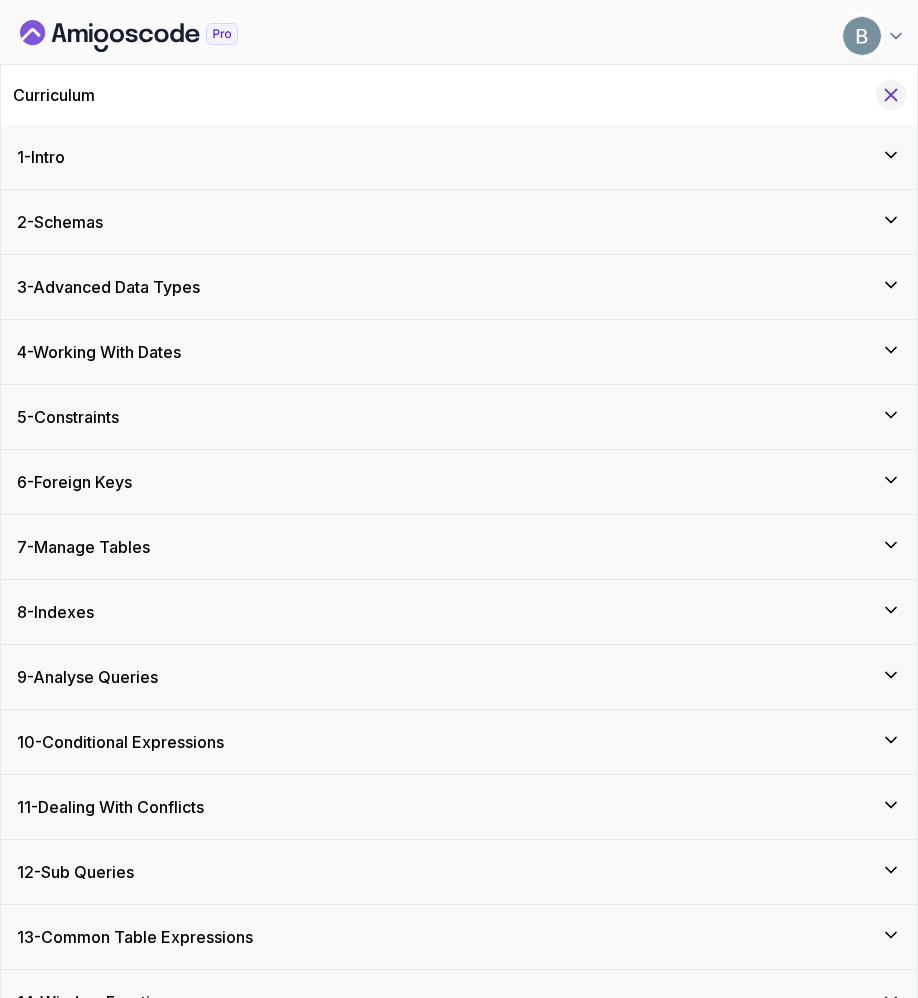 click 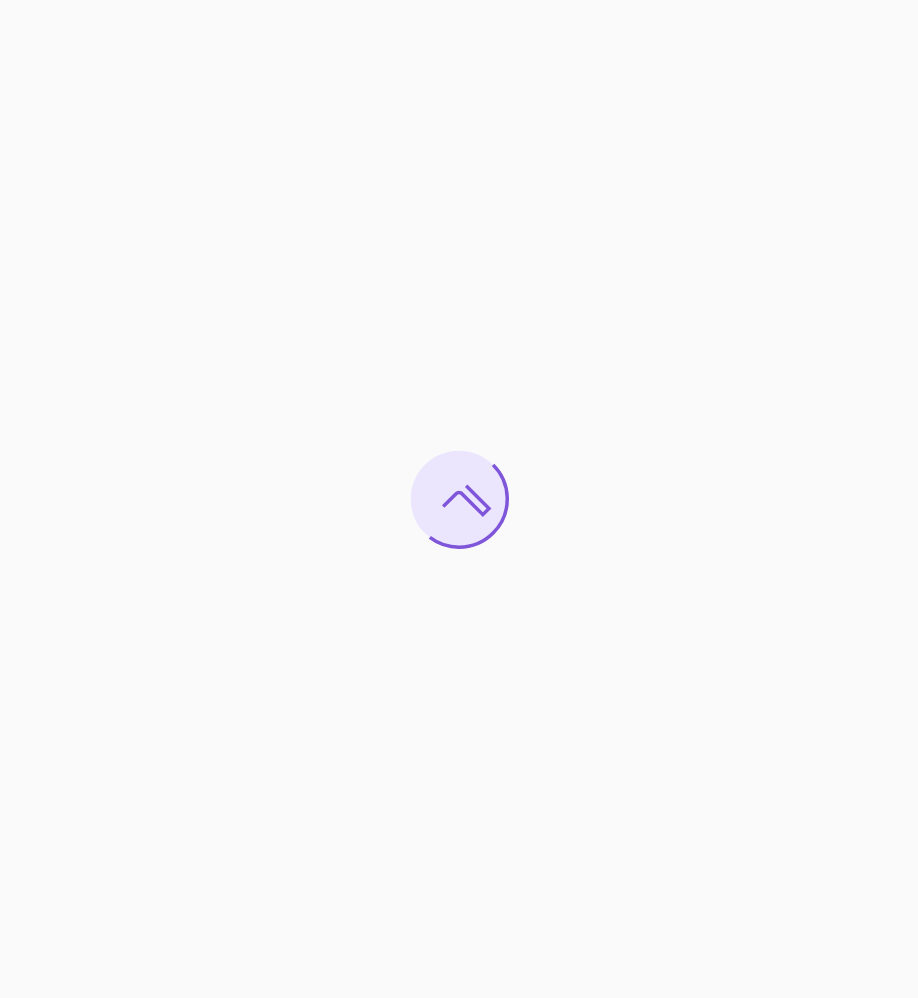 scroll, scrollTop: 0, scrollLeft: 0, axis: both 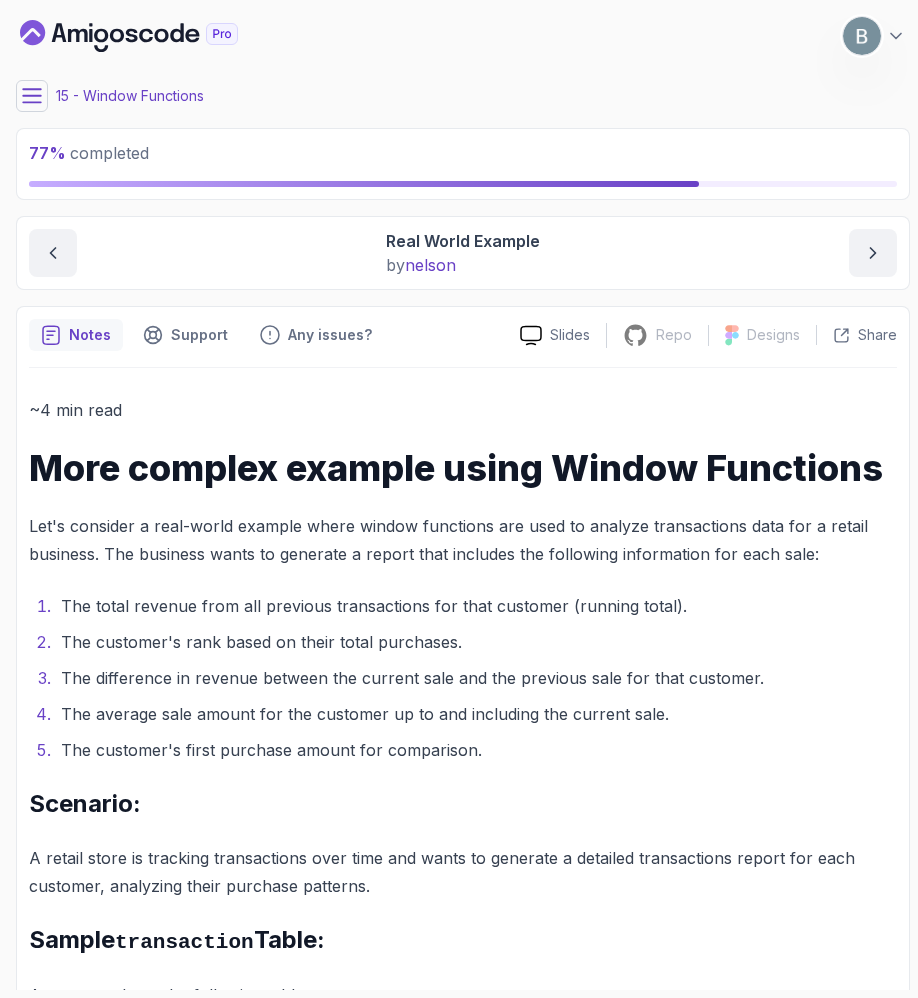 click 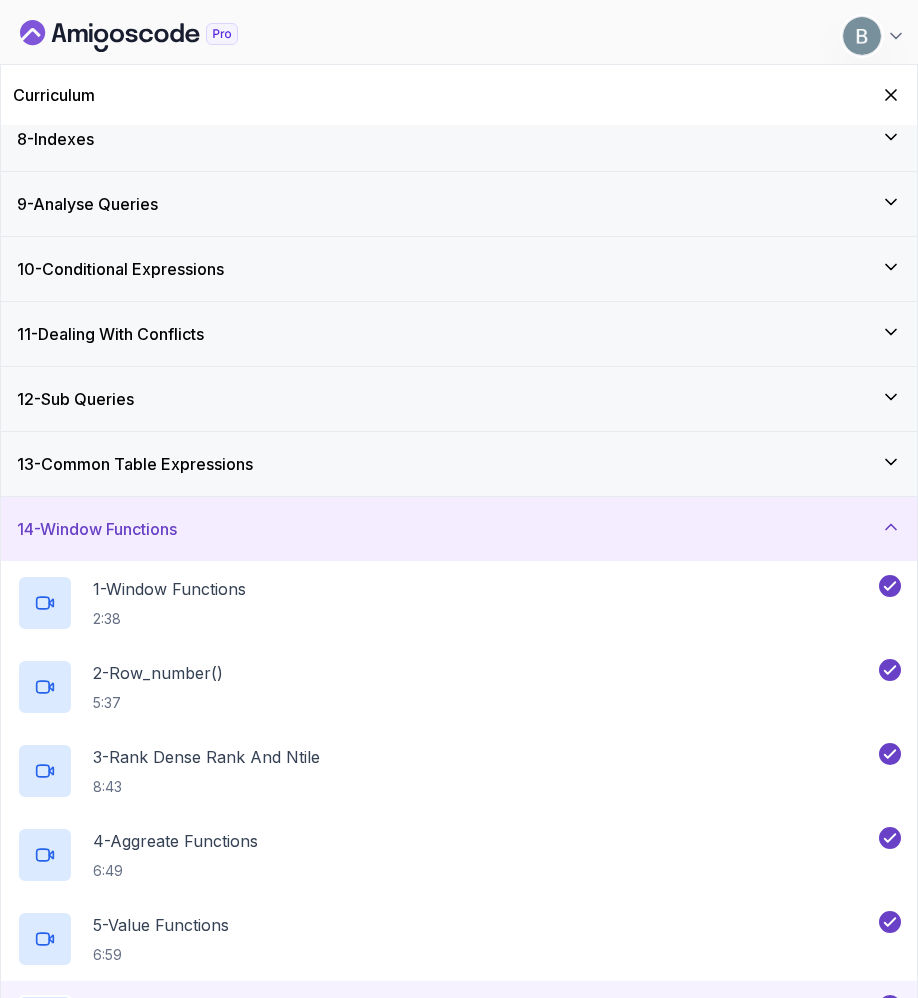 scroll, scrollTop: 547, scrollLeft: 0, axis: vertical 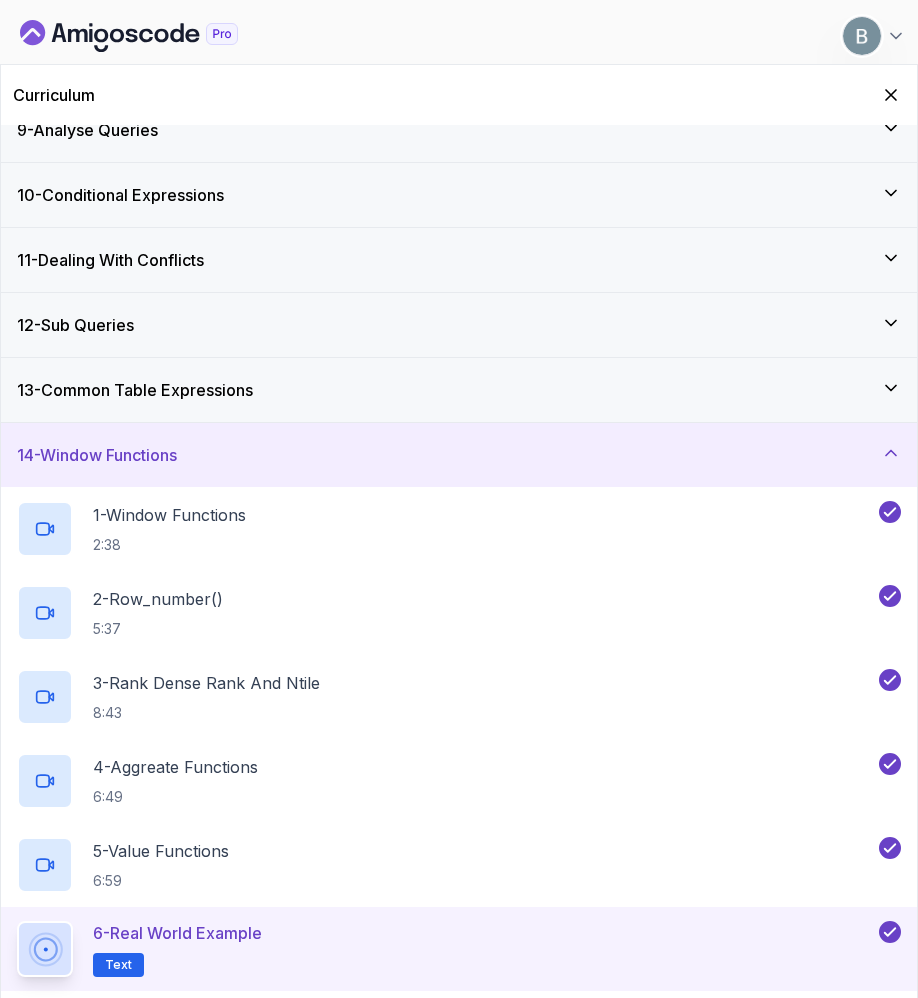 click on "14  -  Window Functions" at bounding box center (459, 455) 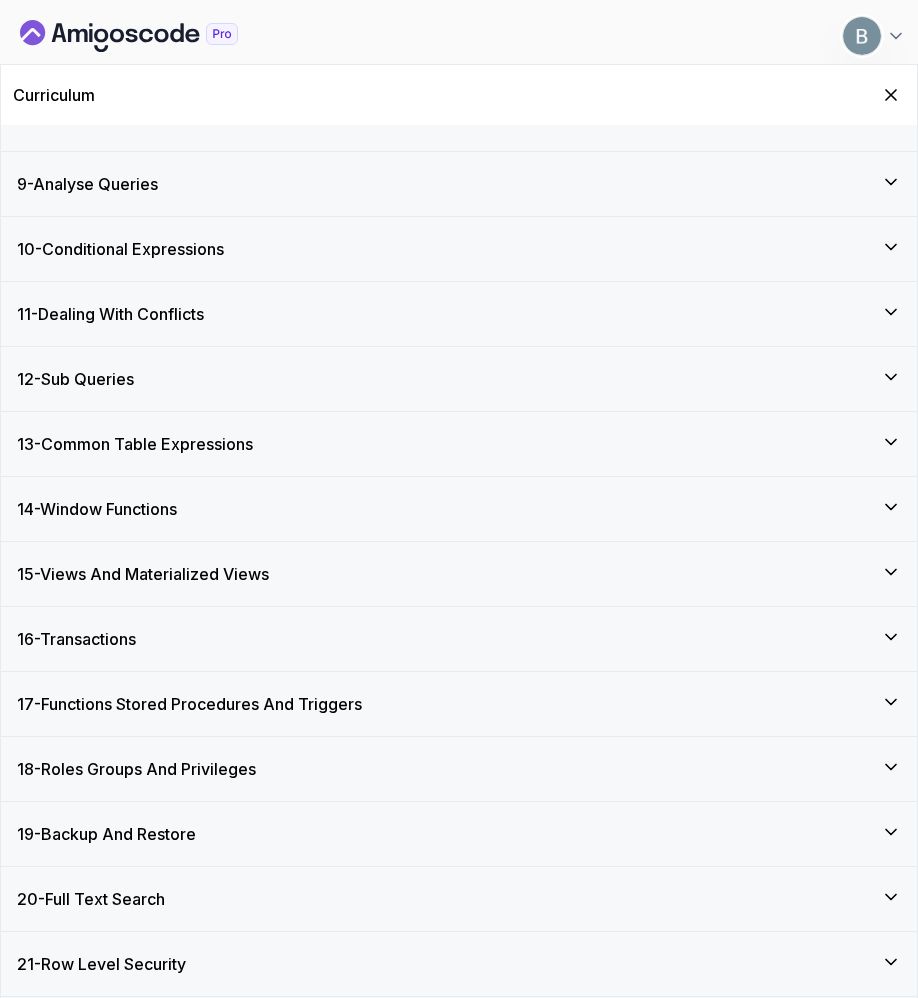scroll, scrollTop: 860, scrollLeft: 0, axis: vertical 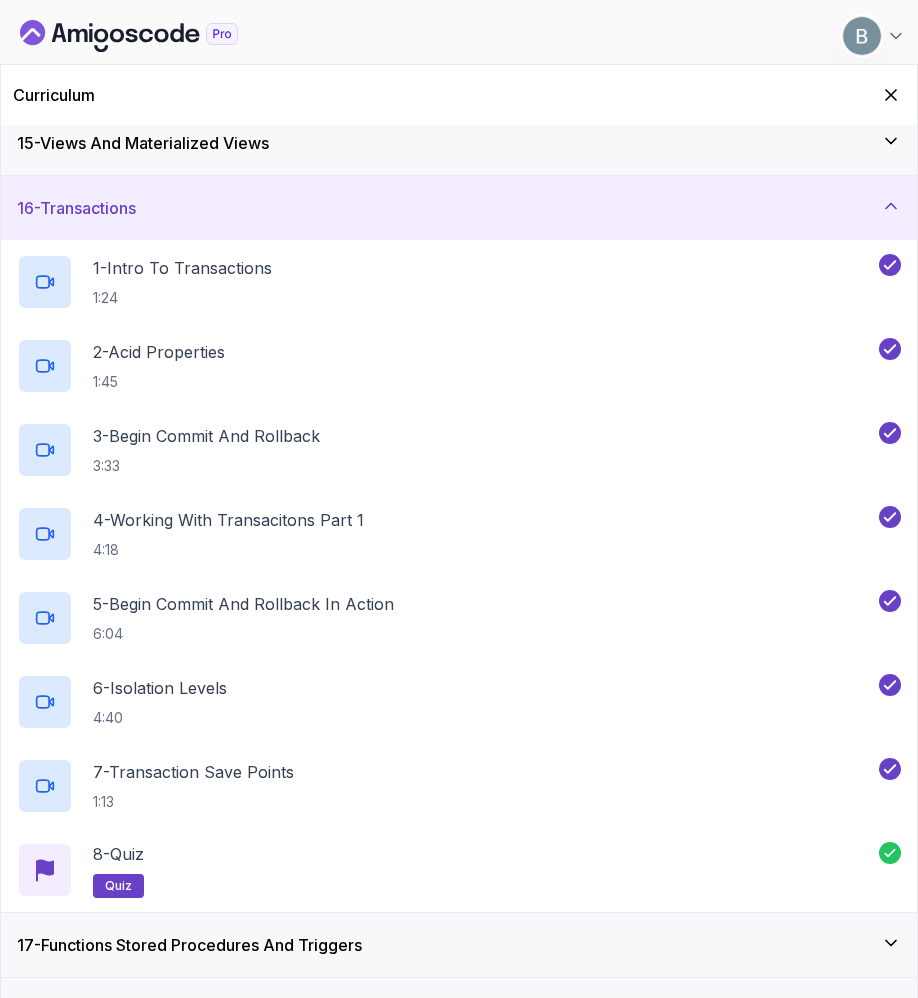 click on "16  -  Transactions" at bounding box center (459, 208) 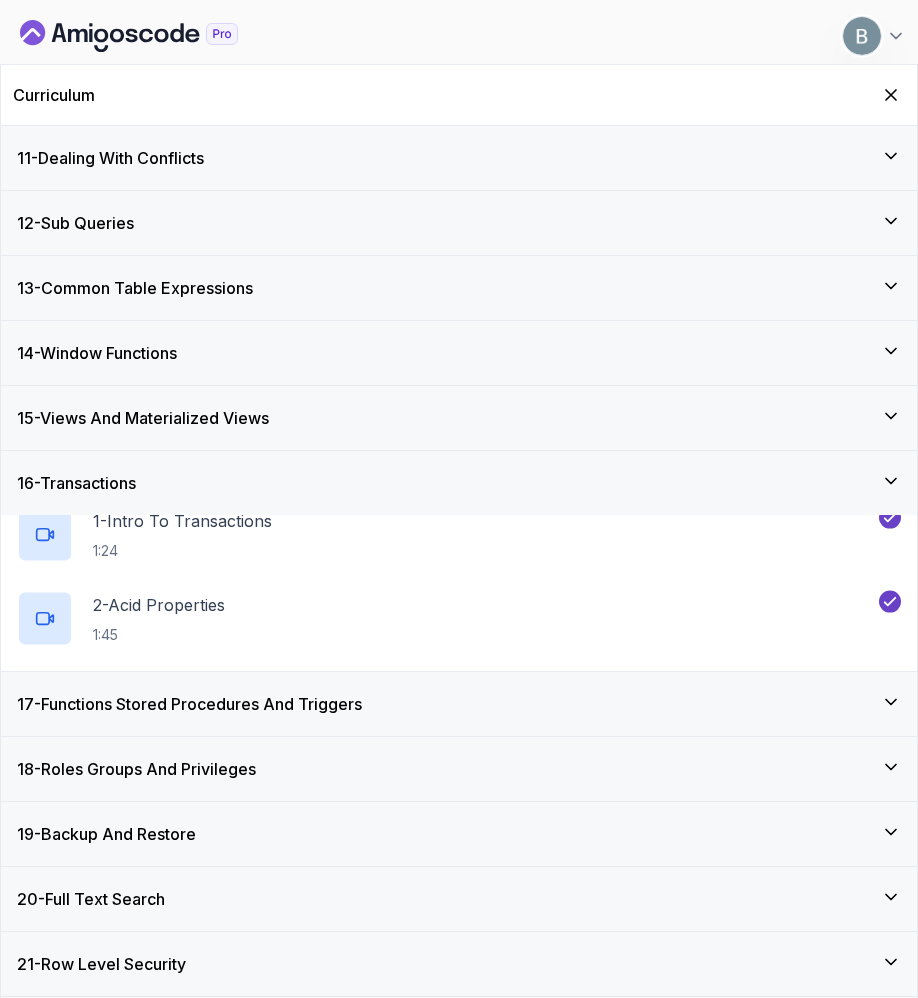 scroll, scrollTop: 860, scrollLeft: 0, axis: vertical 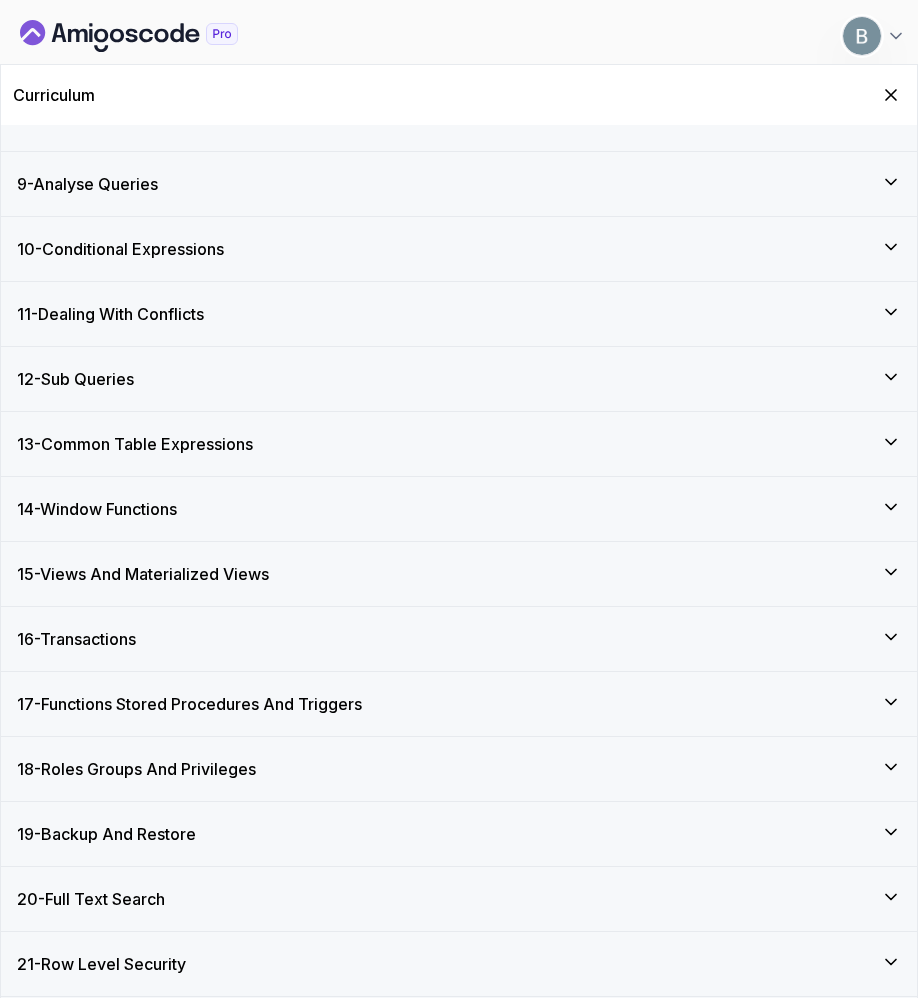 click on "17  -  Functions Stored Procedures And Triggers" at bounding box center (189, 704) 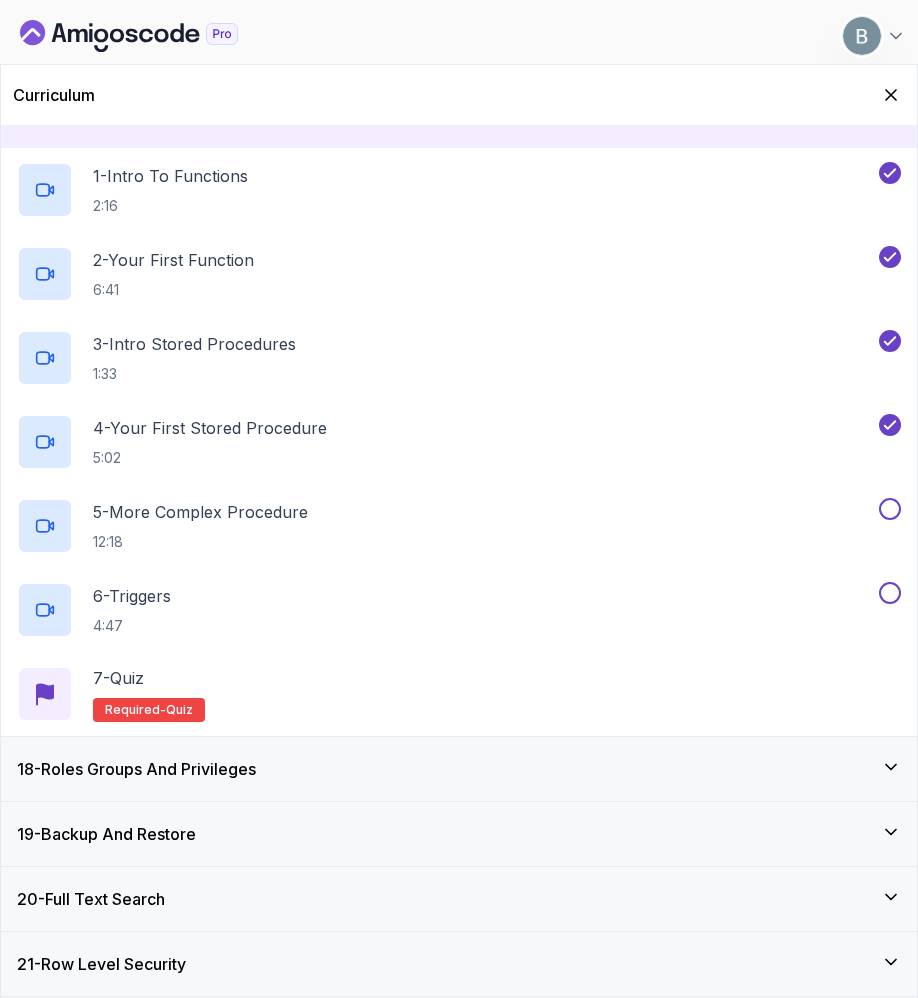 scroll, scrollTop: 1569, scrollLeft: 0, axis: vertical 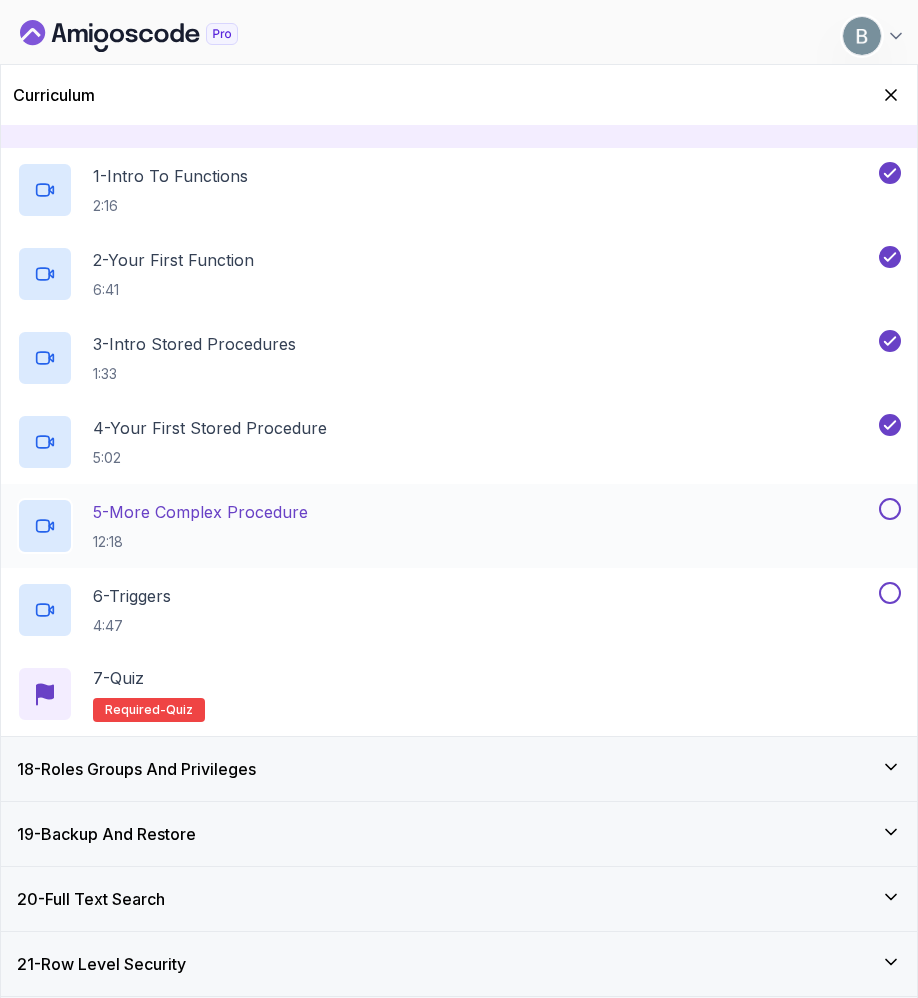 click on "5  -  More Complex Procedure 12:18" at bounding box center (446, 526) 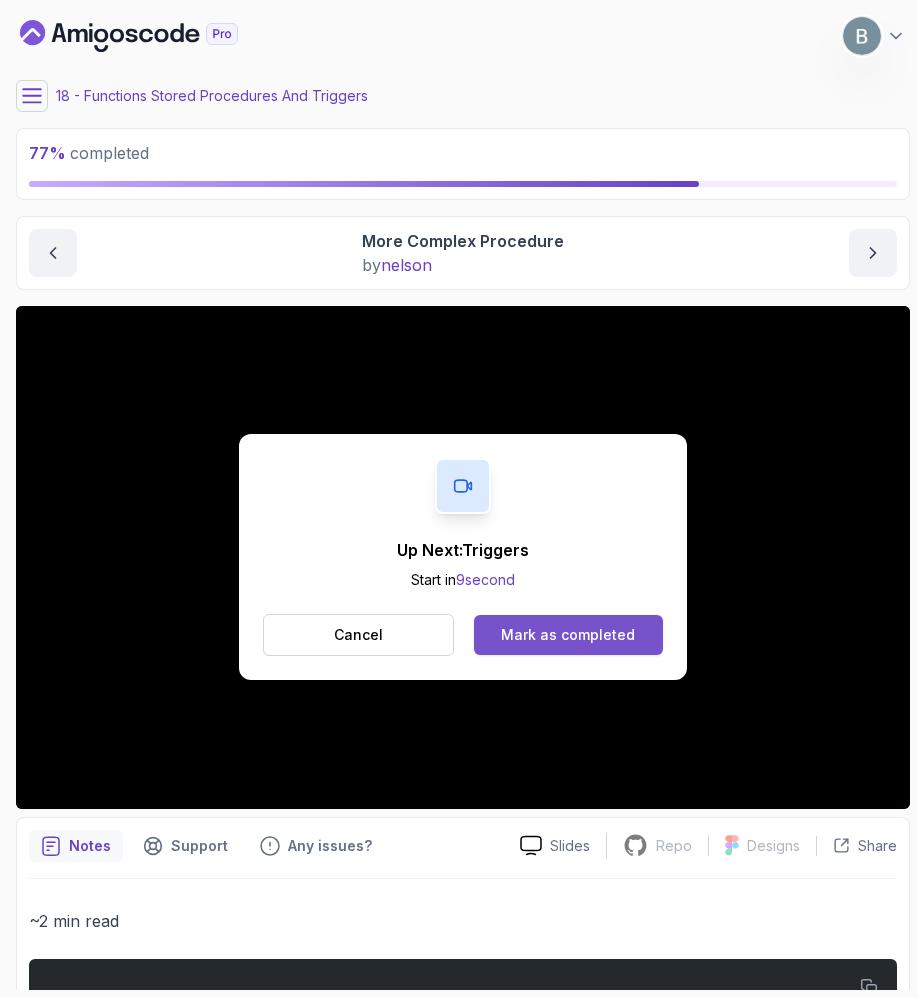 click on "Mark as completed" at bounding box center [568, 635] 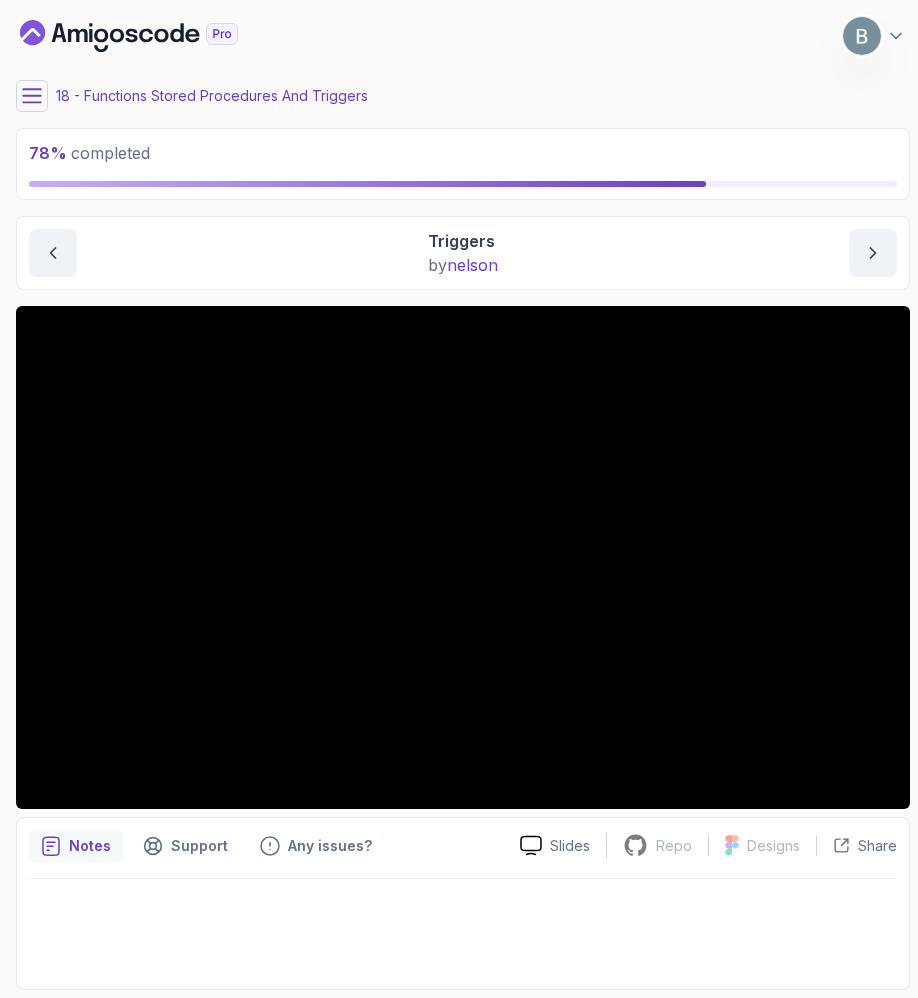 scroll, scrollTop: 17, scrollLeft: 0, axis: vertical 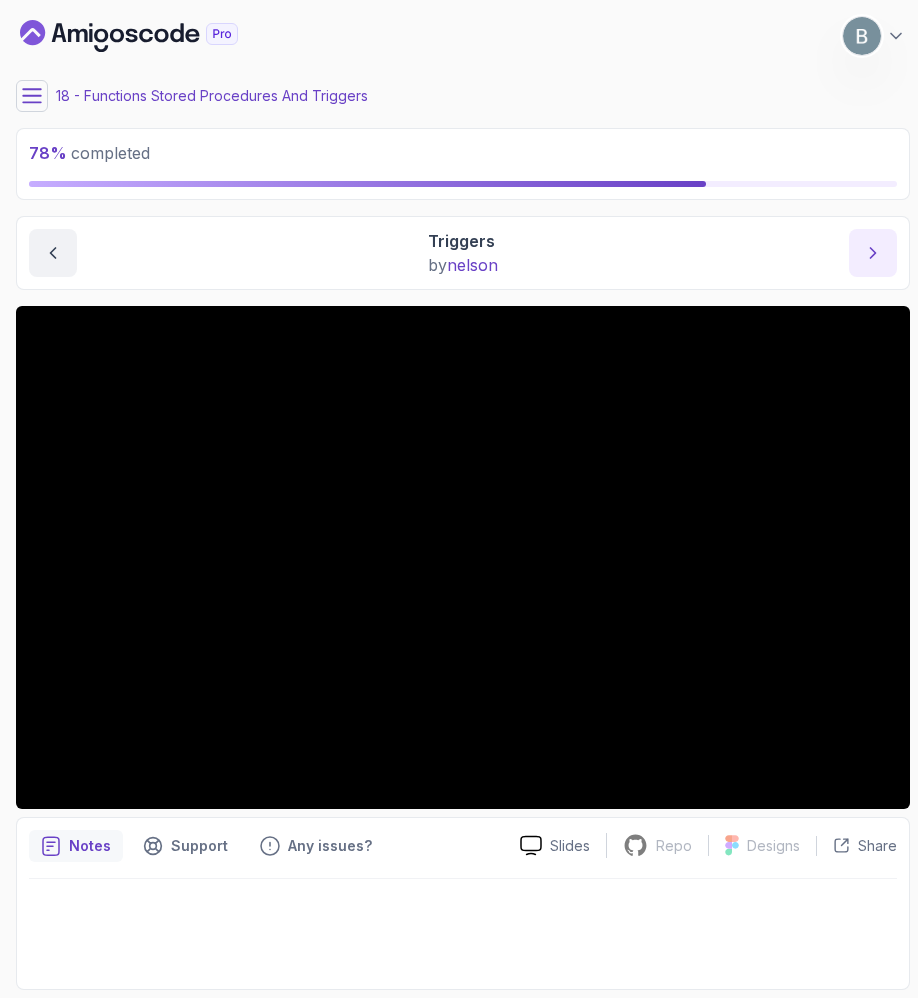 click at bounding box center (873, 253) 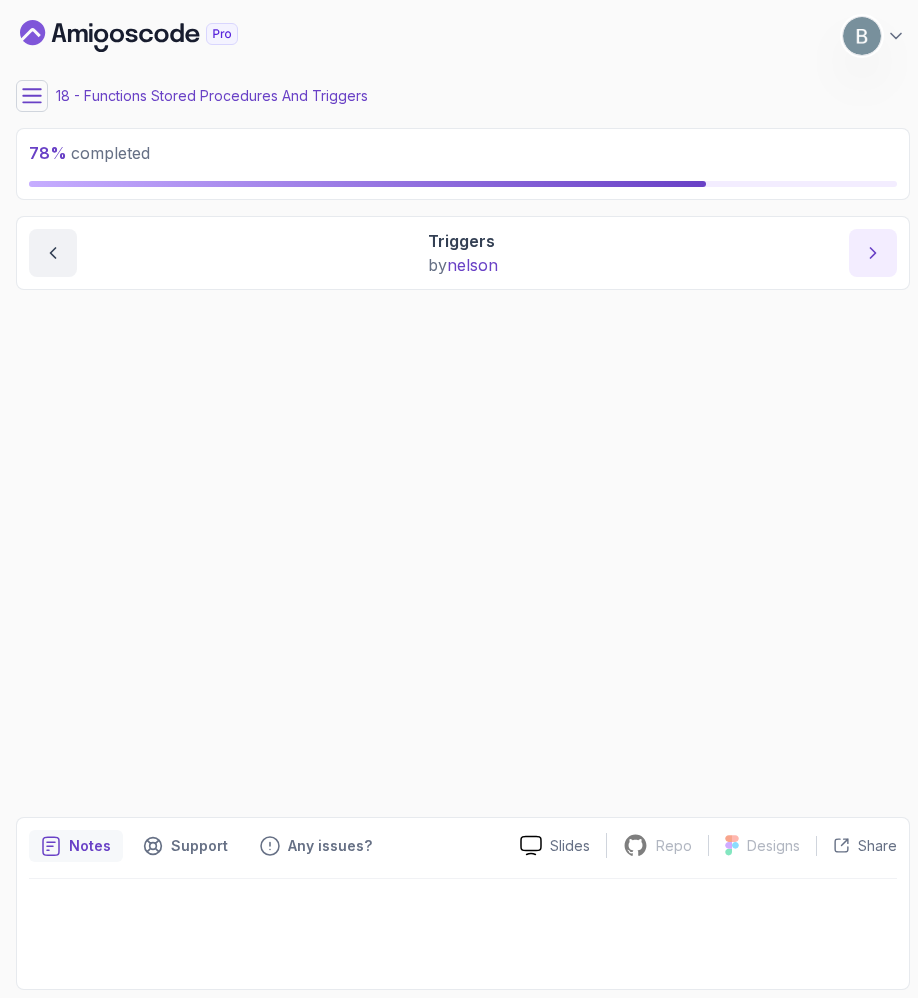 scroll, scrollTop: 0, scrollLeft: 0, axis: both 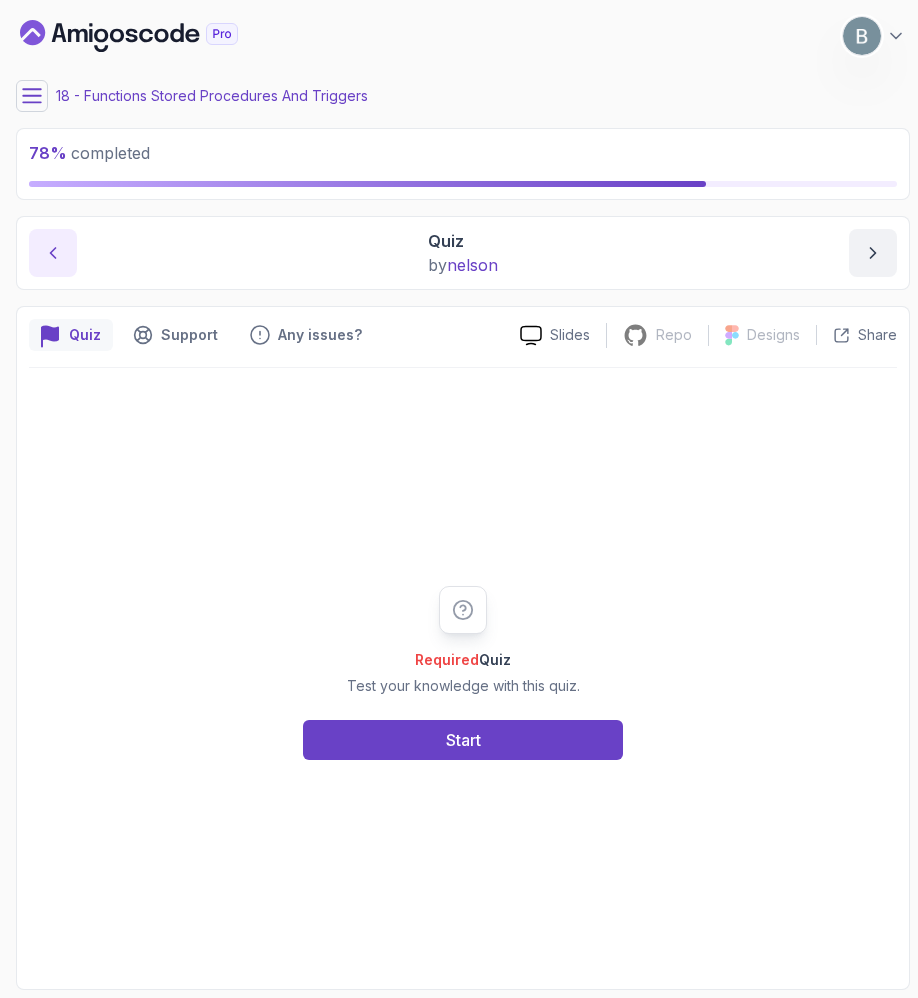 click 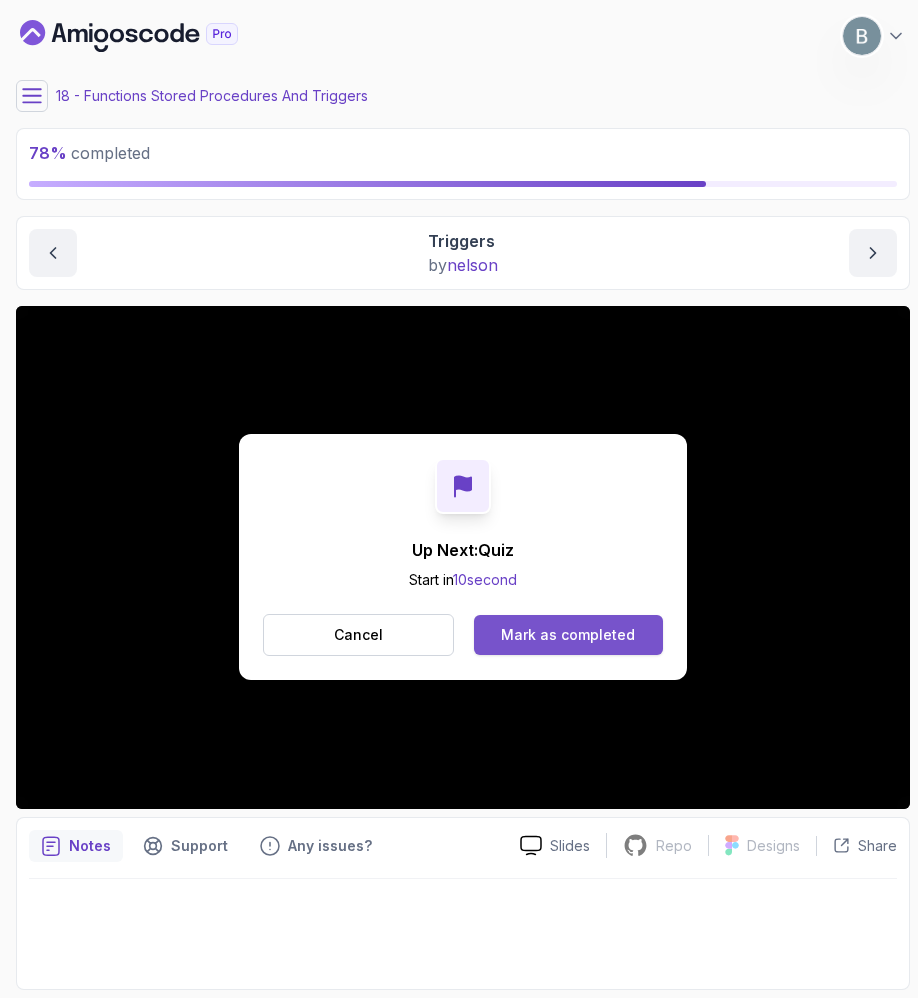 click on "Mark as completed" at bounding box center (568, 635) 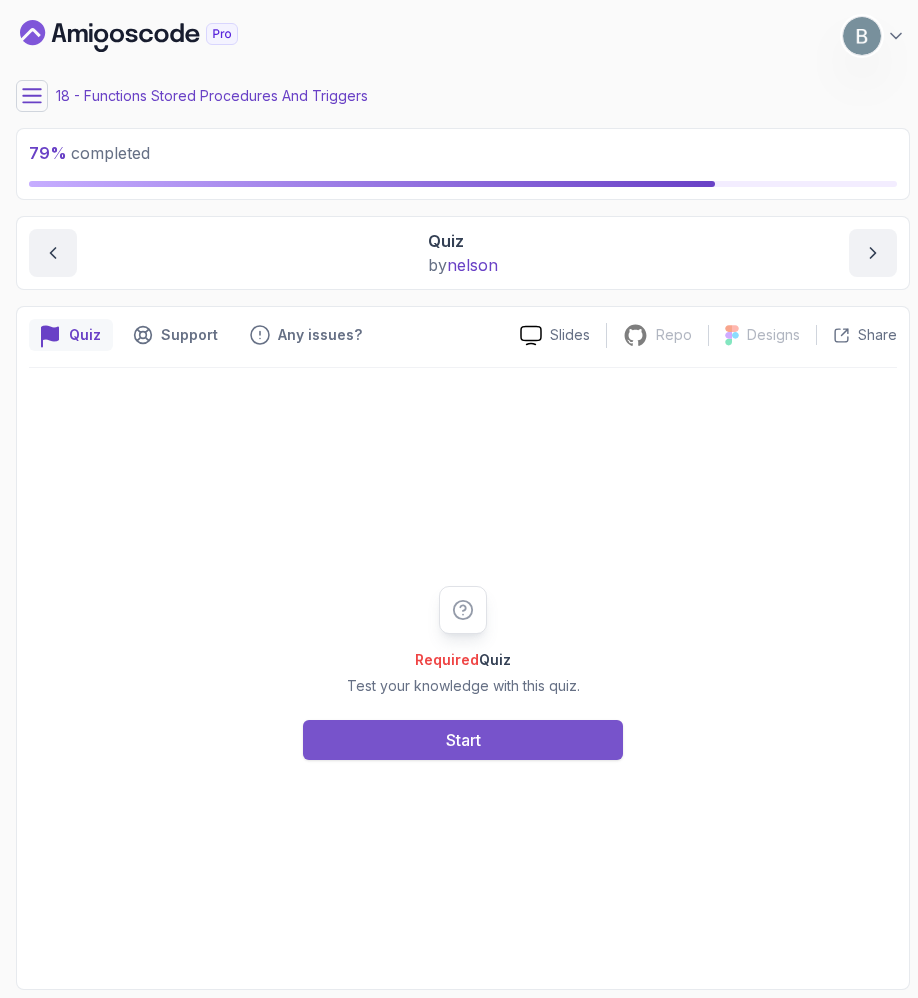 click on "Start" at bounding box center [463, 740] 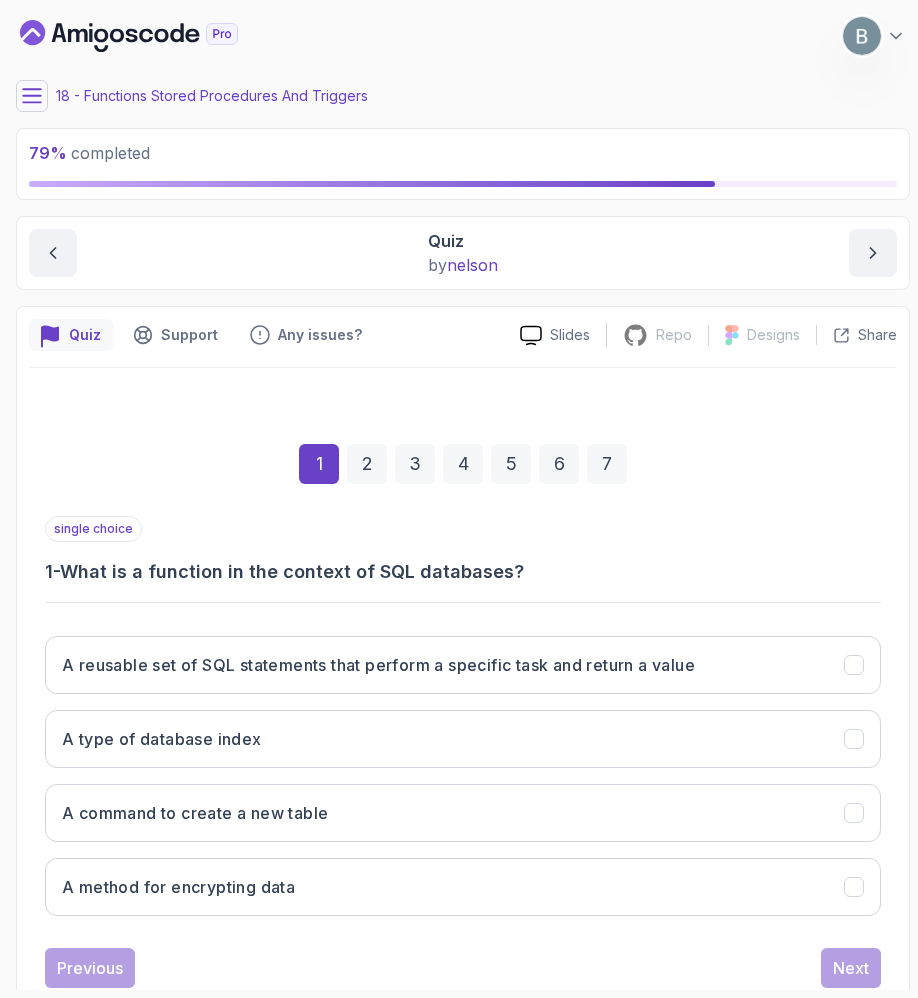 scroll, scrollTop: 369, scrollLeft: 0, axis: vertical 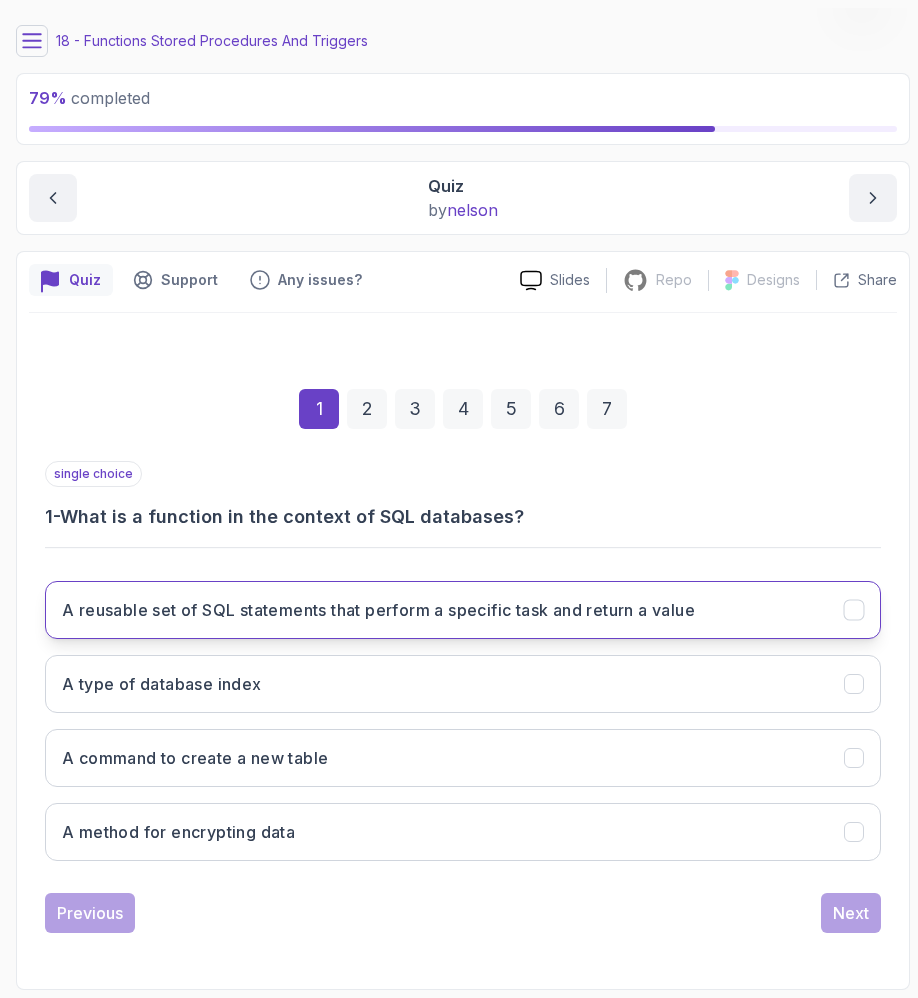 click on "A reusable set of SQL statements that perform a specific task and return a value" at bounding box center (463, 610) 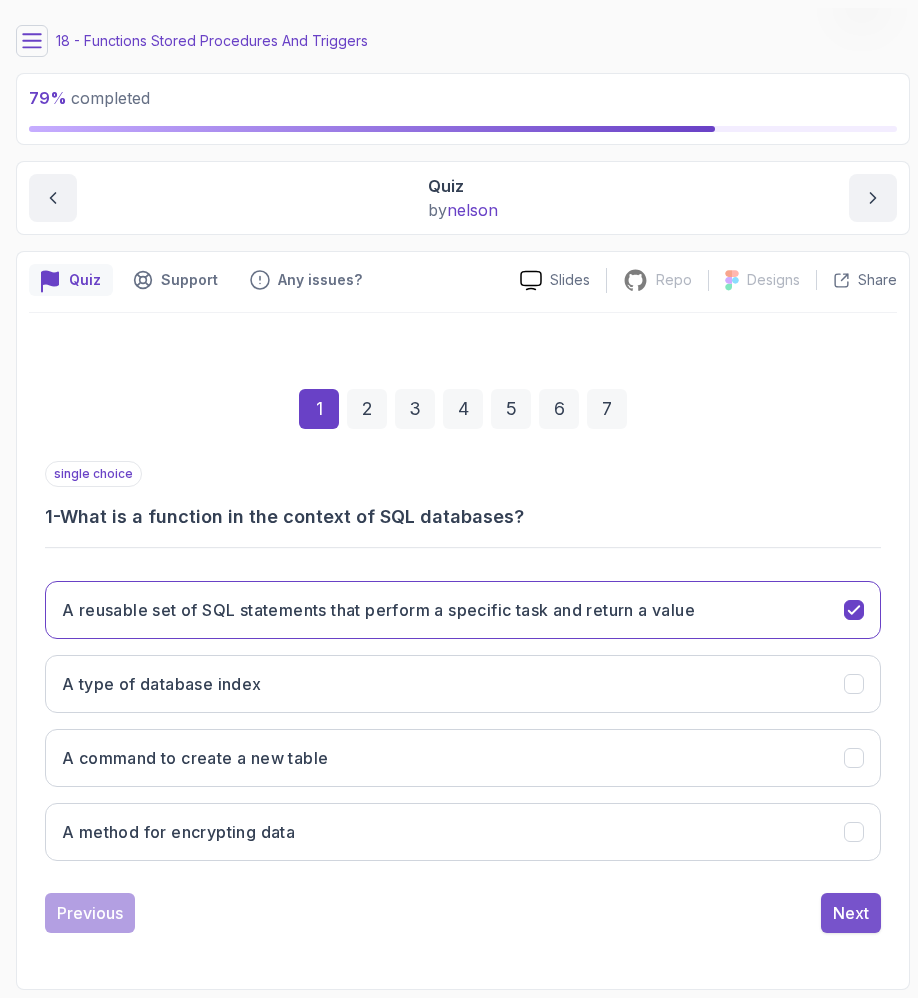 click on "Next" at bounding box center [851, 913] 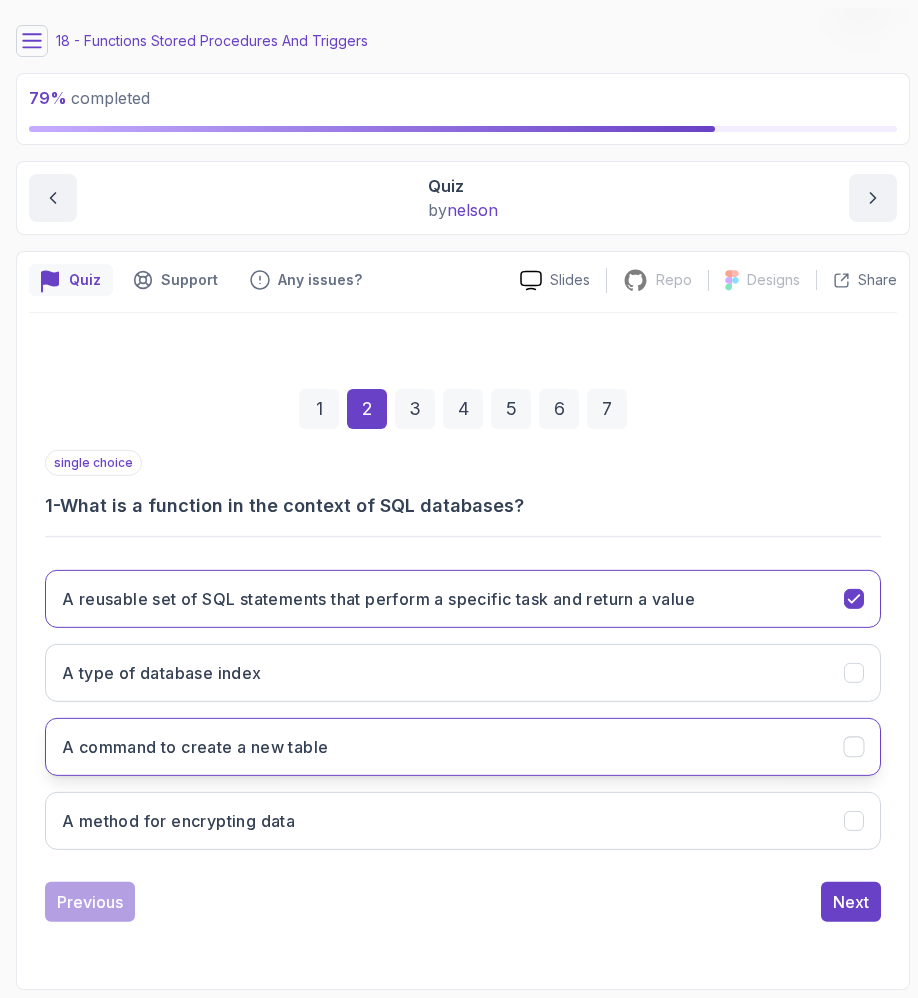 scroll, scrollTop: 339, scrollLeft: 0, axis: vertical 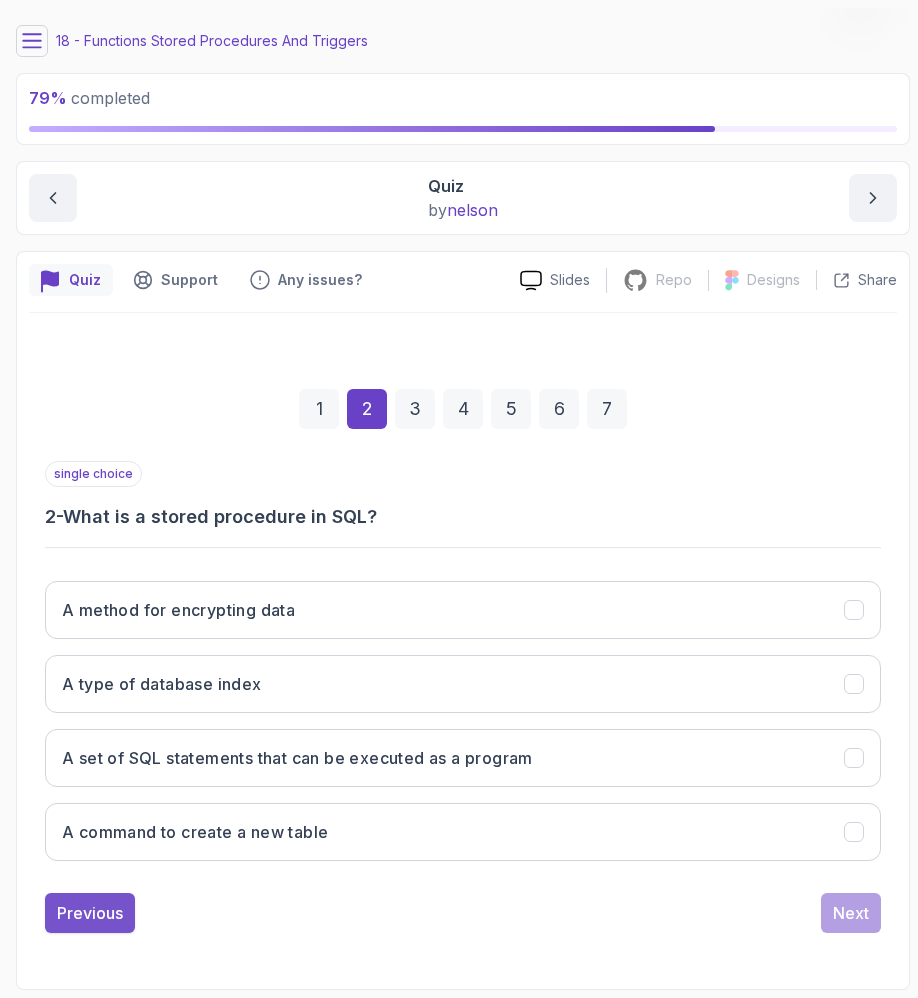 click on "Previous" at bounding box center [90, 913] 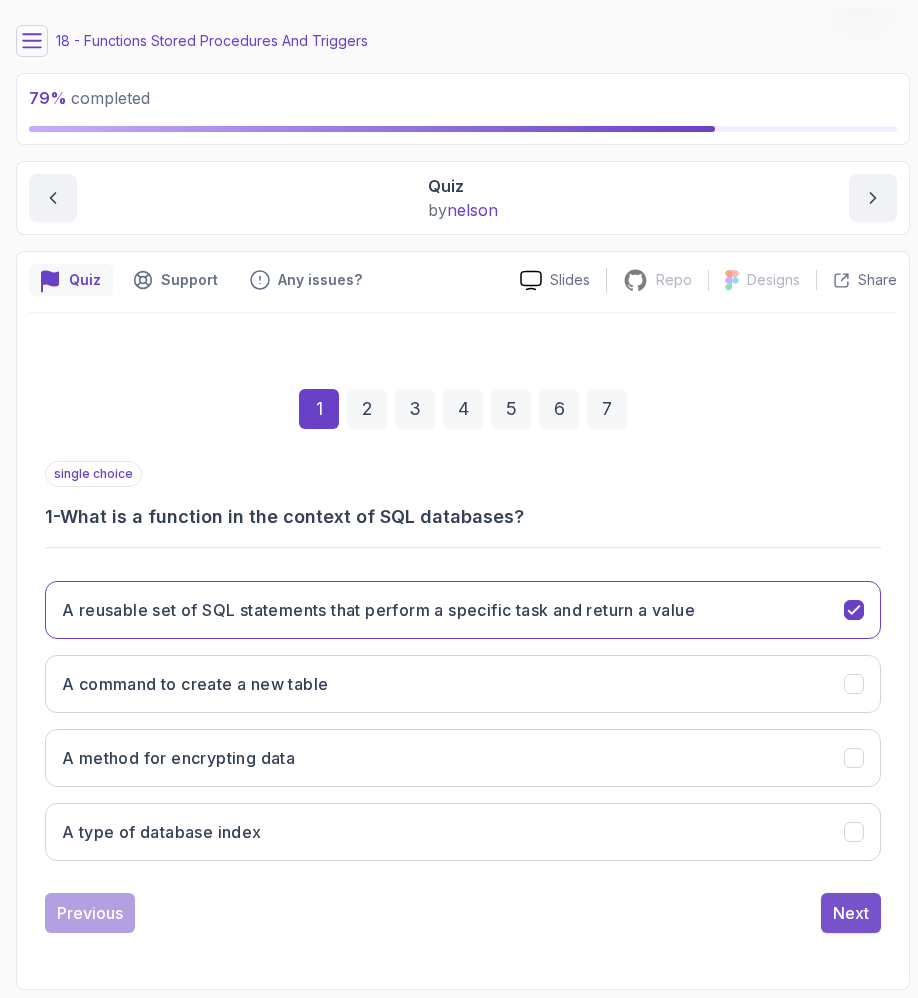 click on "Next" at bounding box center [851, 913] 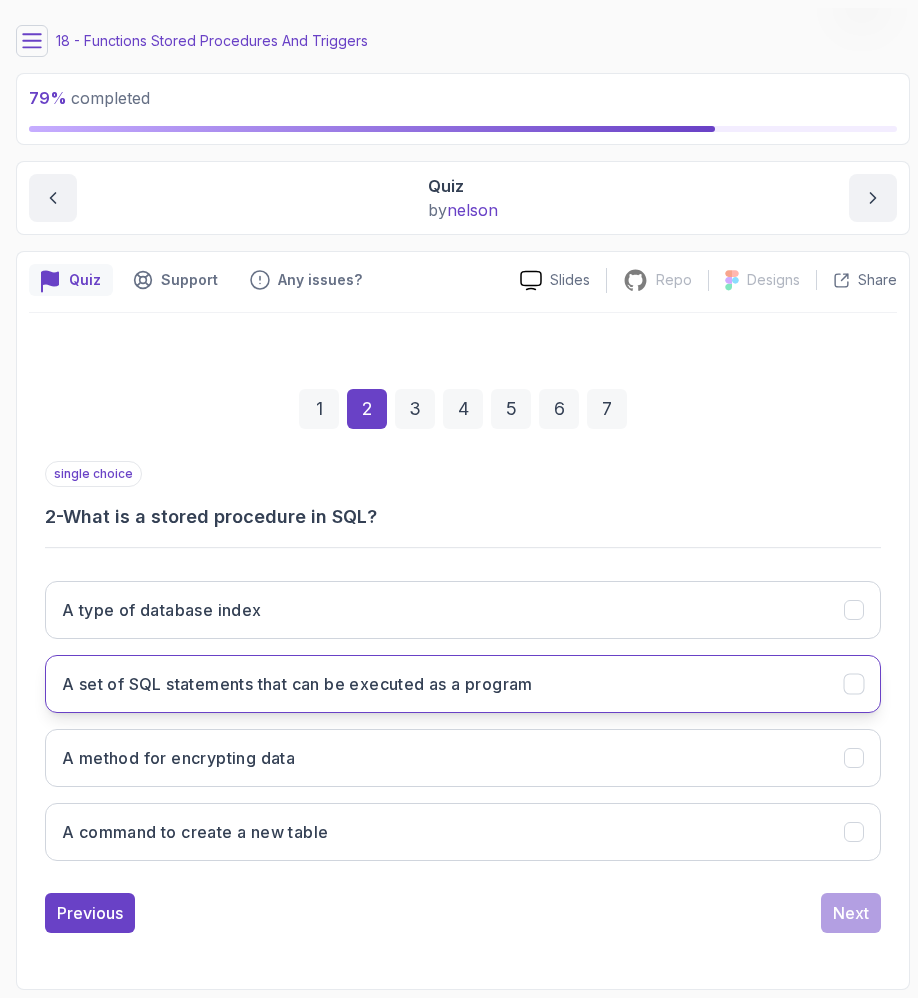 click on "A set of SQL statements that can be executed as a program" at bounding box center (463, 684) 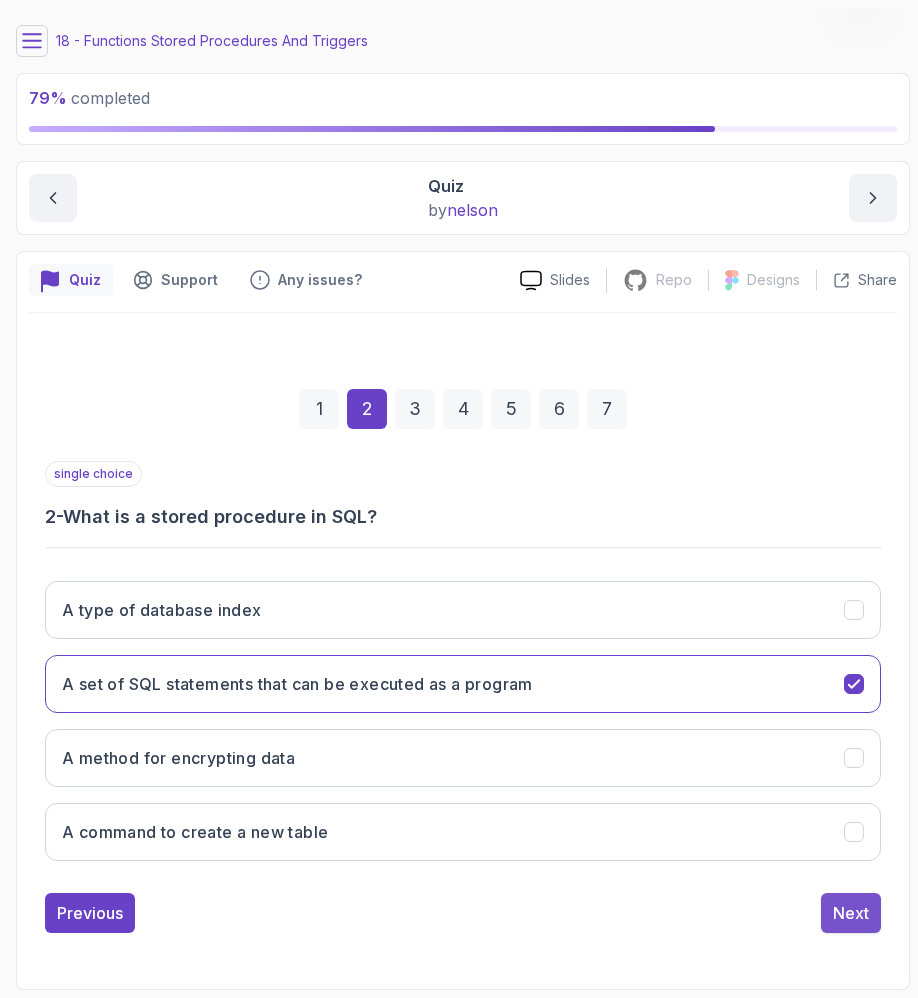 click on "Next" at bounding box center [851, 913] 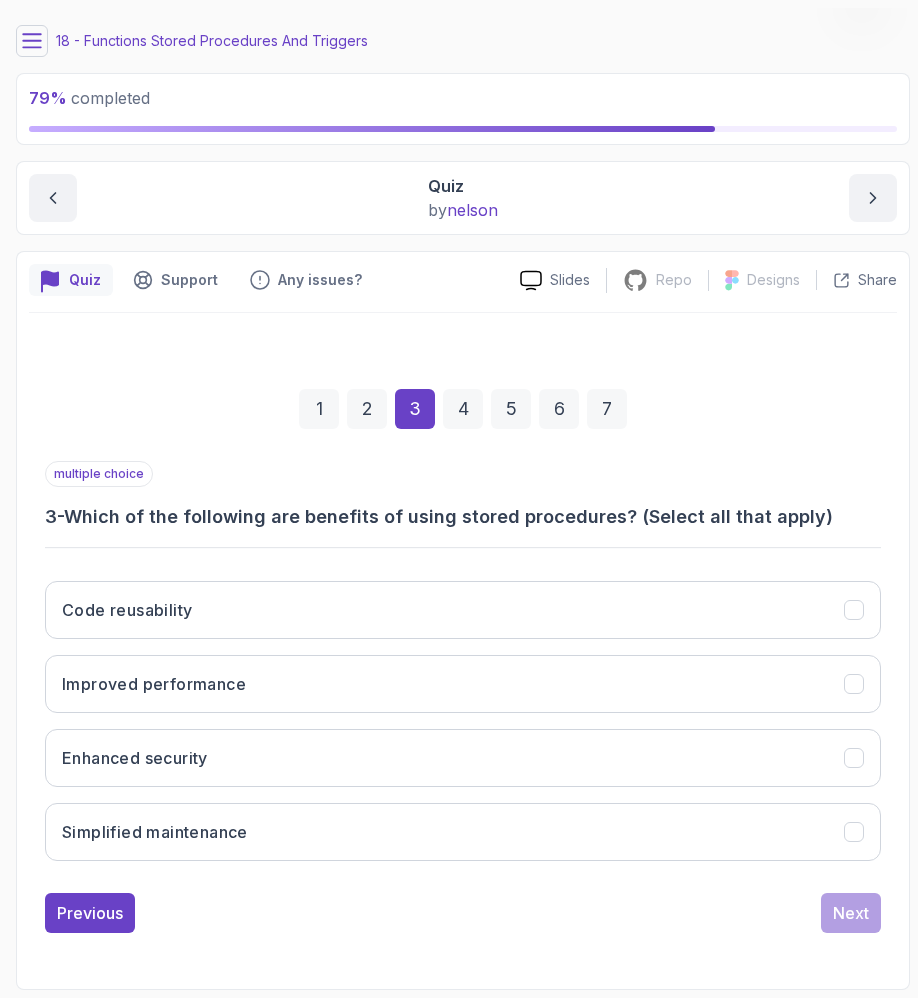 scroll, scrollTop: 374, scrollLeft: 0, axis: vertical 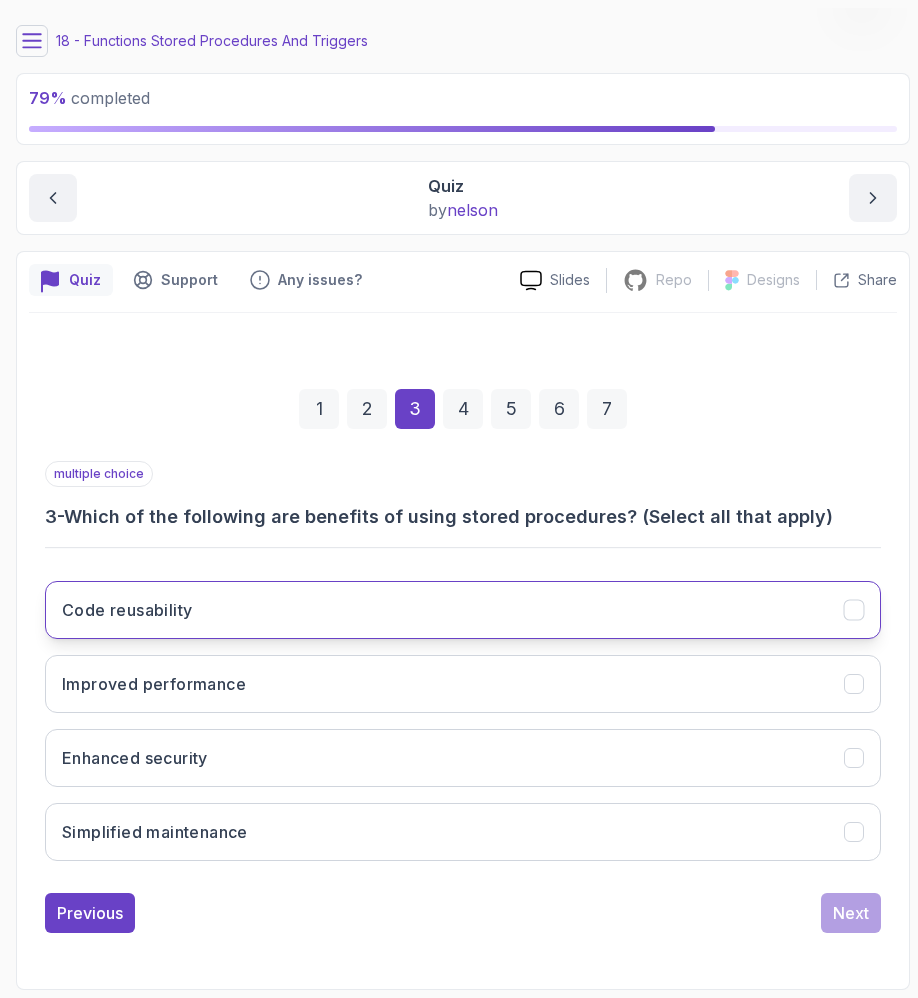 click on "Code reusability" at bounding box center (463, 610) 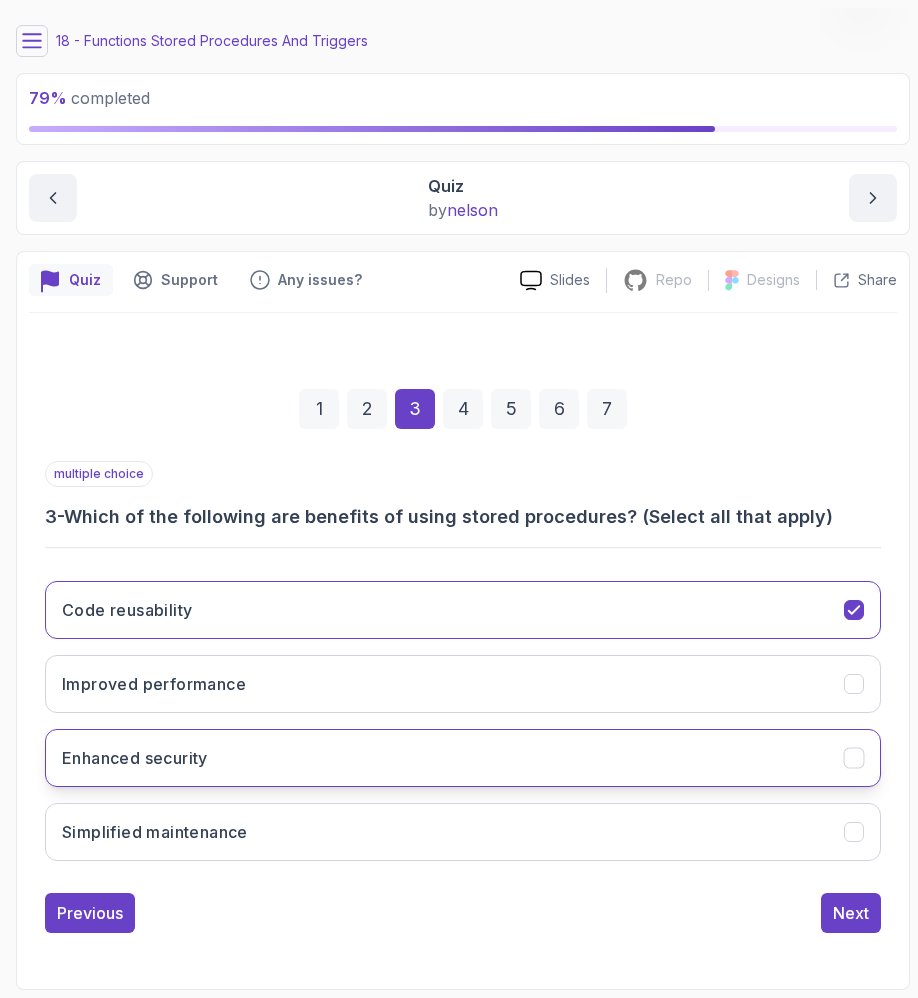 click on "Enhanced security" at bounding box center (463, 758) 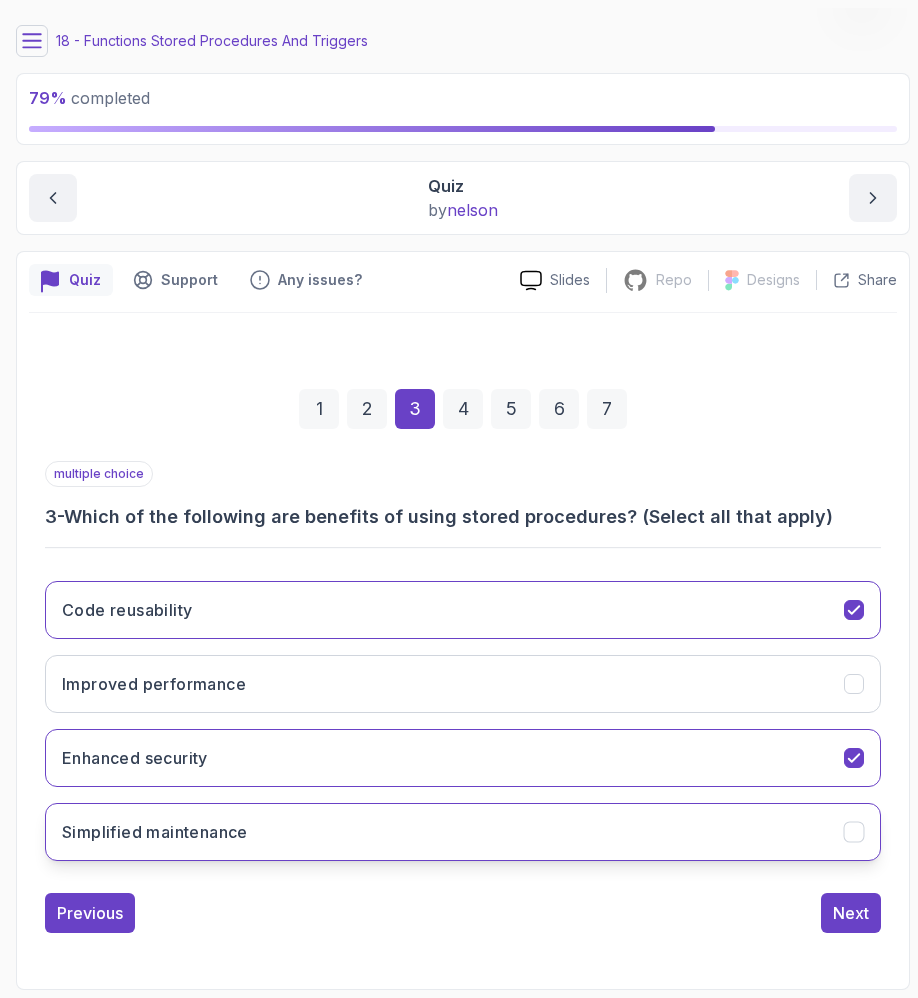 click on "Simplified maintenance" at bounding box center (463, 832) 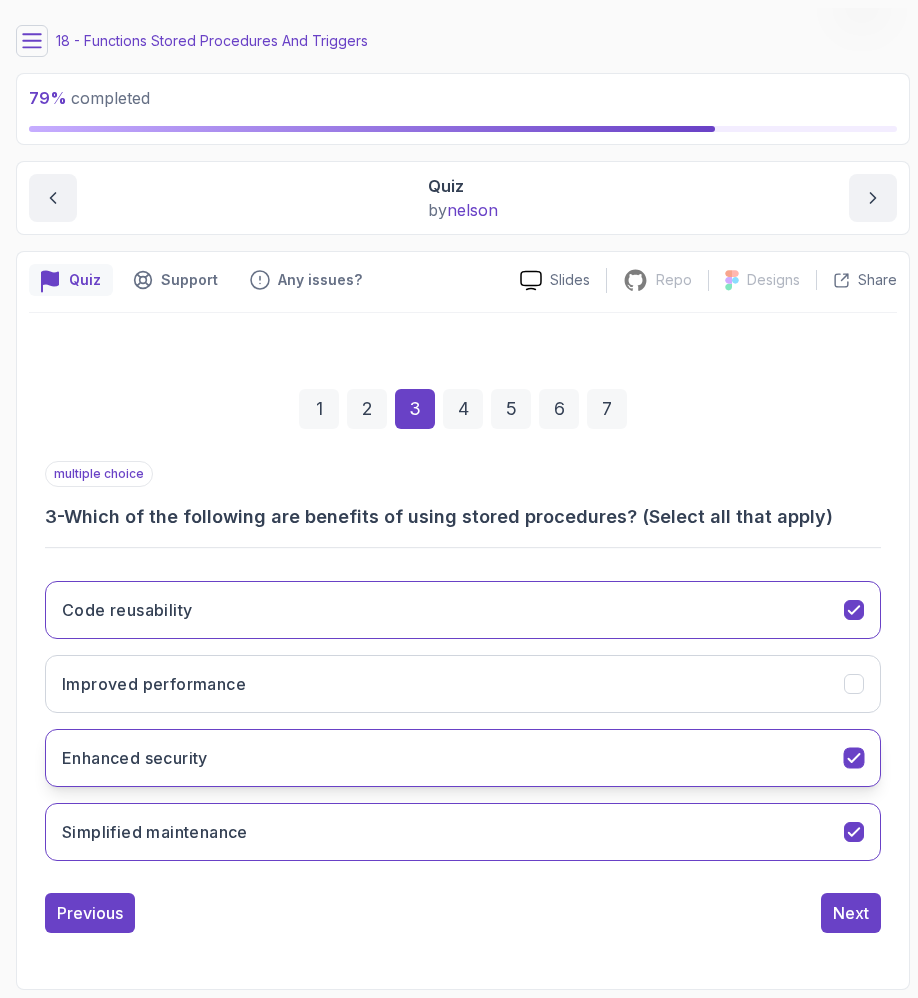 click on "Enhanced security" at bounding box center (463, 758) 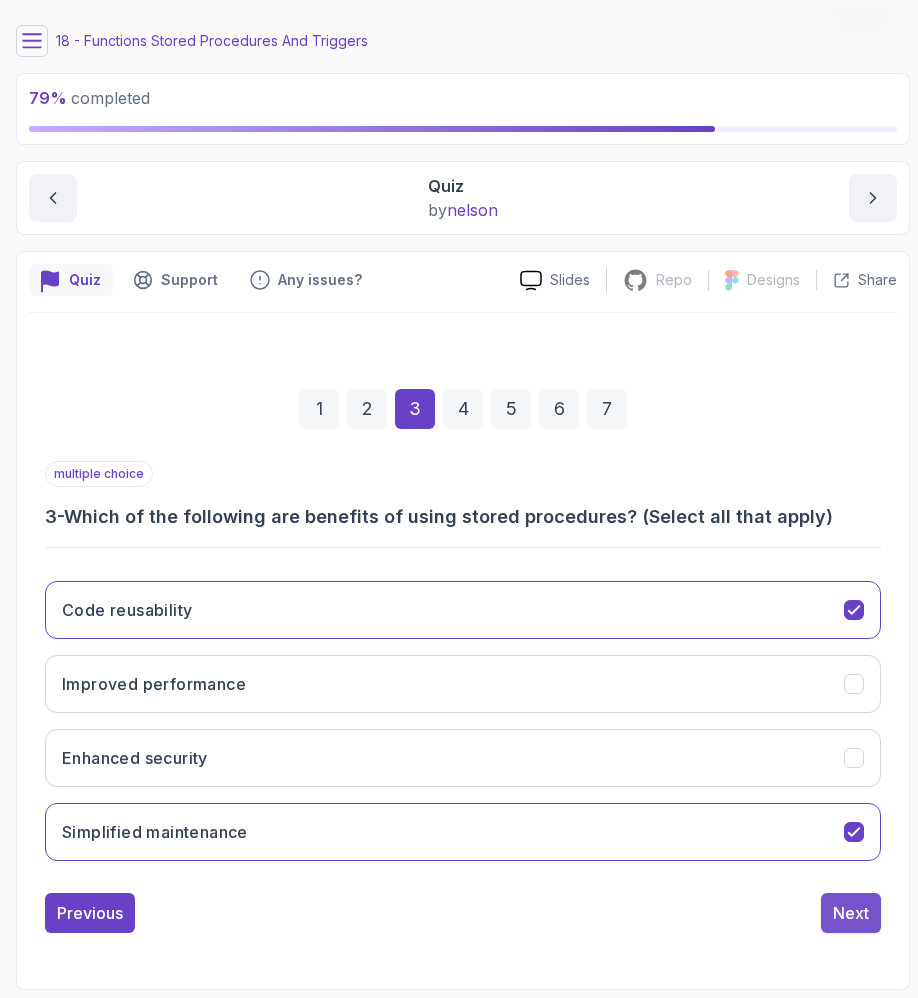 click on "Next" at bounding box center (851, 913) 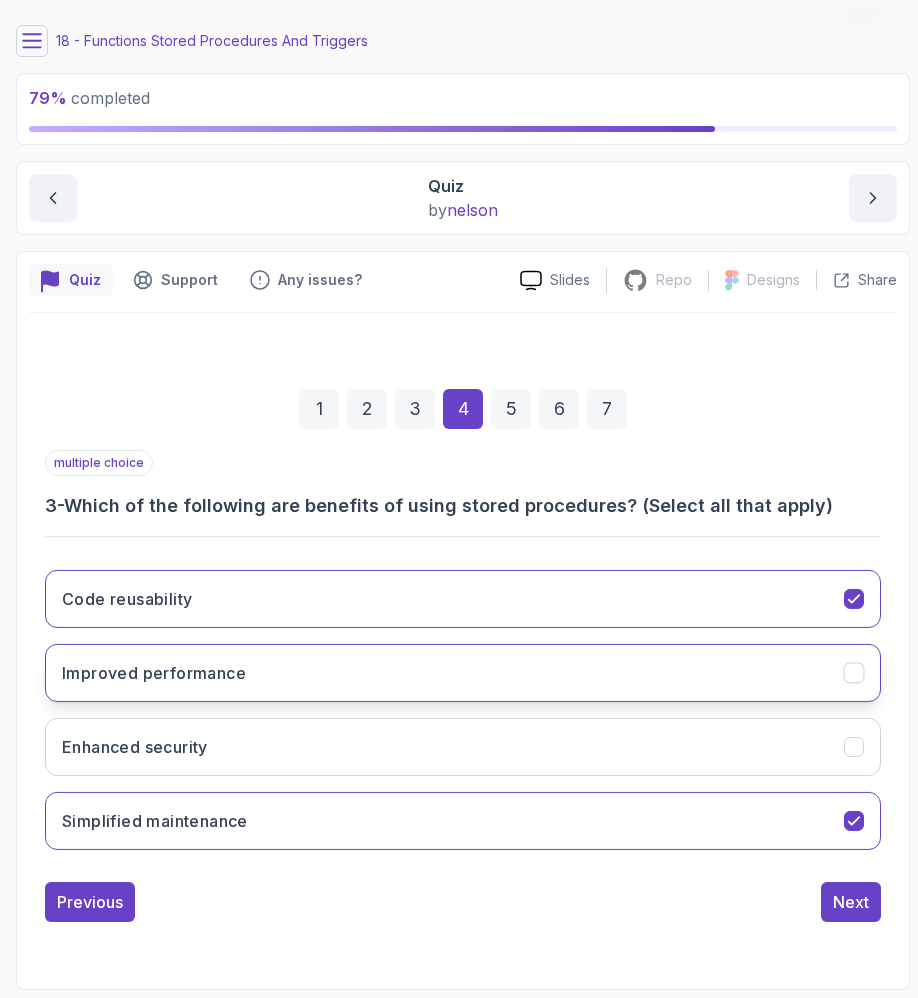 scroll, scrollTop: 369, scrollLeft: 0, axis: vertical 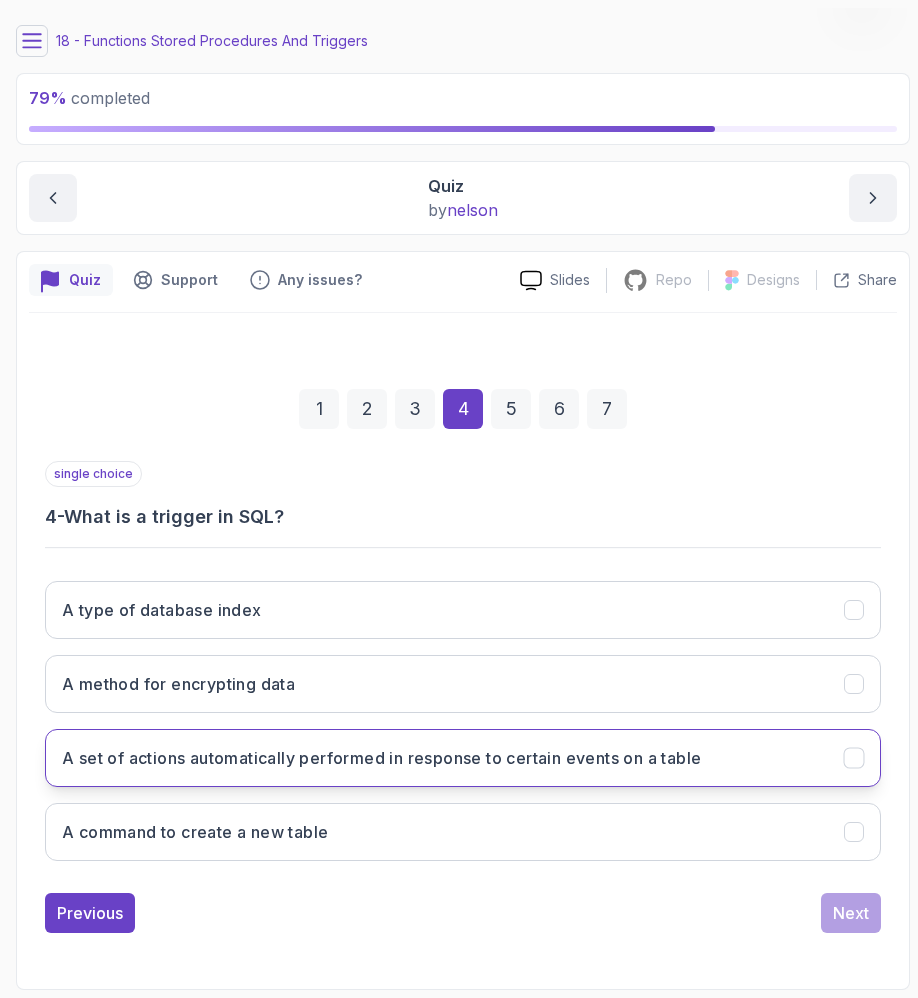 click on "A set of actions automatically performed in response to certain events on a table" at bounding box center [381, 758] 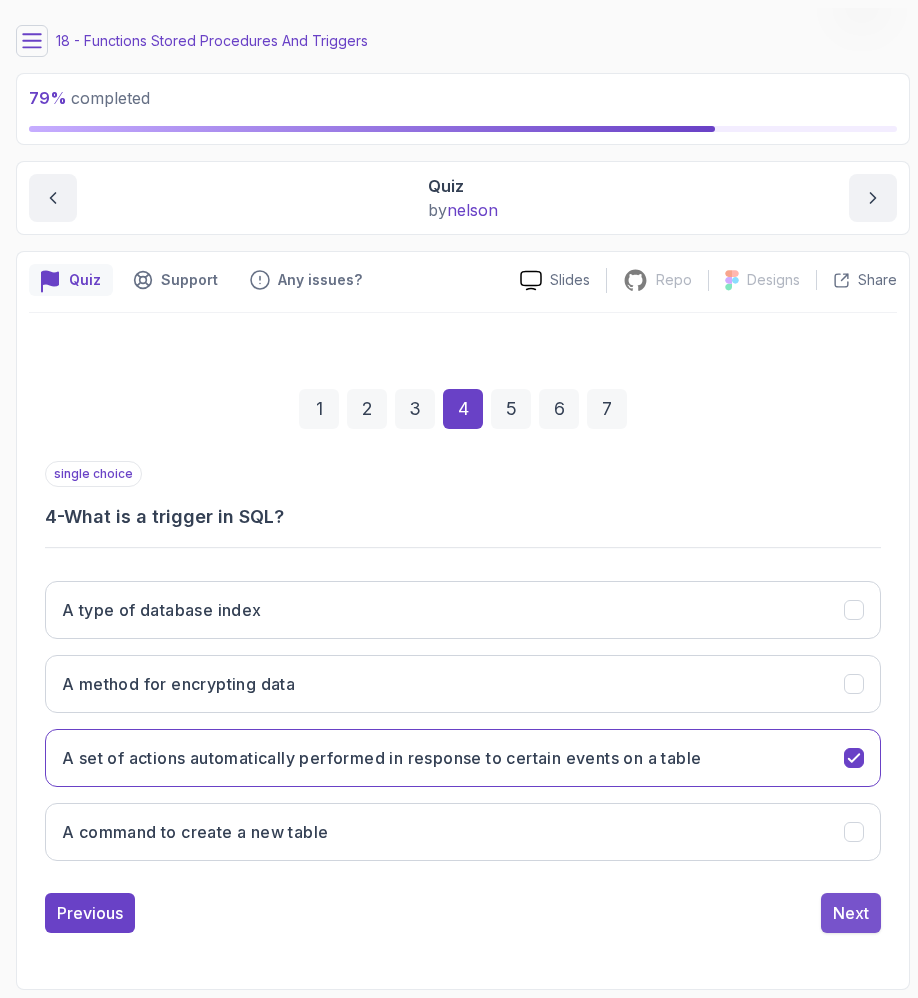 click on "Next" at bounding box center [851, 913] 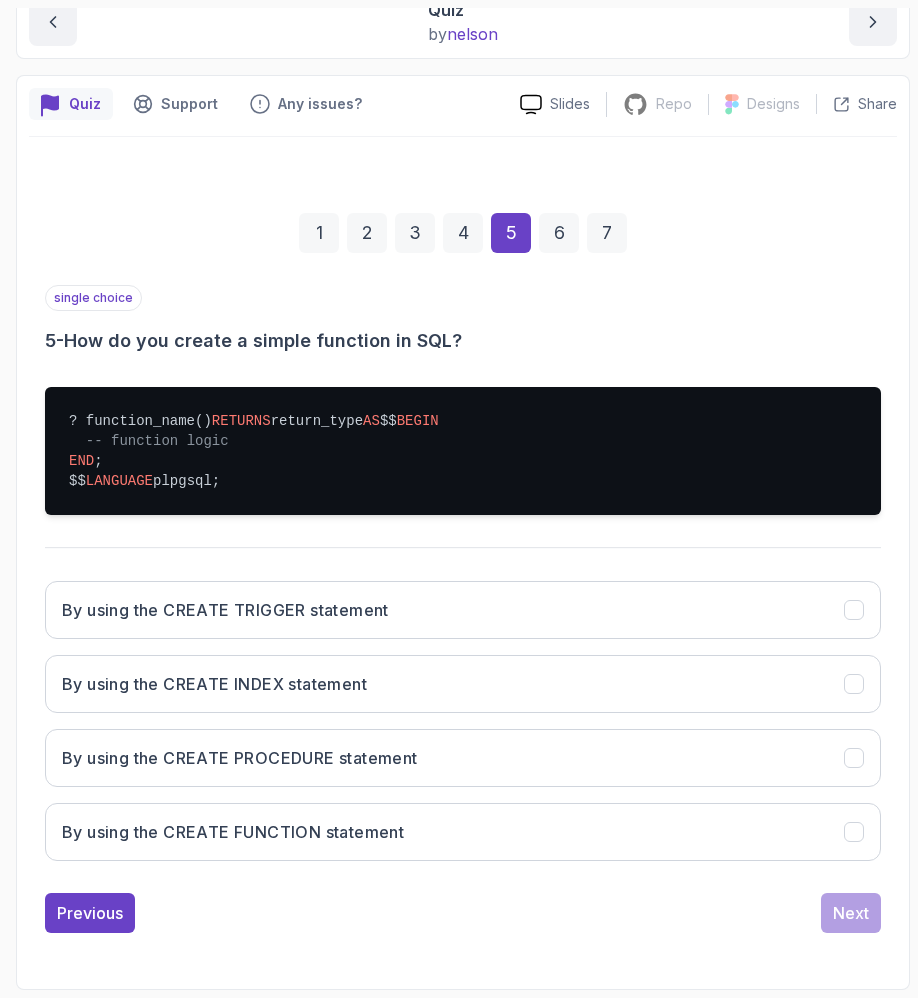 scroll, scrollTop: 609, scrollLeft: 0, axis: vertical 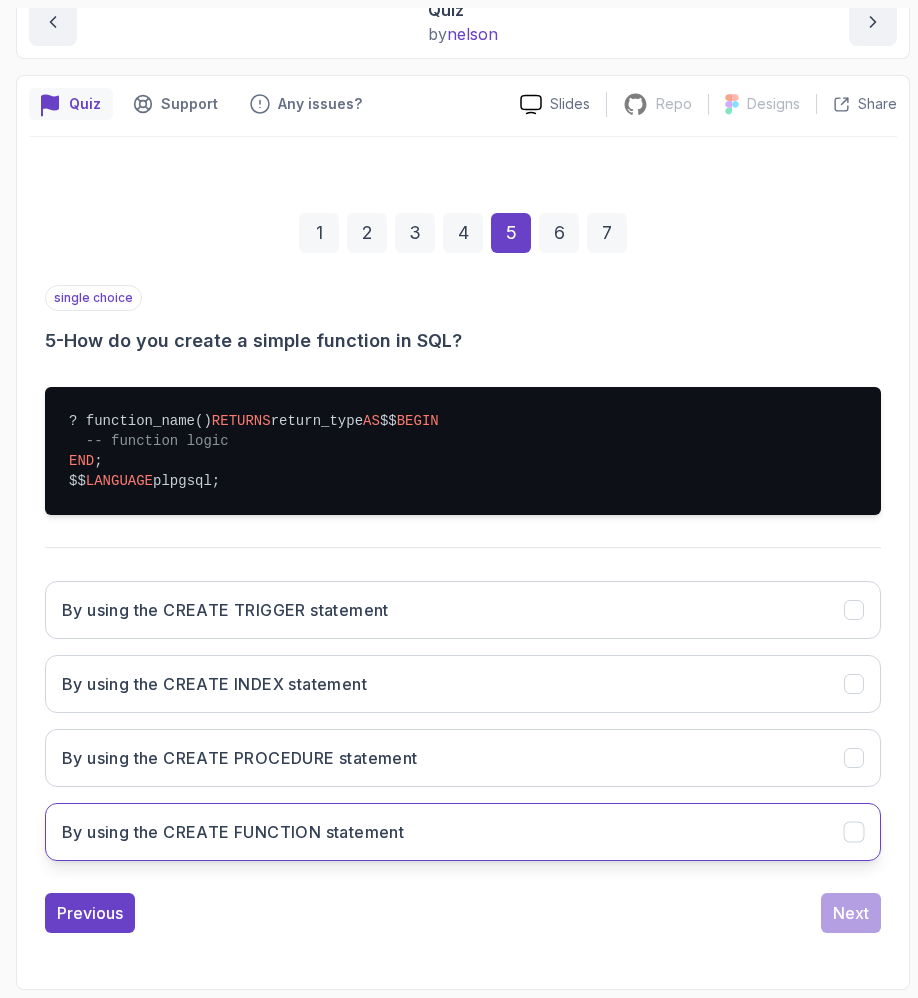 click on "By using the CREATE FUNCTION statement" at bounding box center (233, 832) 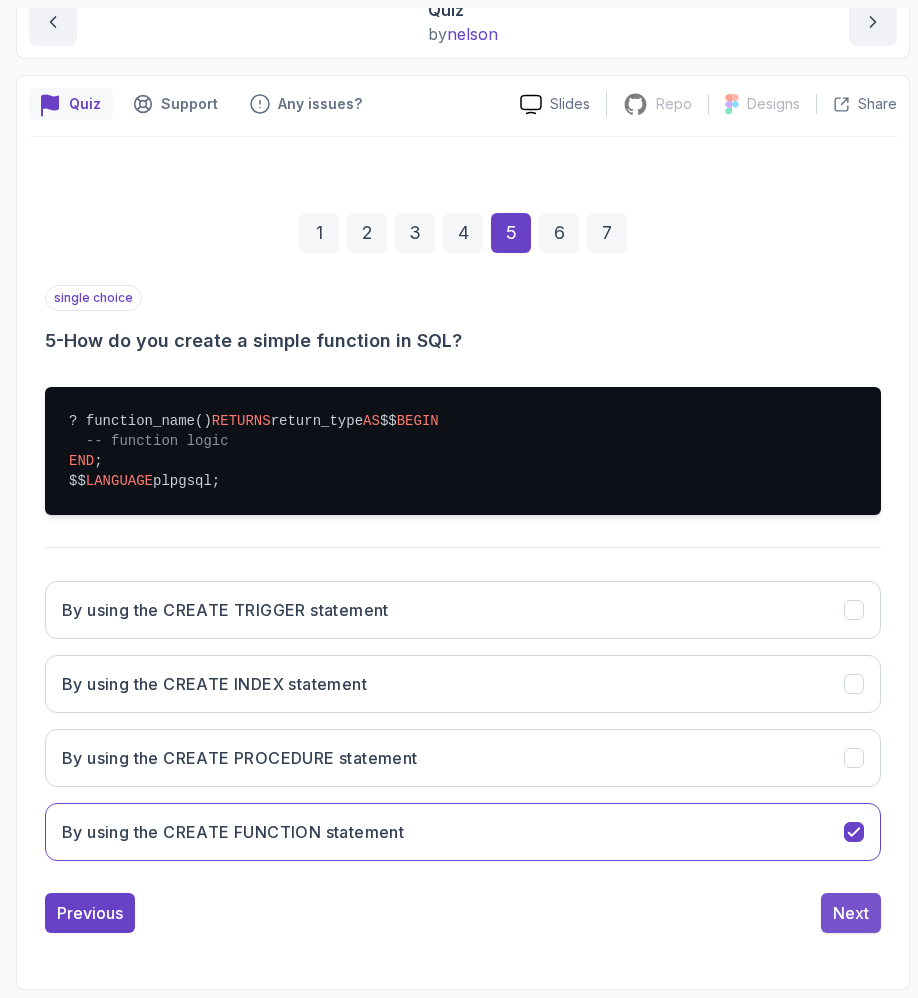 click on "Next" at bounding box center [851, 913] 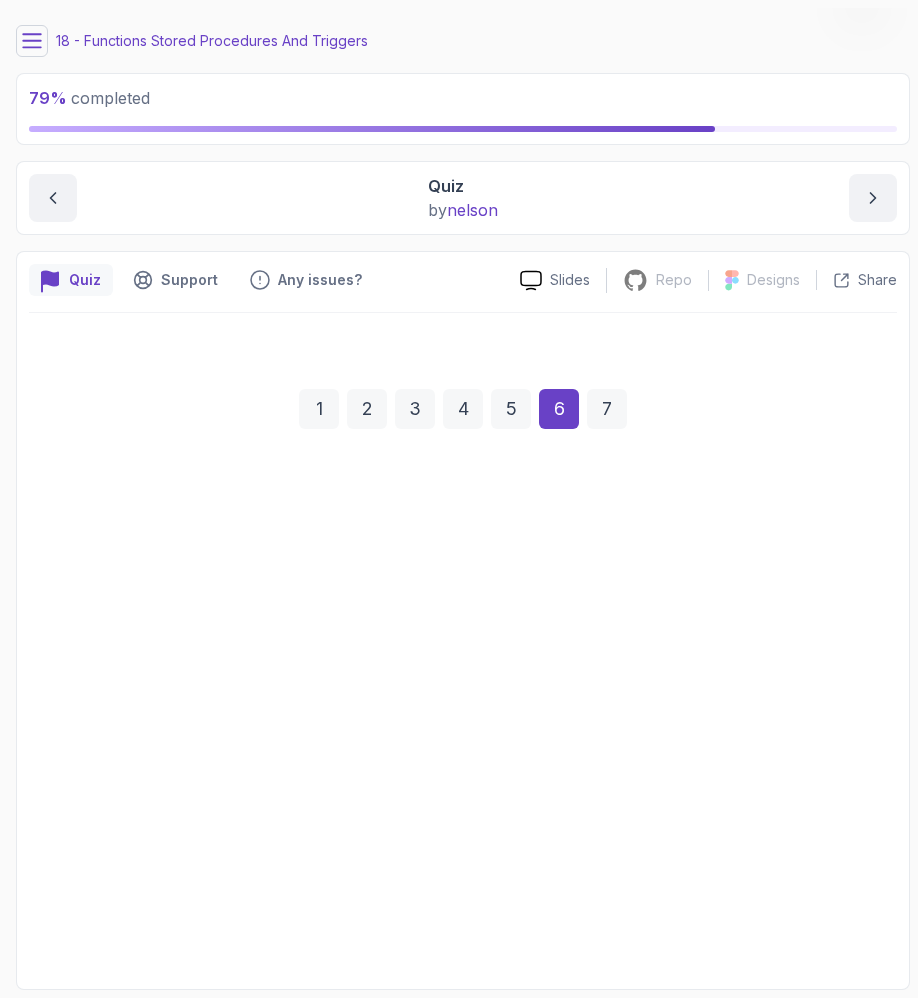scroll, scrollTop: 339, scrollLeft: 0, axis: vertical 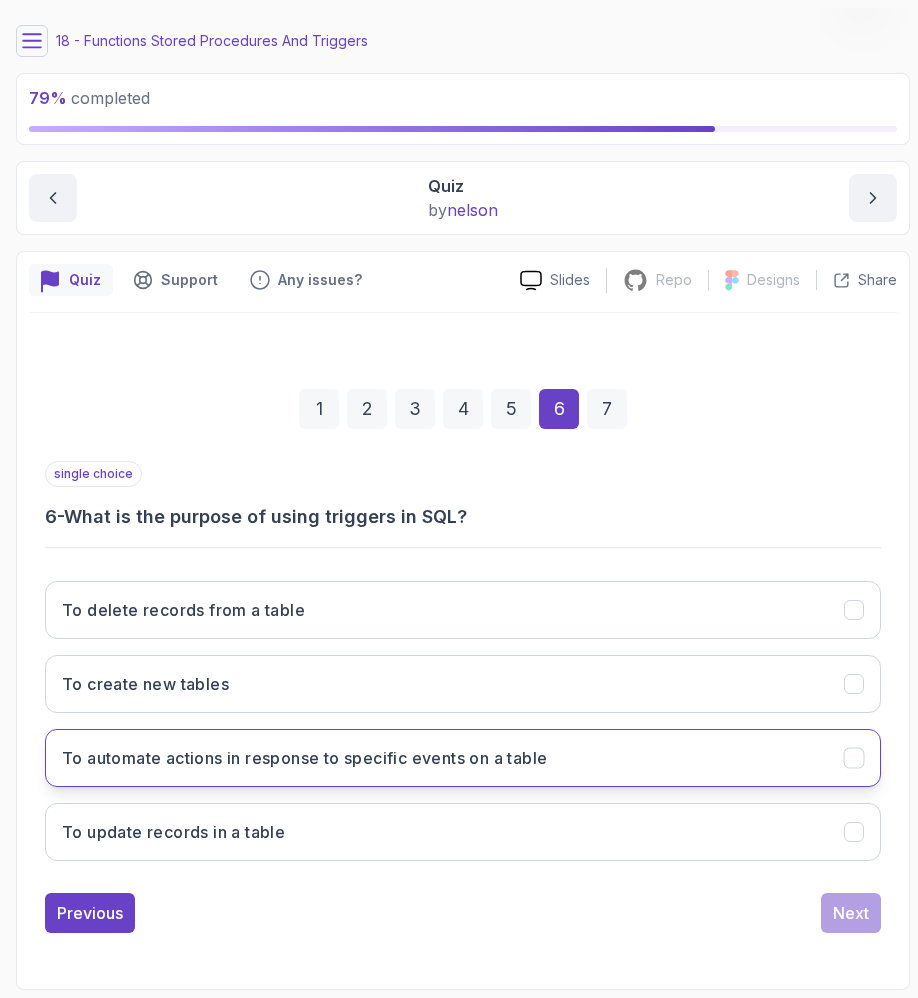click on "To automate actions in response to specific events on a table" at bounding box center [304, 758] 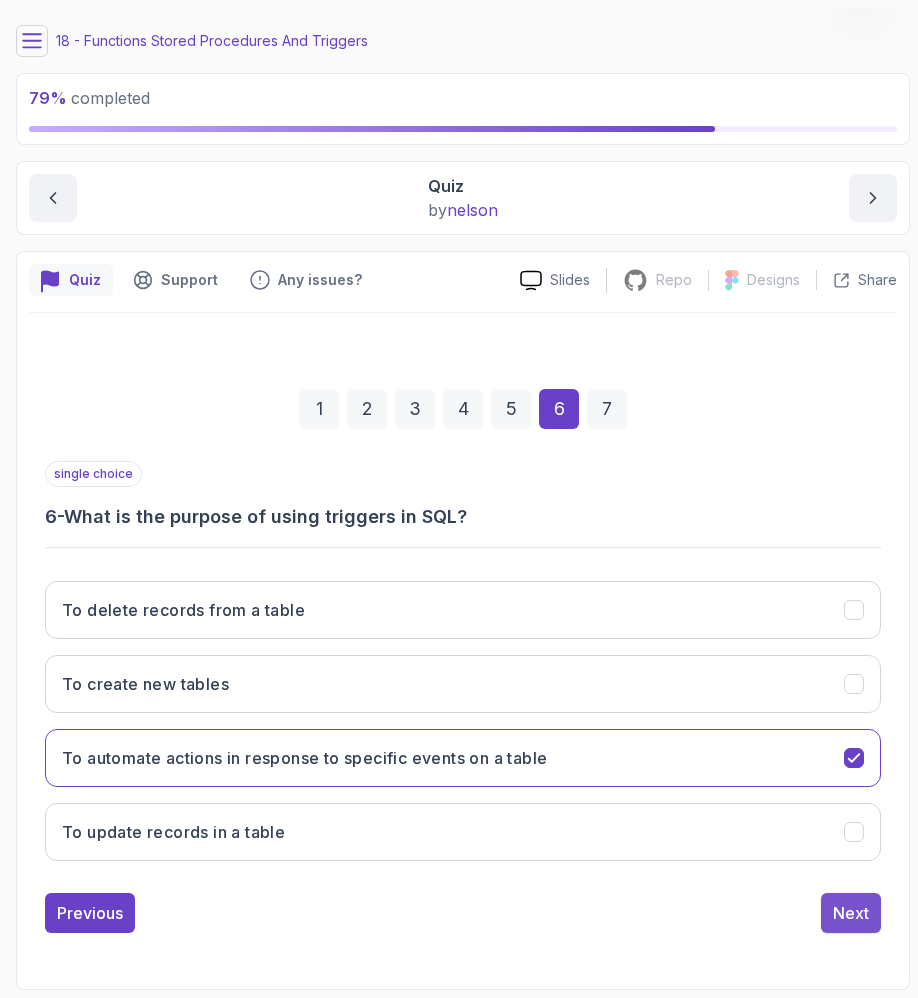 click on "Next" at bounding box center (851, 913) 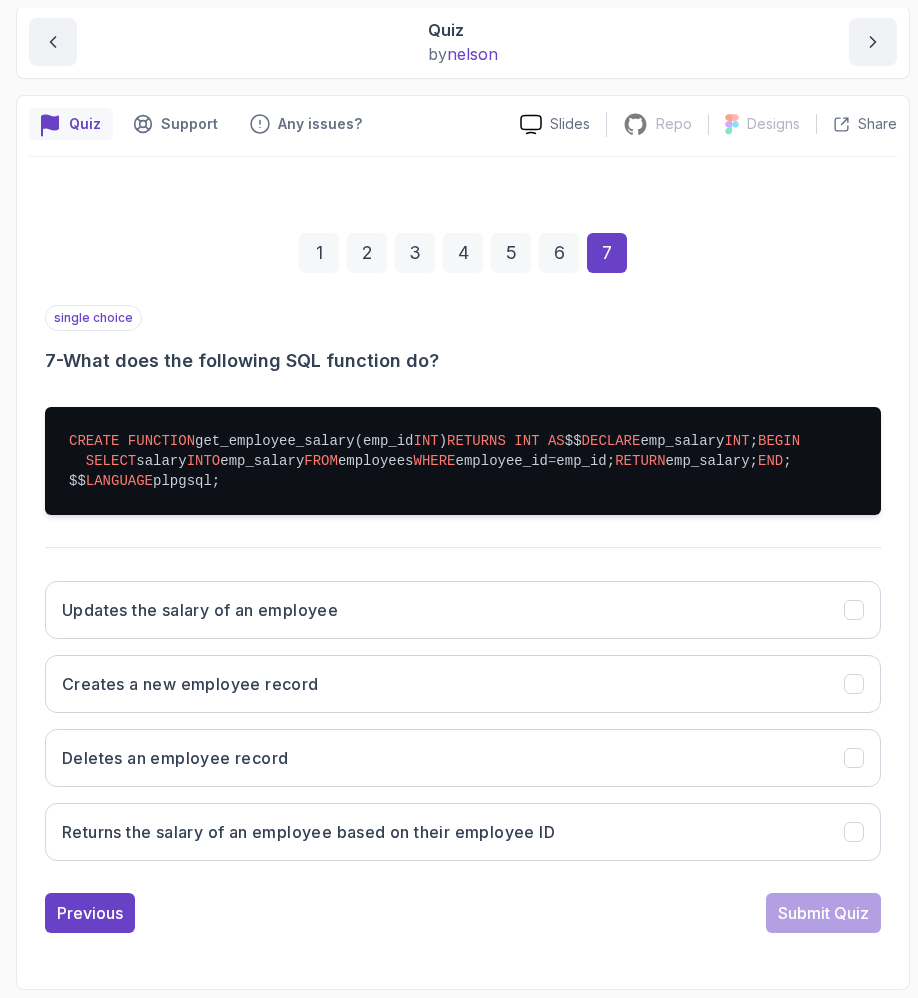 scroll, scrollTop: 684, scrollLeft: 0, axis: vertical 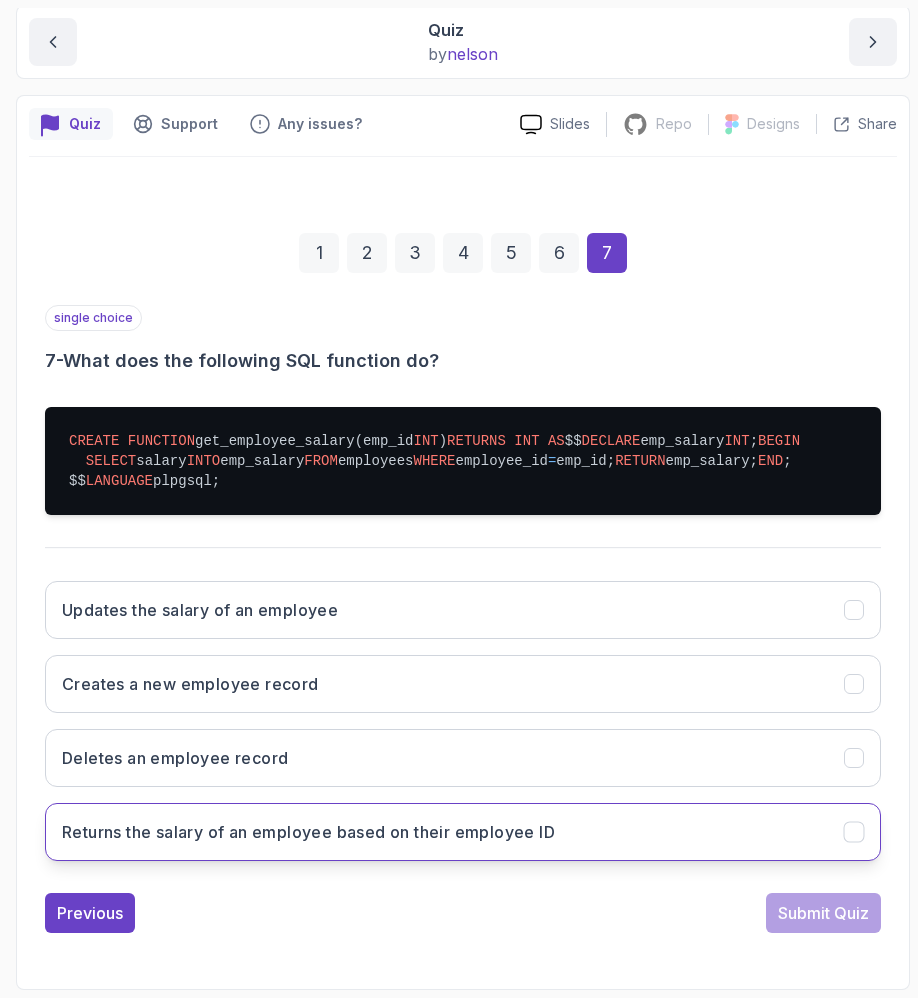 click on "Returns the salary of an employee based on their employee ID" at bounding box center (308, 832) 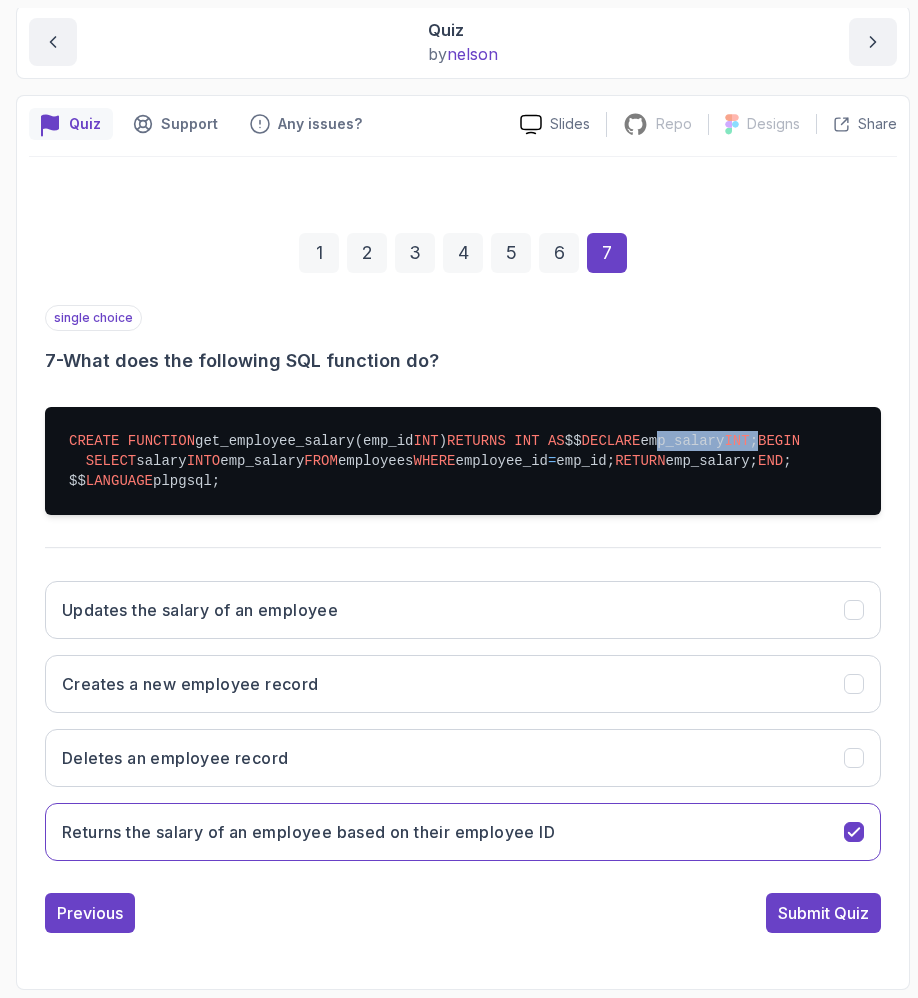 drag, startPoint x: 94, startPoint y: 235, endPoint x: 263, endPoint y: 237, distance: 169.01184 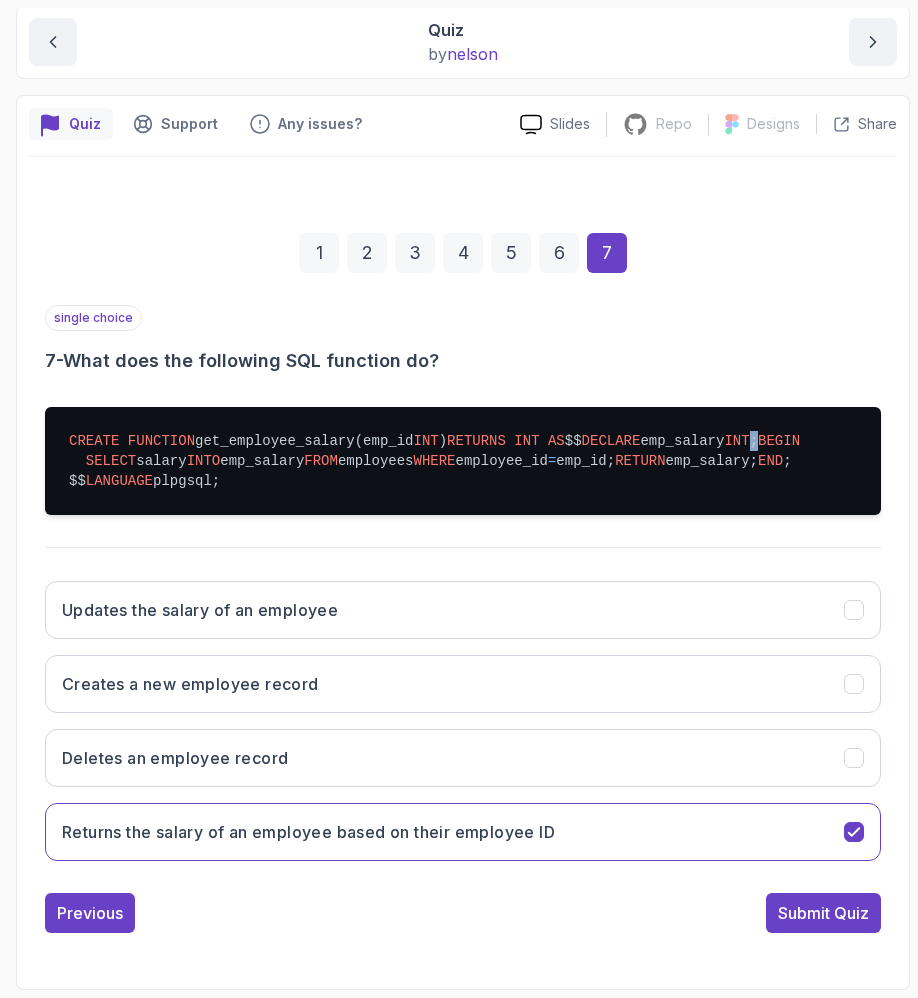 click on "INT" at bounding box center (736, 441) 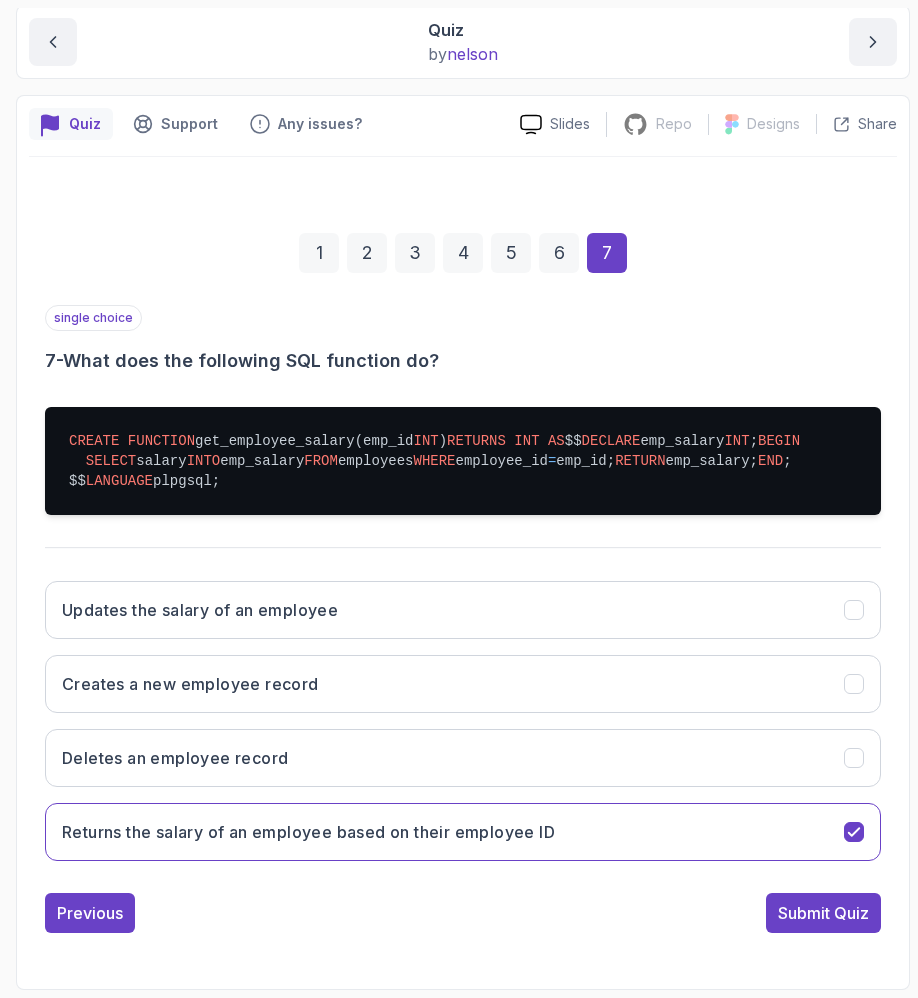 click on "CREATE   FUNCTION  get_employee_salary(emp_id  INT )
RETURNS   INT   AS  $$
DECLARE
emp_salary  INT ;
BEGIN
SELECT  salary  INTO  emp_salary  FROM  employees  WHERE  employee_id  =  emp_id;
RETURN  emp_salary;
END ;
$$  LANGUAGE  plpgsql;" at bounding box center (463, 461) 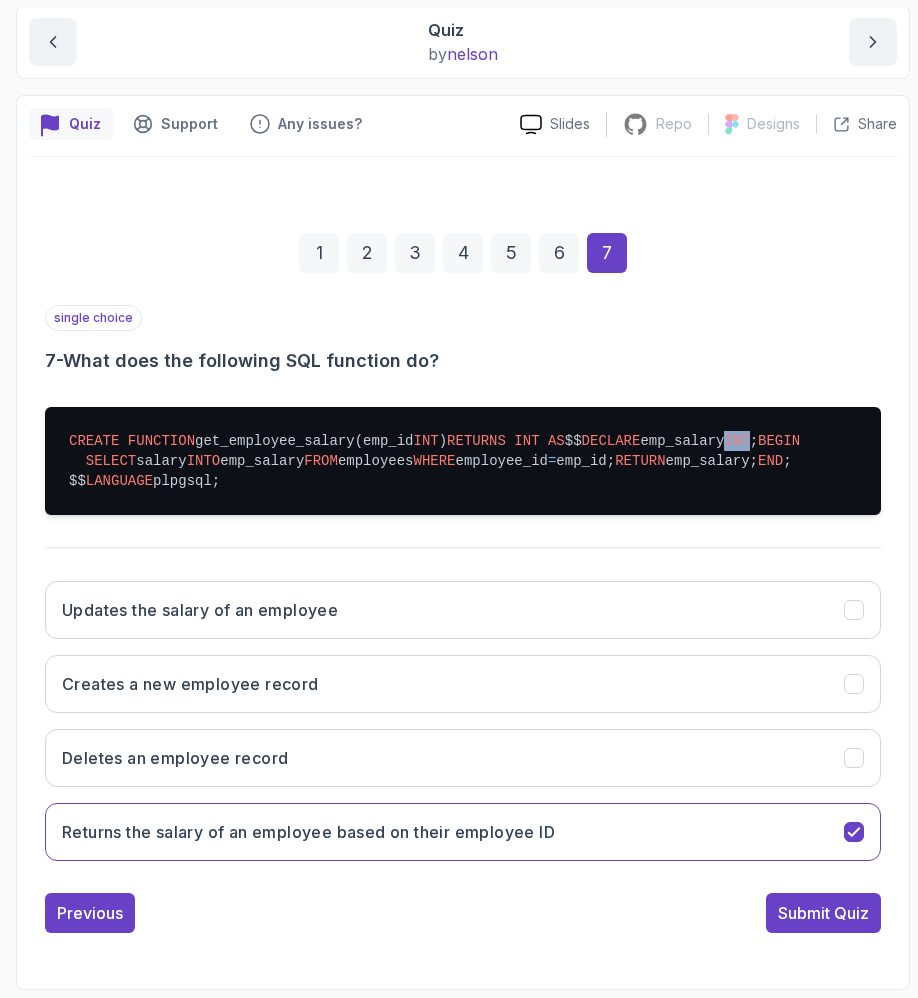 click on "INT" at bounding box center (736, 441) 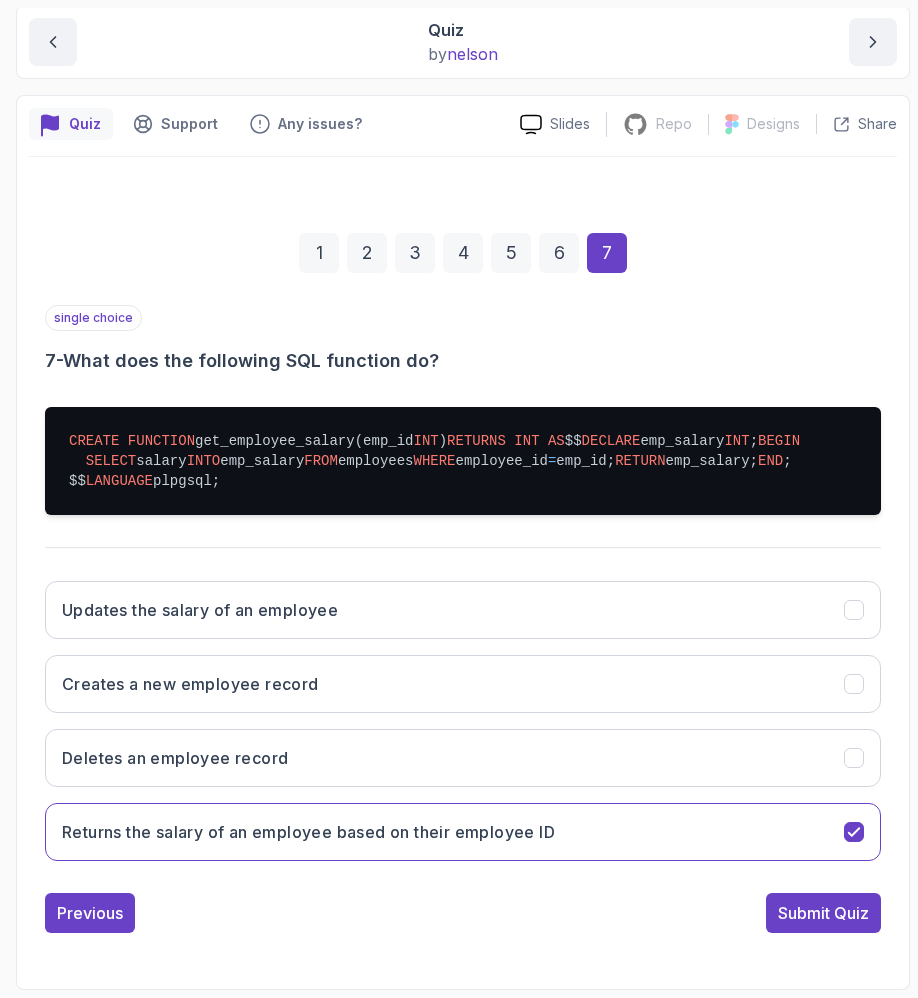 click on "SELECT" at bounding box center [111, 461] 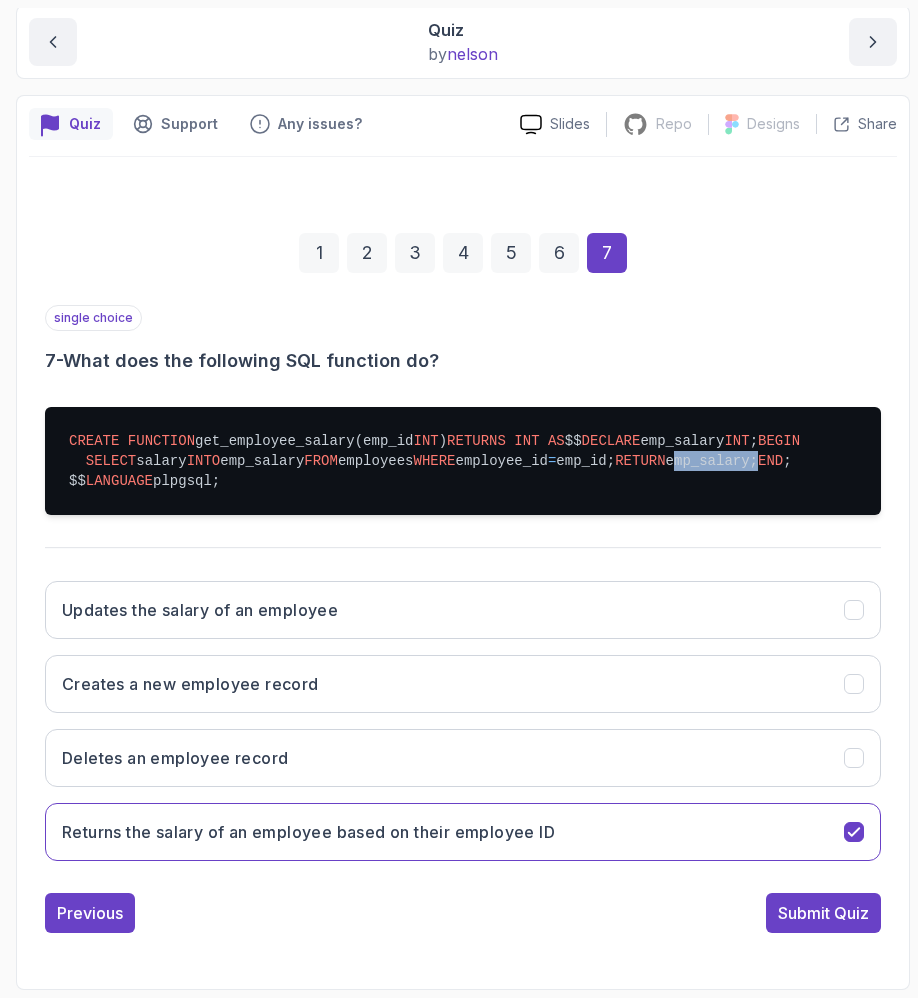 drag, startPoint x: 179, startPoint y: 306, endPoint x: 284, endPoint y: 306, distance: 105 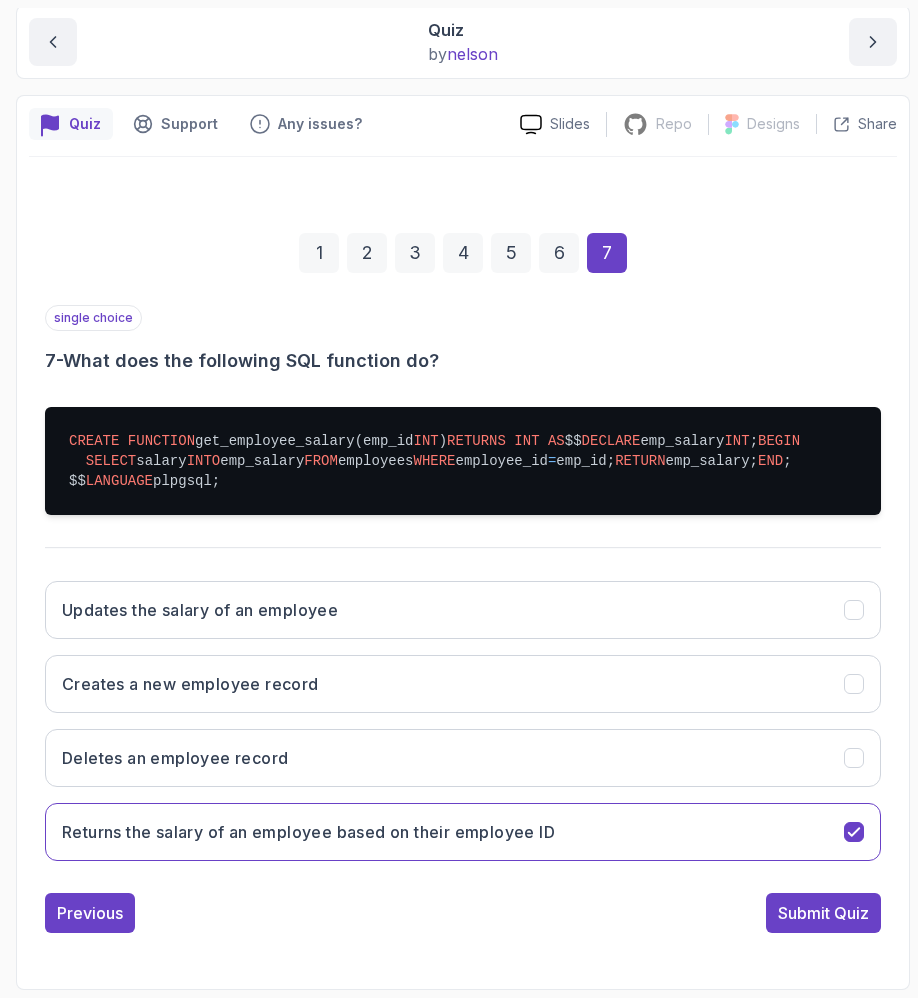 click on "CREATE   FUNCTION  get_employee_salary(emp_id  INT )
RETURNS   INT   AS  $$
DECLARE
emp_salary  INT ;
BEGIN
SELECT  salary  INTO  emp_salary  FROM  employees  WHERE  employee_id  =  emp_id;
RETURN  emp_salary;
END ;
$$  LANGUAGE  plpgsql;" at bounding box center (463, 461) 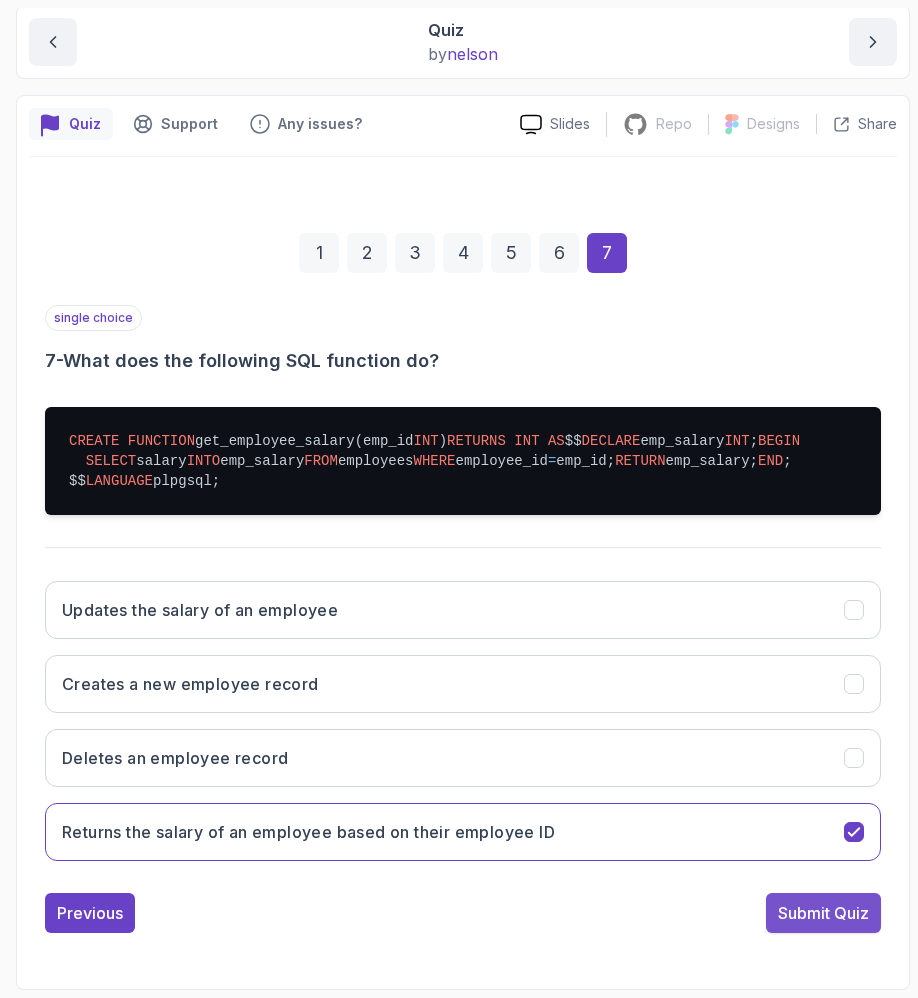 click on "Submit Quiz" at bounding box center [823, 913] 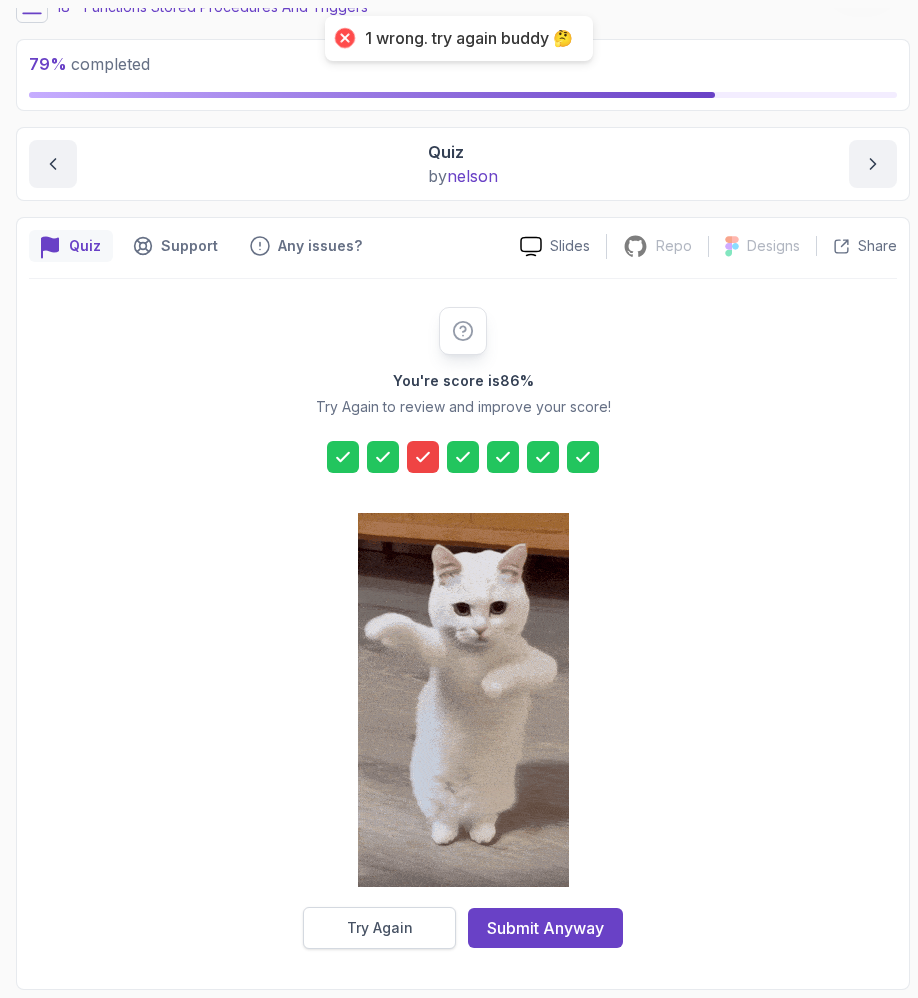 click on "Try Again" at bounding box center [380, 928] 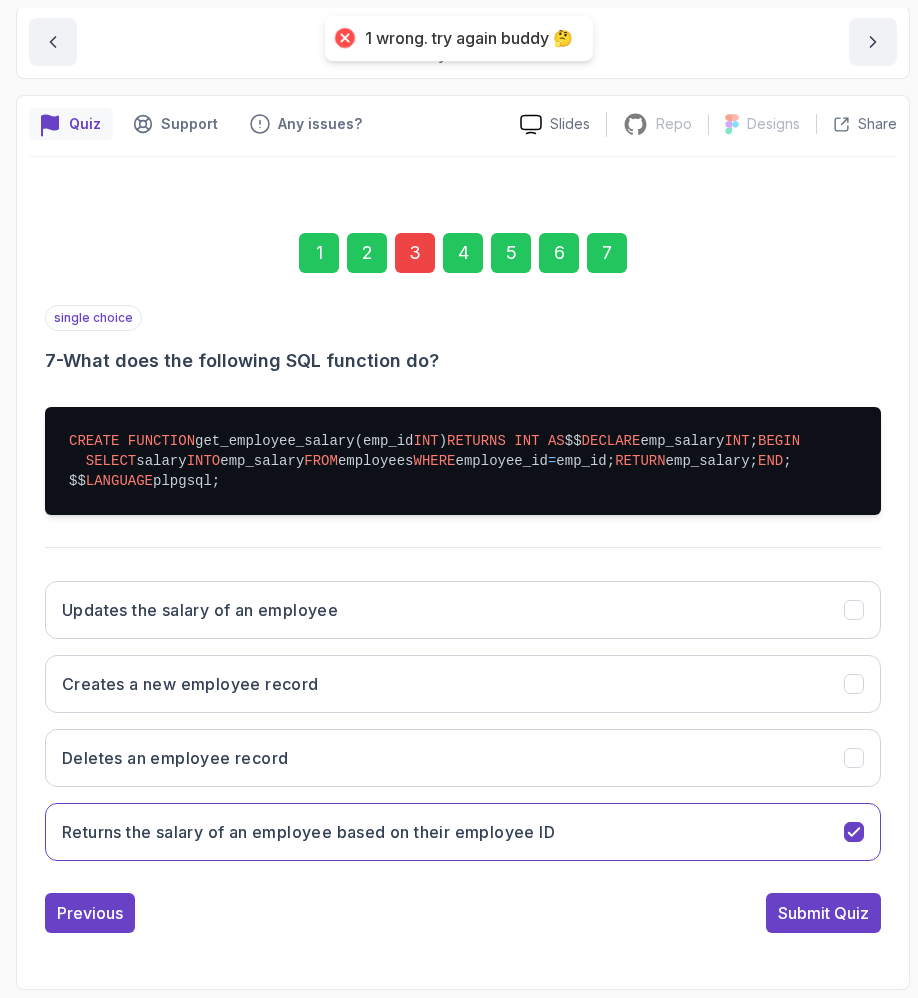 click on "3" at bounding box center [415, 253] 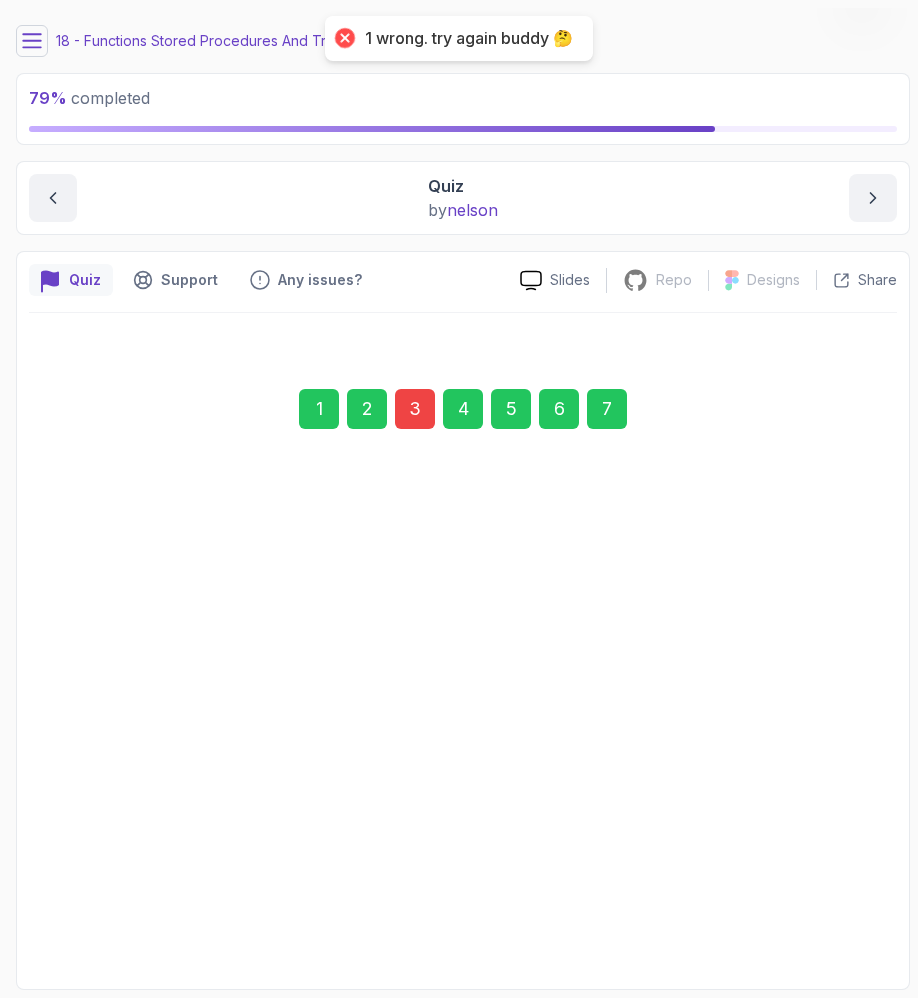 scroll, scrollTop: 374, scrollLeft: 0, axis: vertical 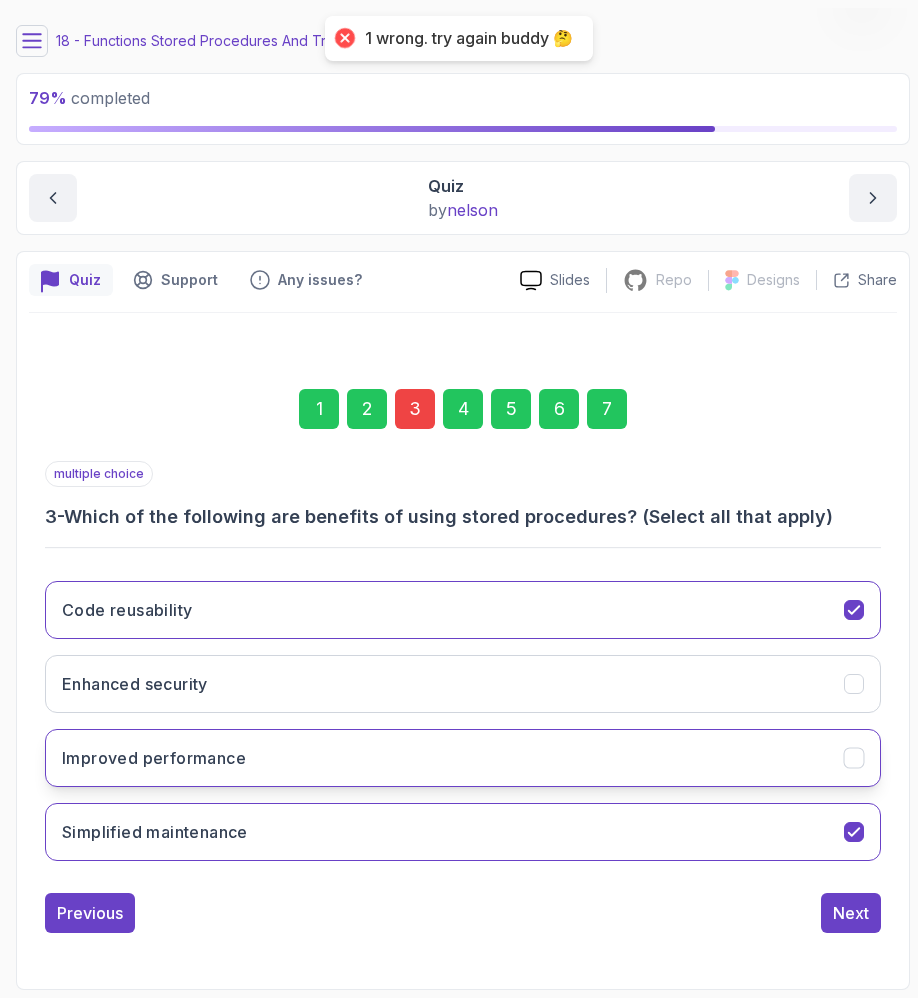 click on "Improved performance" at bounding box center [463, 758] 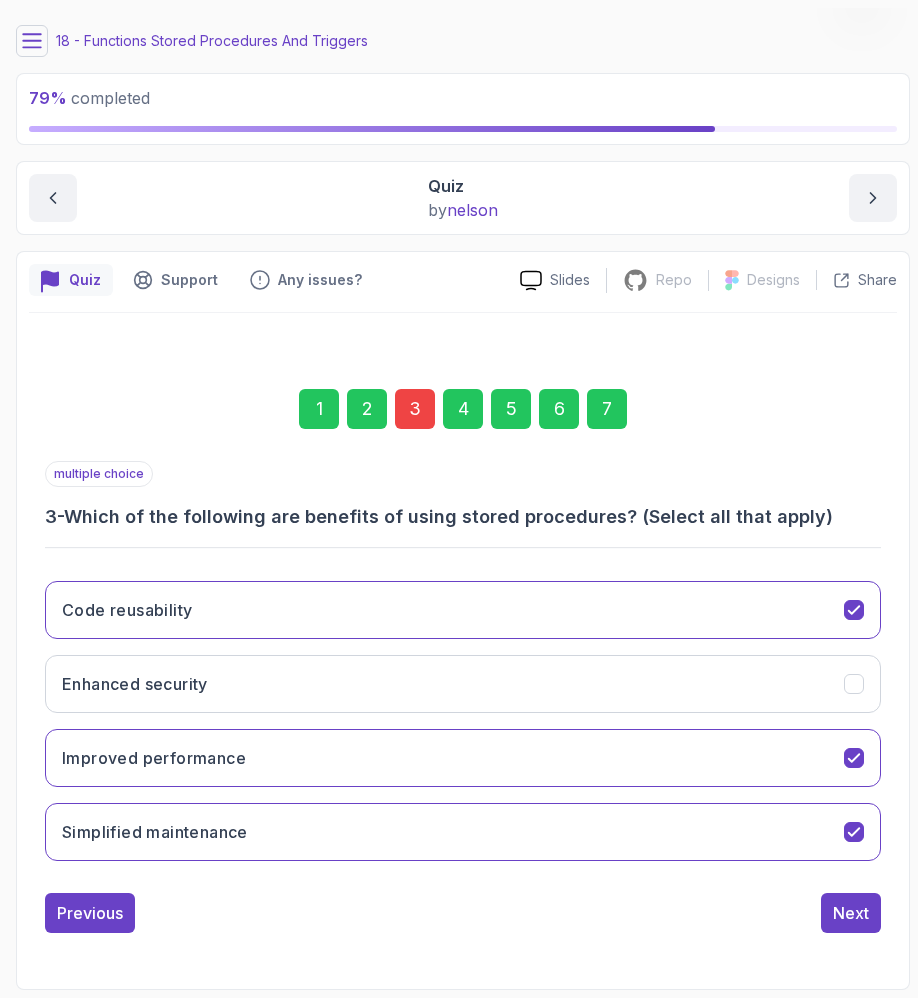 click on "7" at bounding box center [607, 409] 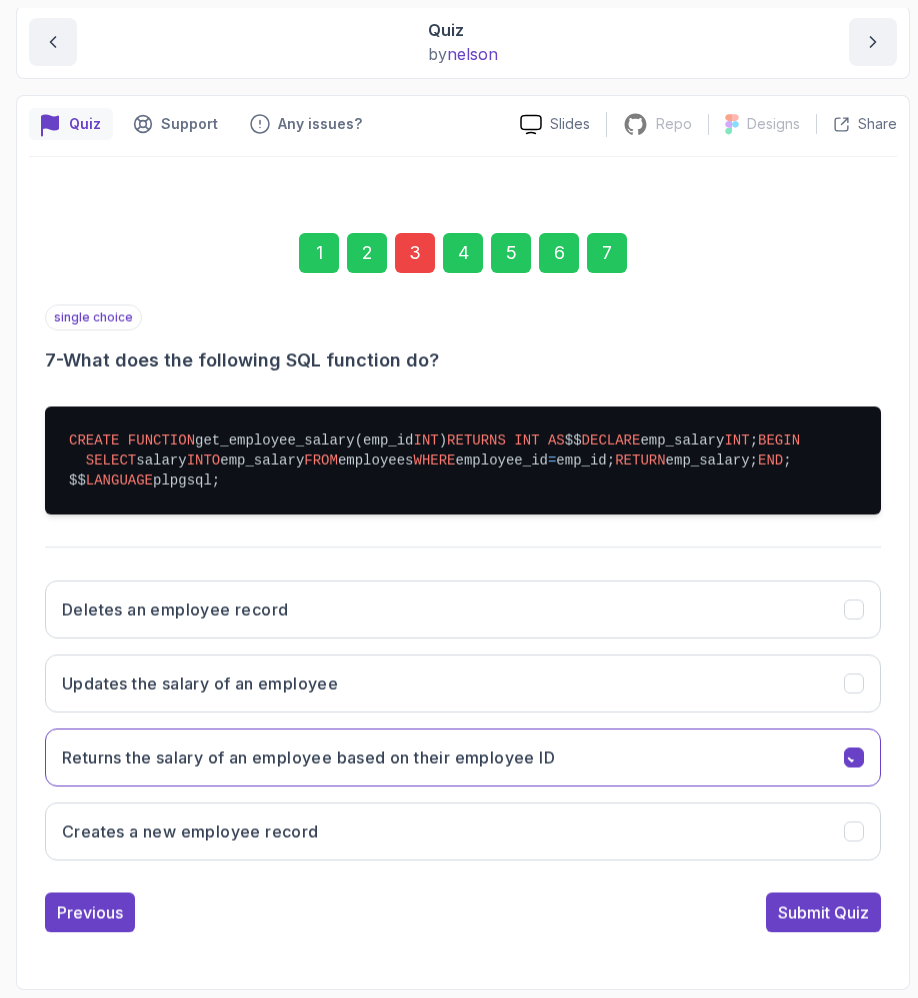 scroll, scrollTop: 684, scrollLeft: 0, axis: vertical 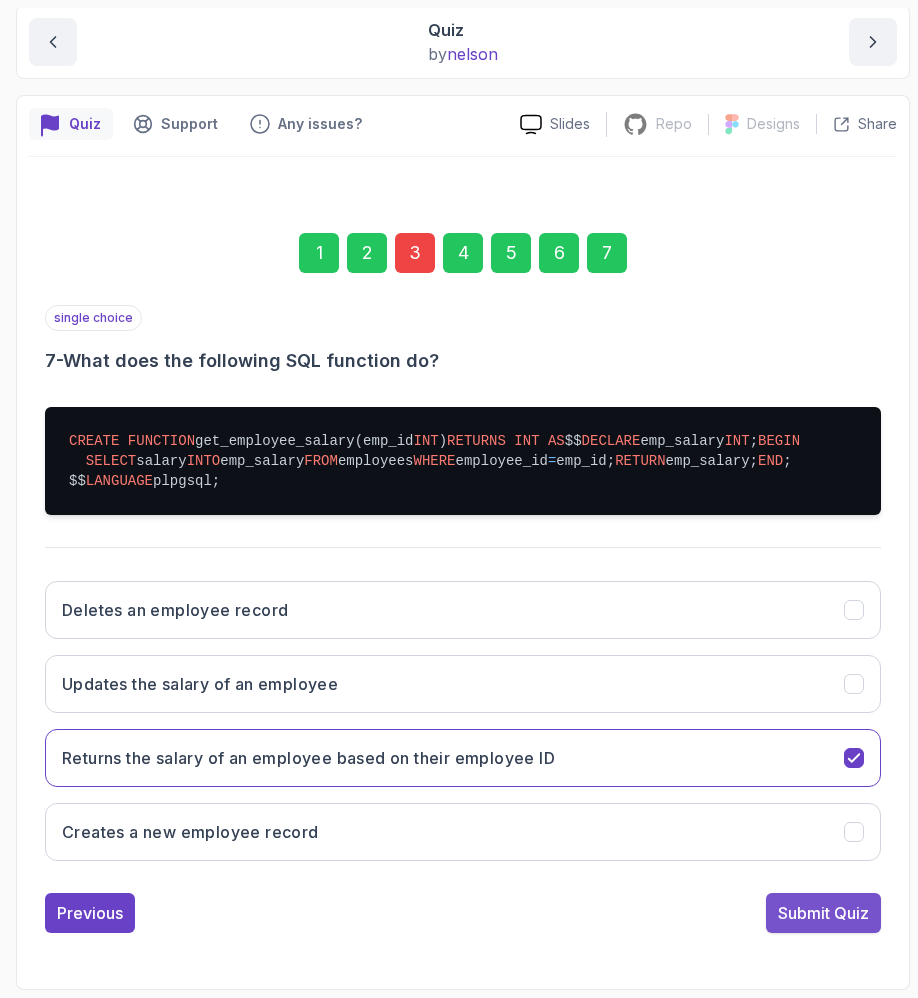 click on "Submit Quiz" at bounding box center [823, 913] 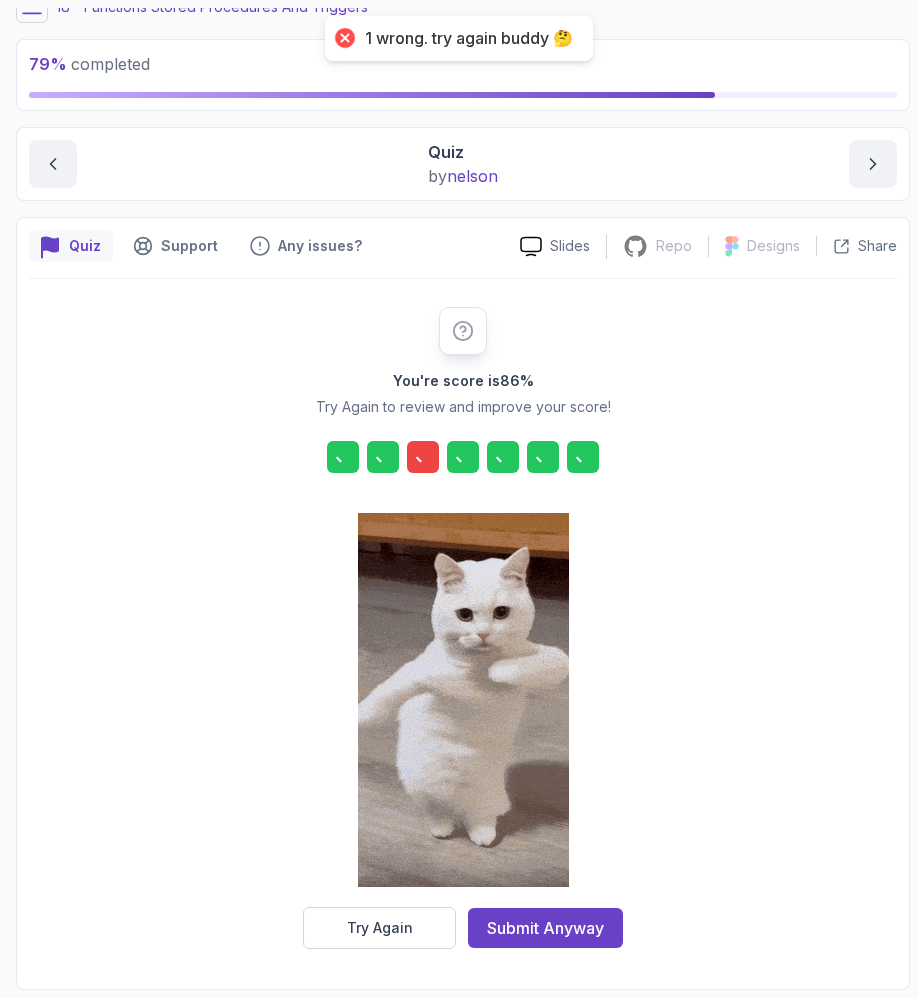scroll, scrollTop: 284, scrollLeft: 0, axis: vertical 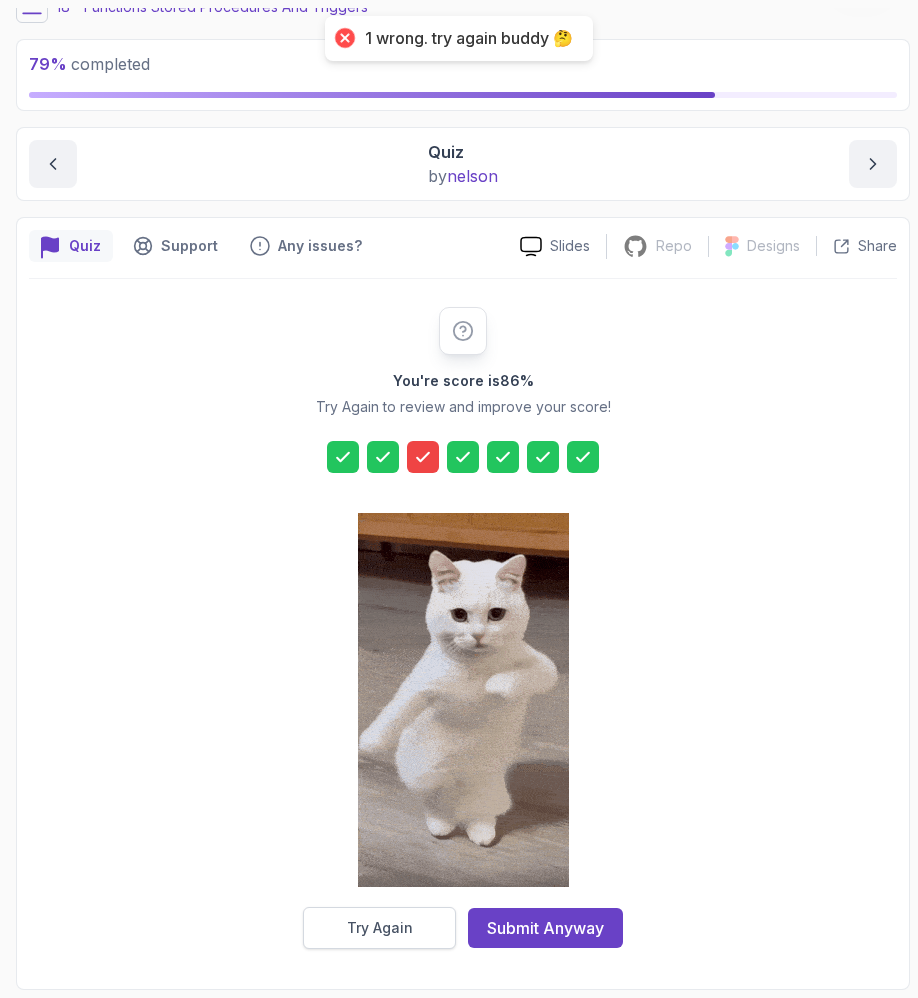 click on "Try Again" at bounding box center [379, 928] 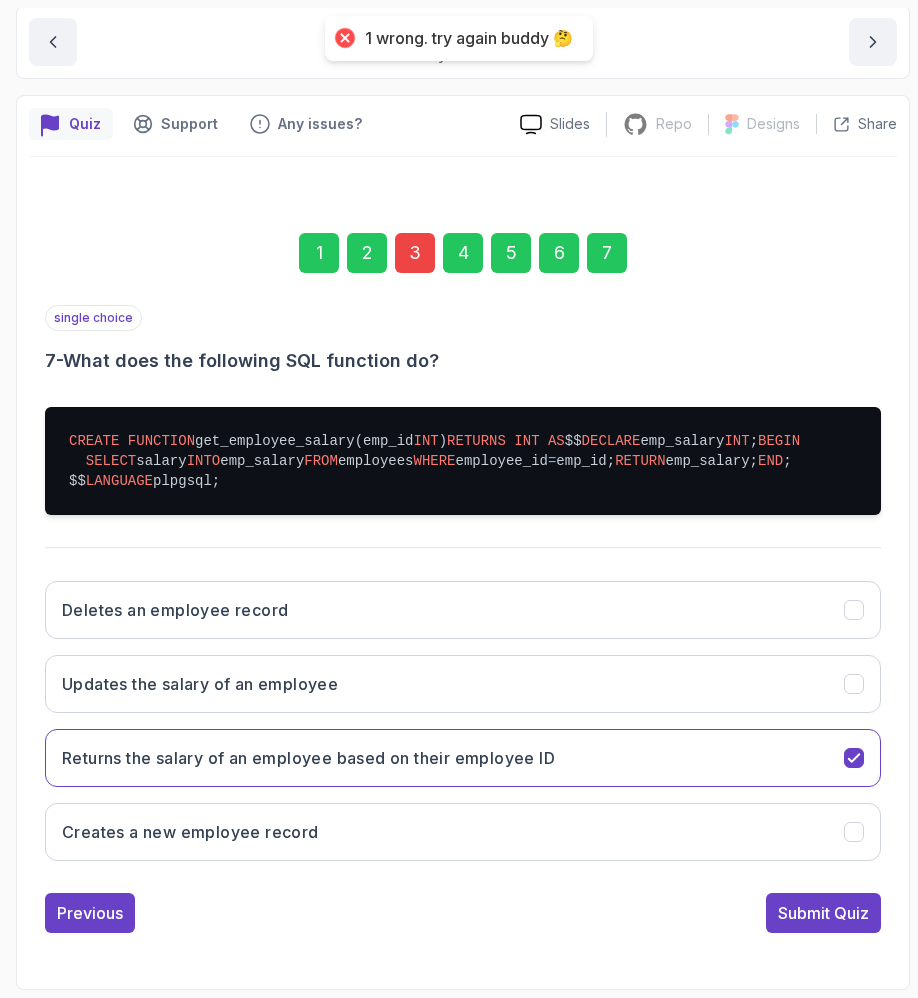 click on "1 2 3 4 5 6 7" at bounding box center (463, 253) 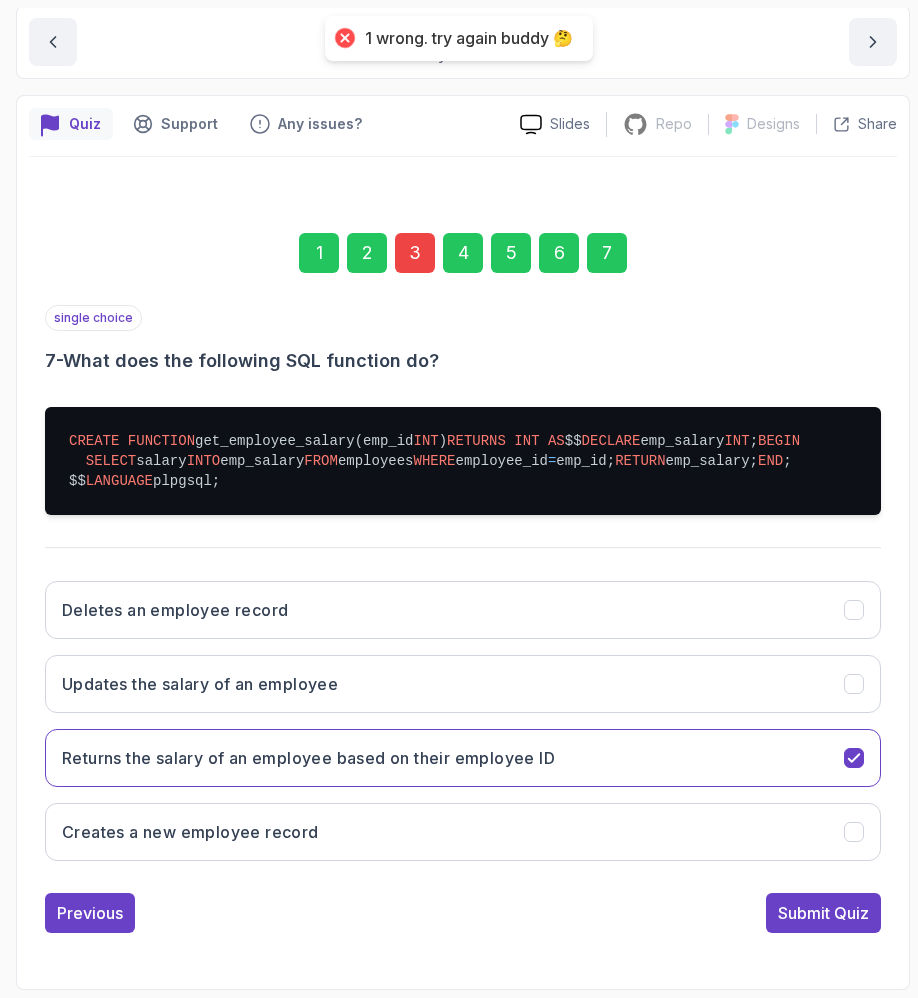 click on "3" at bounding box center [415, 253] 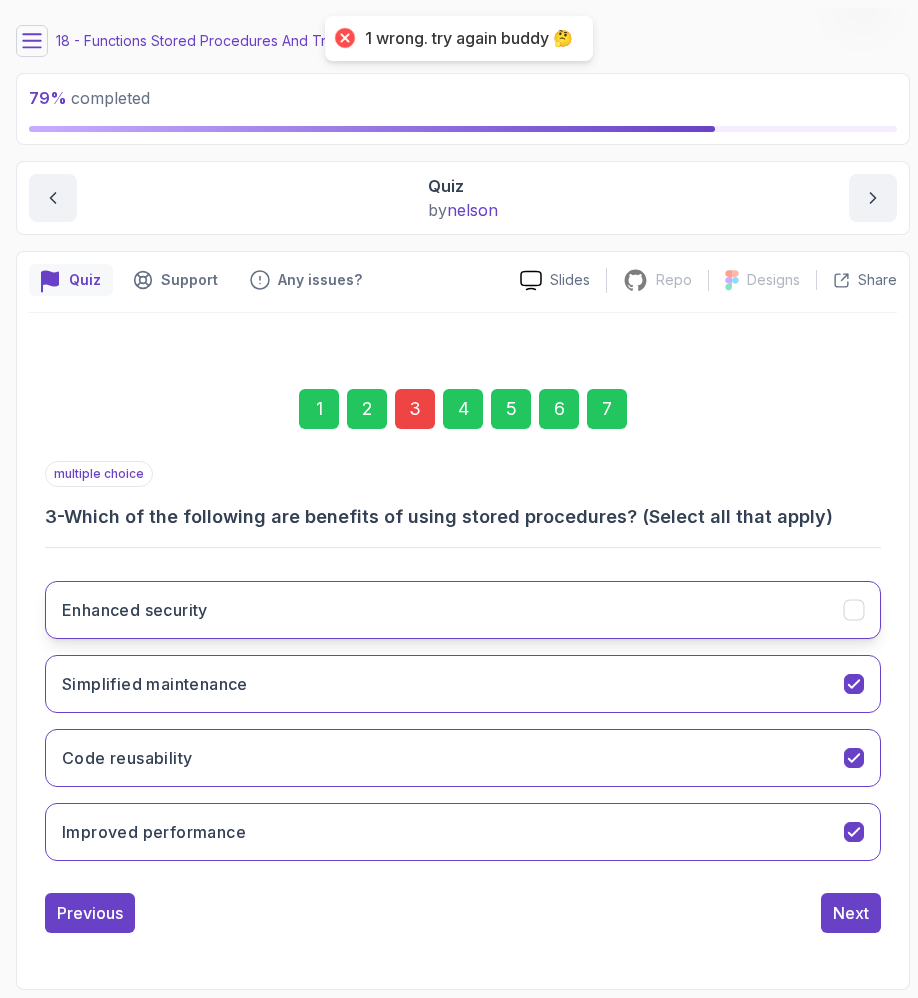 click on "Enhanced security" at bounding box center (463, 610) 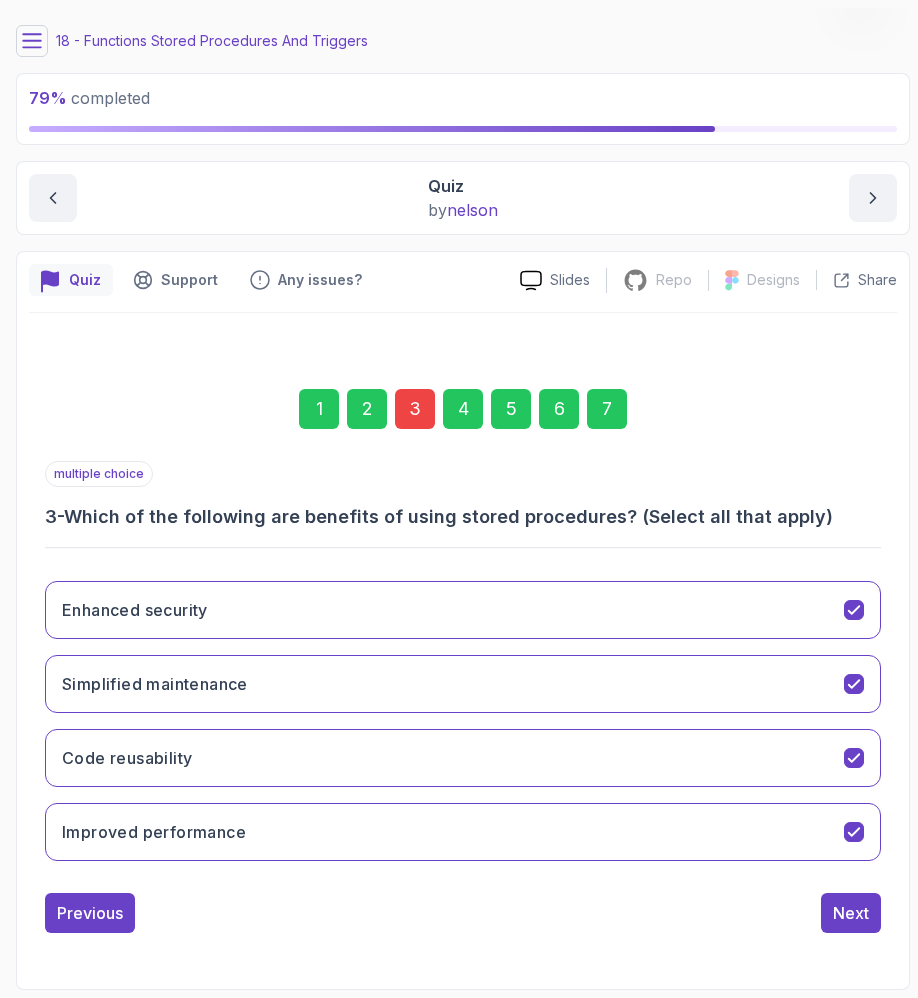 click on "7" at bounding box center (607, 409) 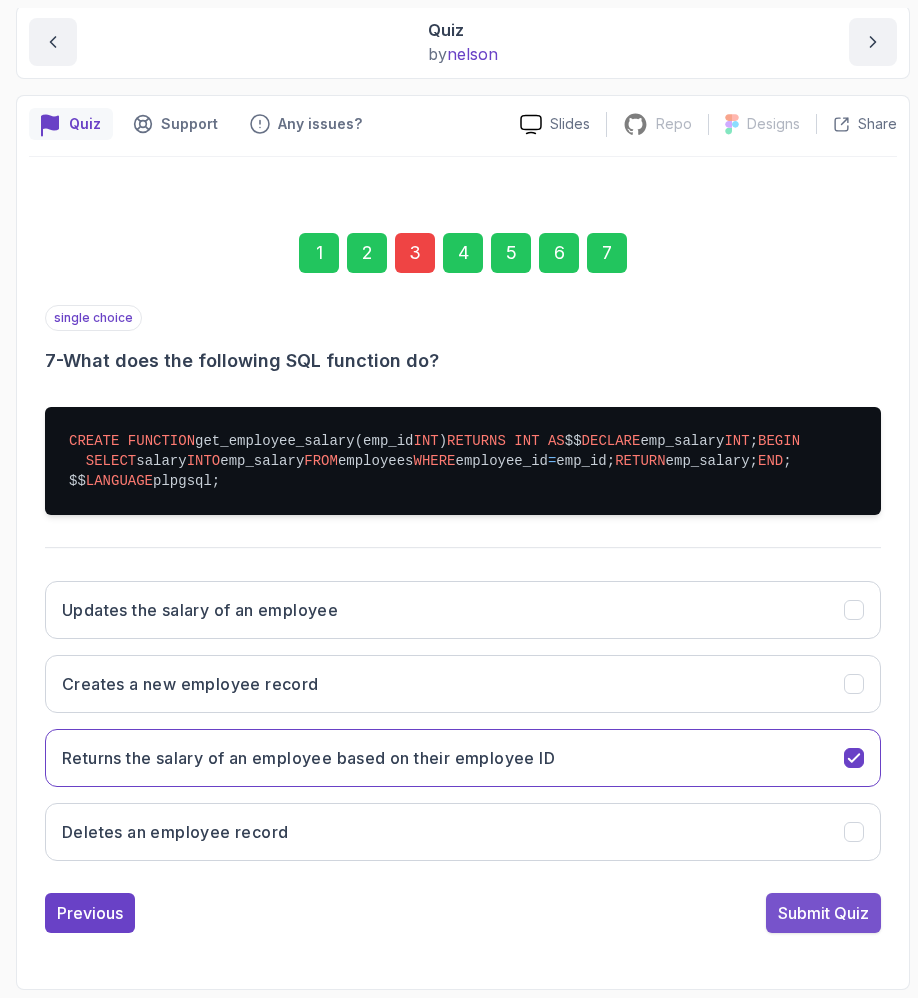 click on "Submit Quiz" at bounding box center [823, 913] 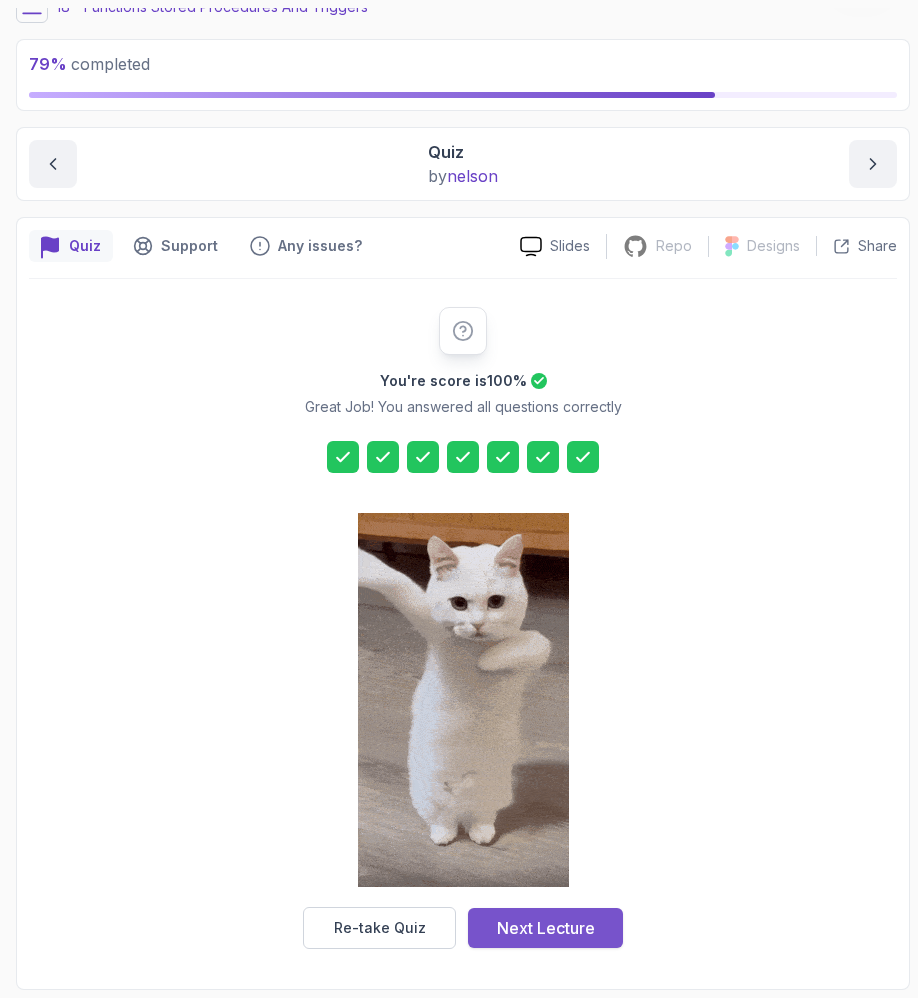 click on "Next Lecture" at bounding box center [546, 928] 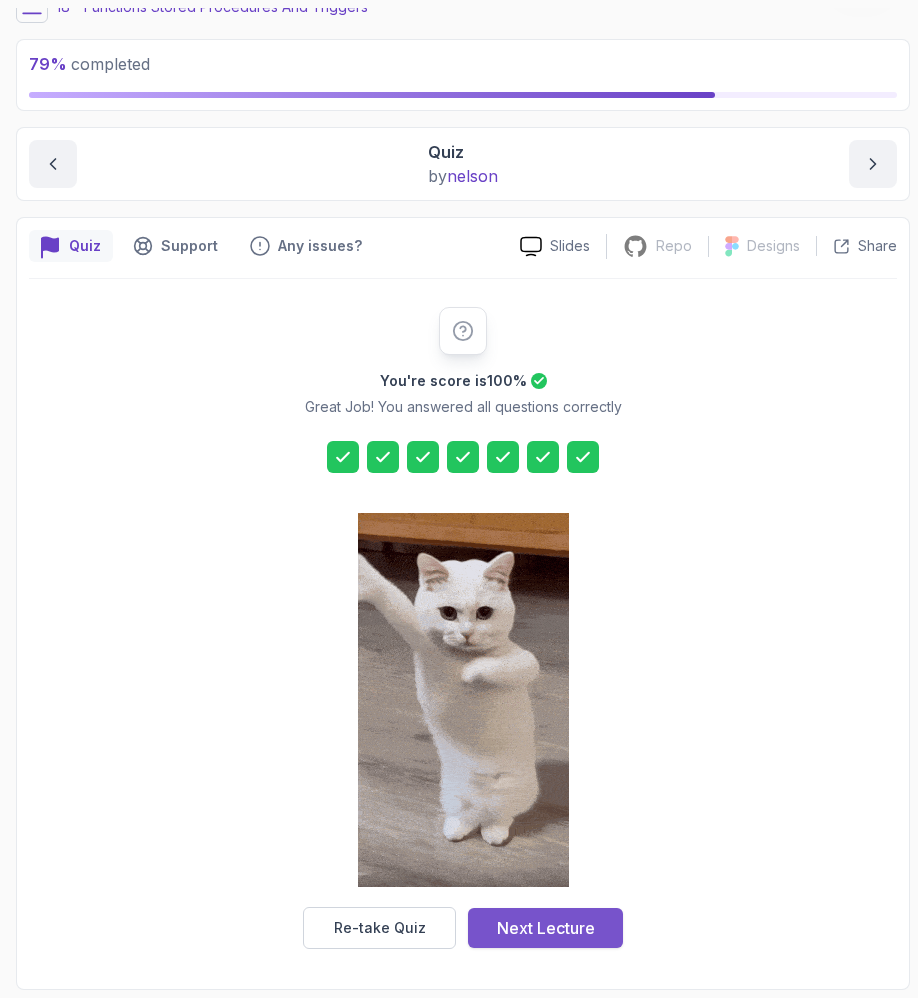 scroll, scrollTop: 0, scrollLeft: 0, axis: both 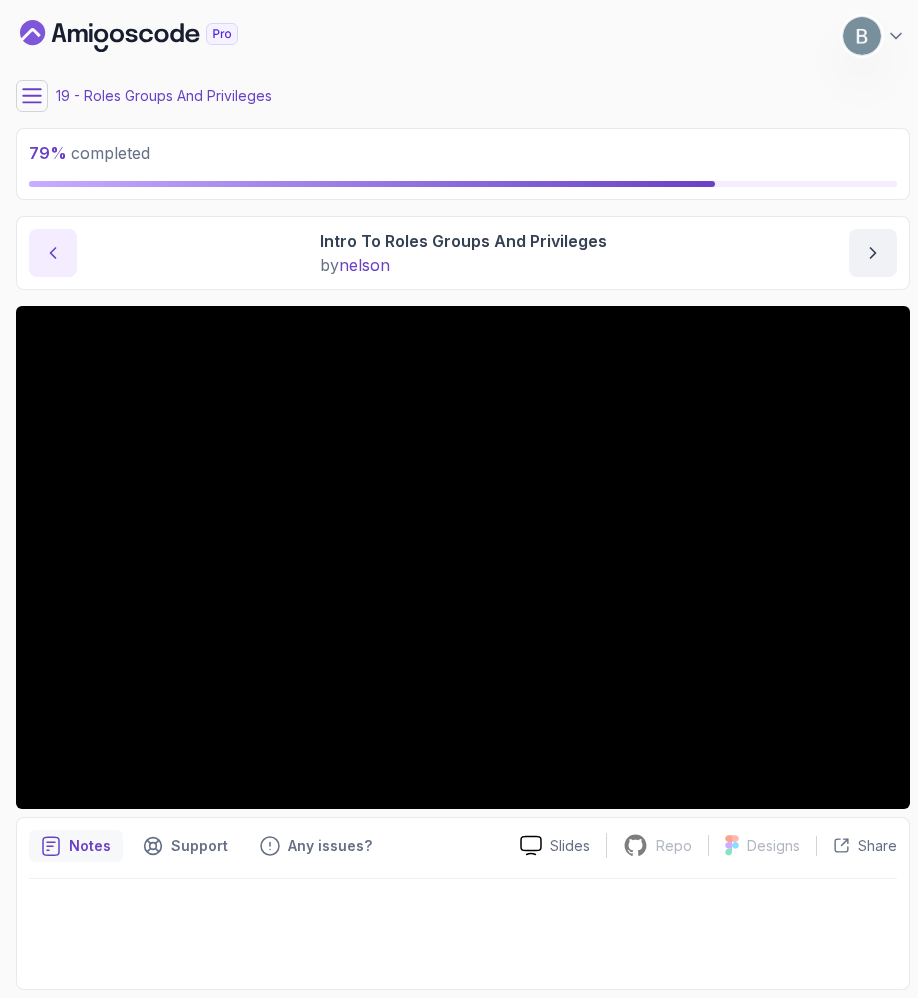 click at bounding box center (53, 253) 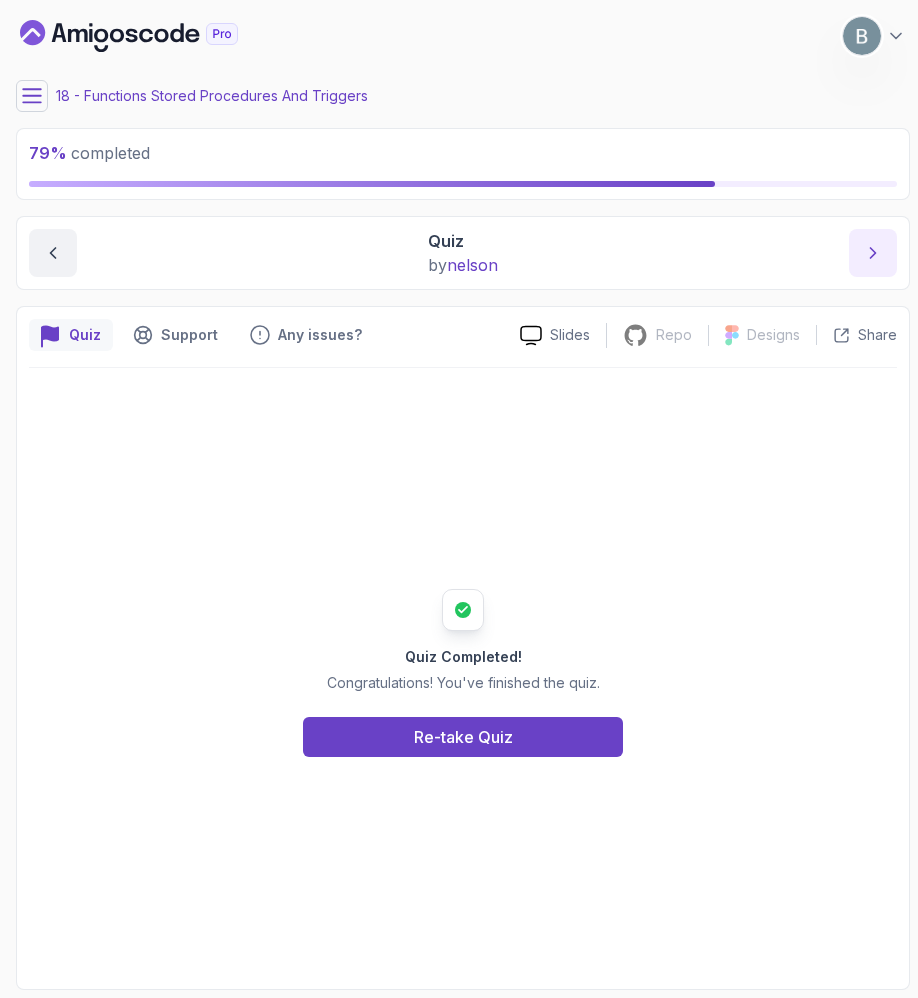 click 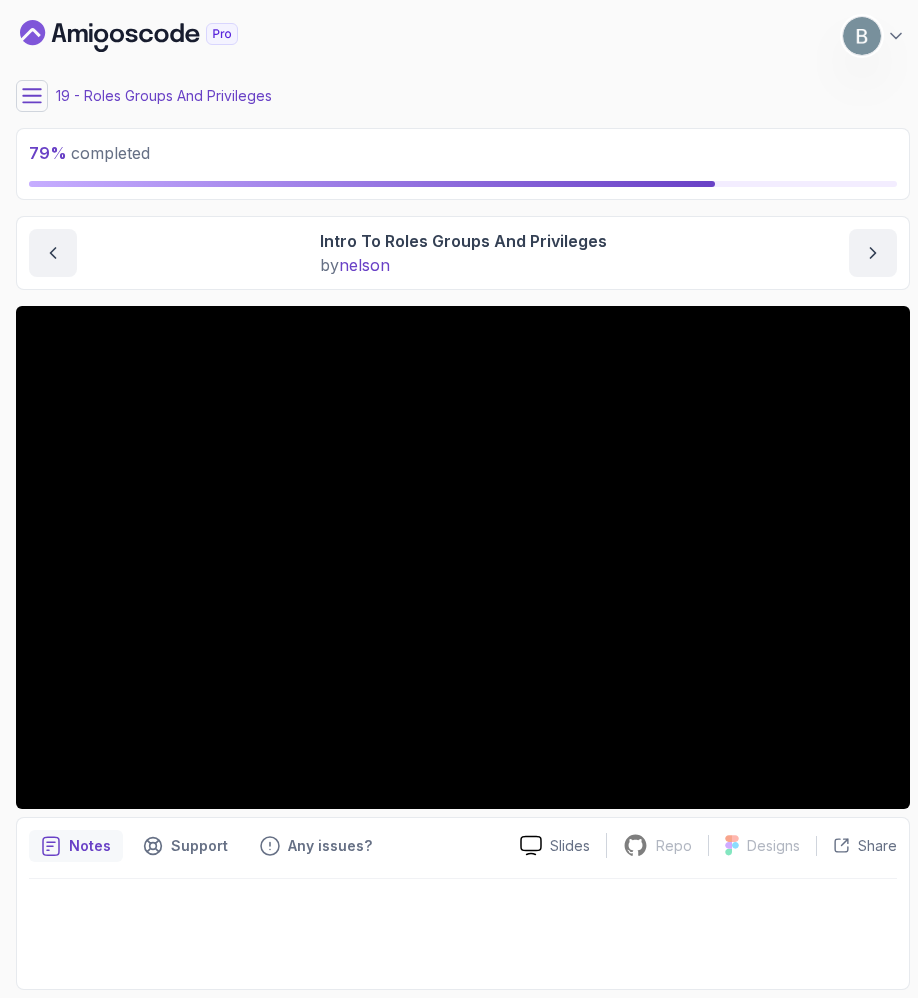 click at bounding box center (32, 96) 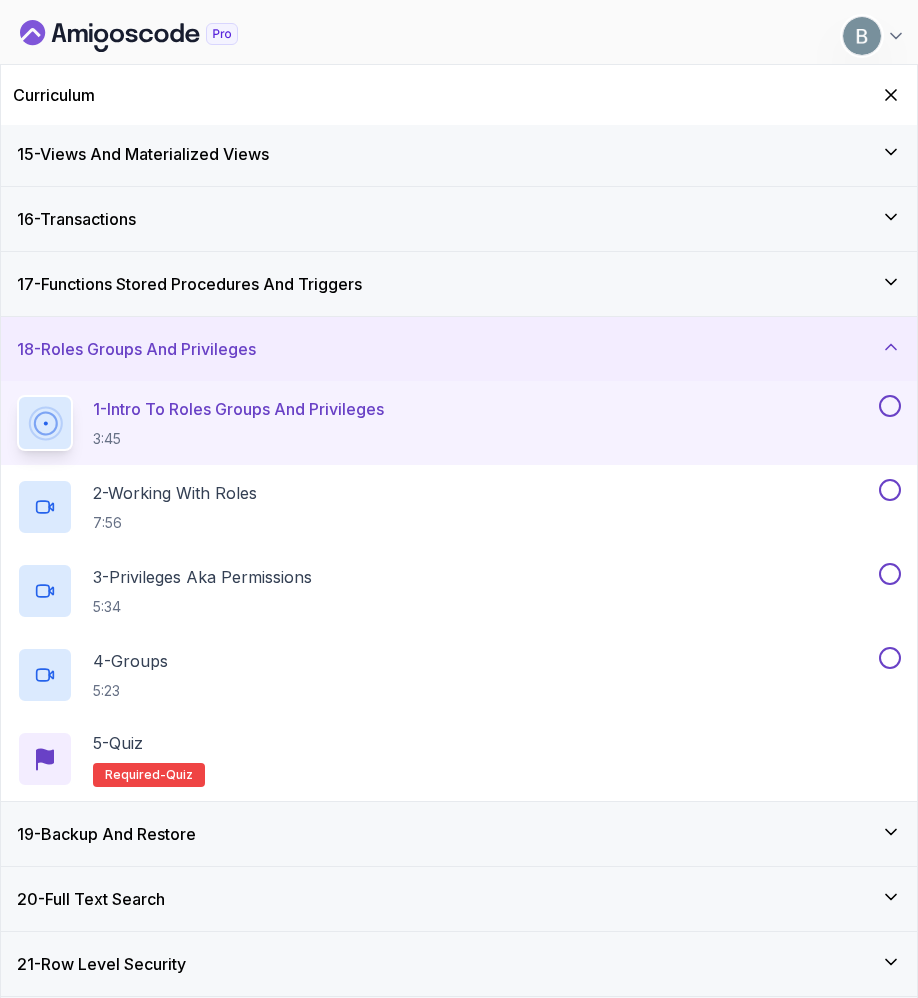 scroll, scrollTop: 1385, scrollLeft: 0, axis: vertical 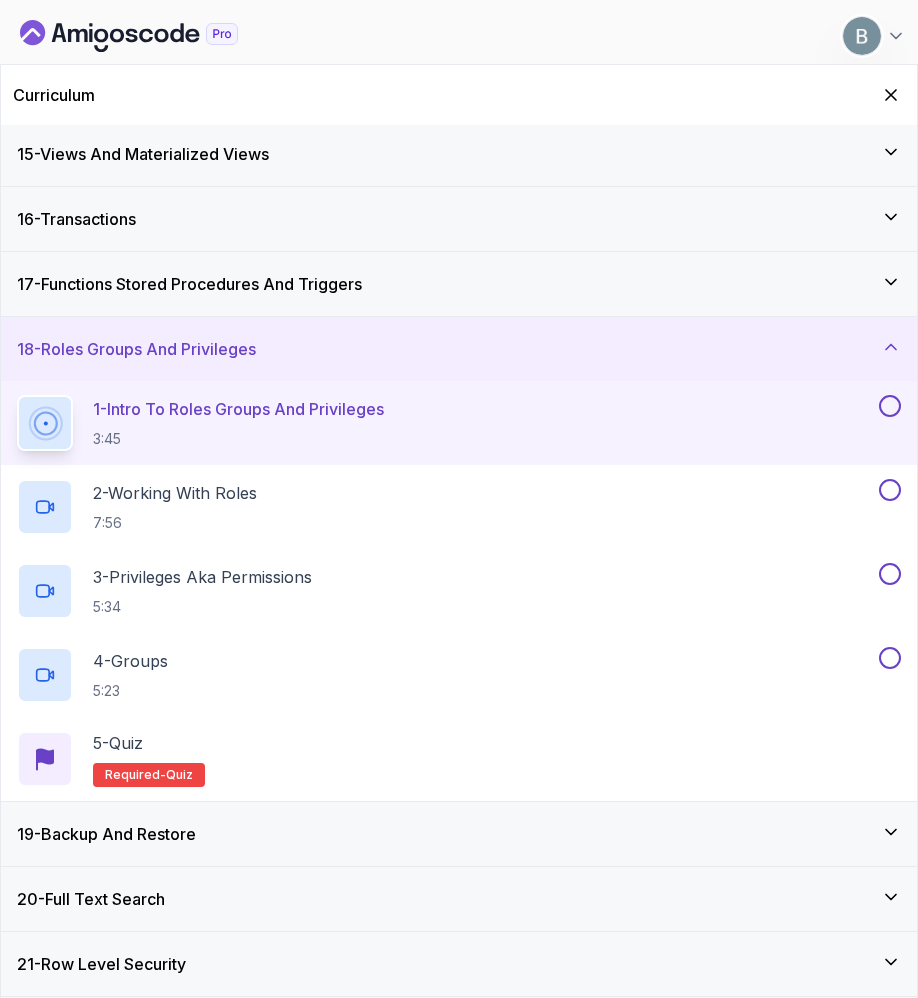 click on "18  -  Roles Groups And Privileges" at bounding box center [459, 349] 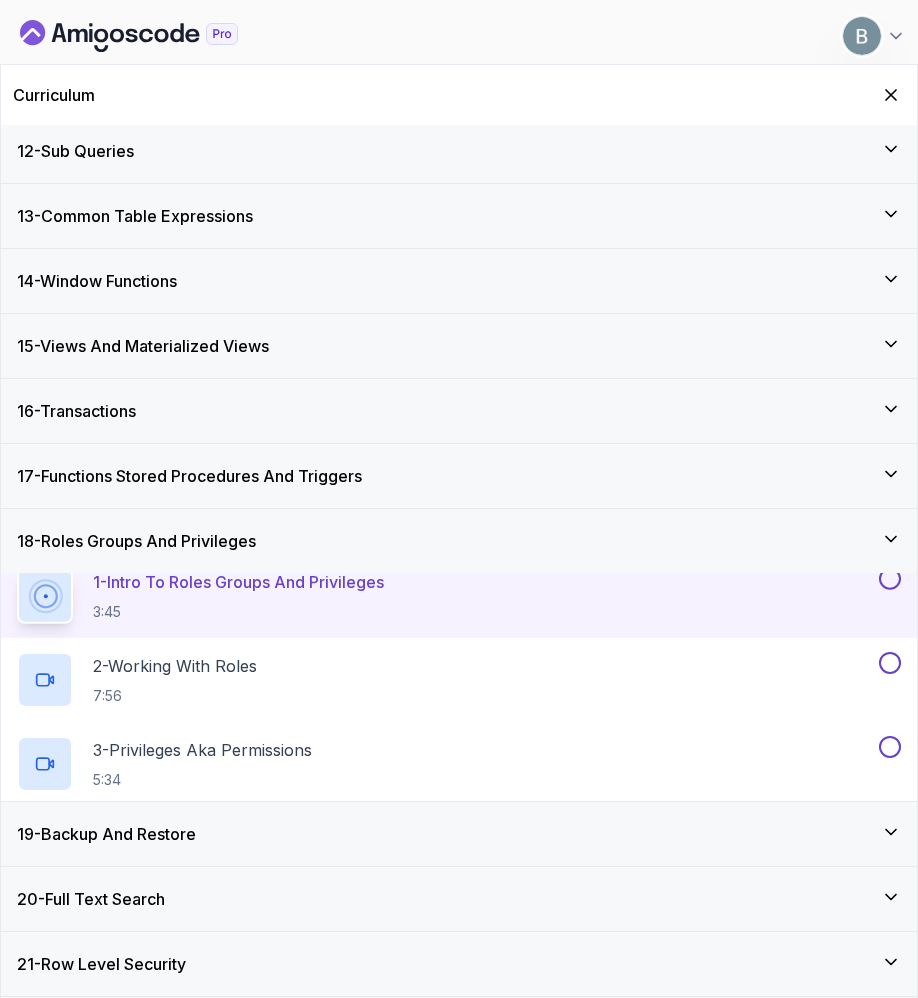 scroll, scrollTop: 860, scrollLeft: 0, axis: vertical 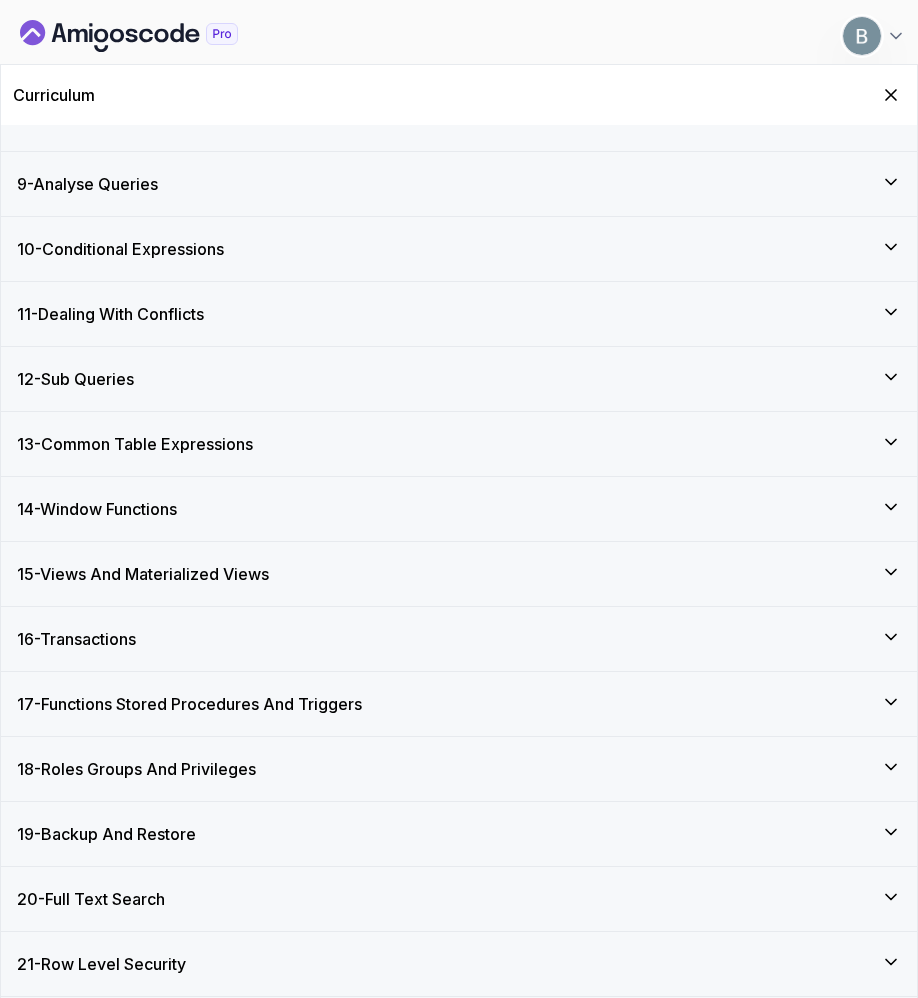 click on "18  -  Roles Groups And Privileges" at bounding box center (136, 769) 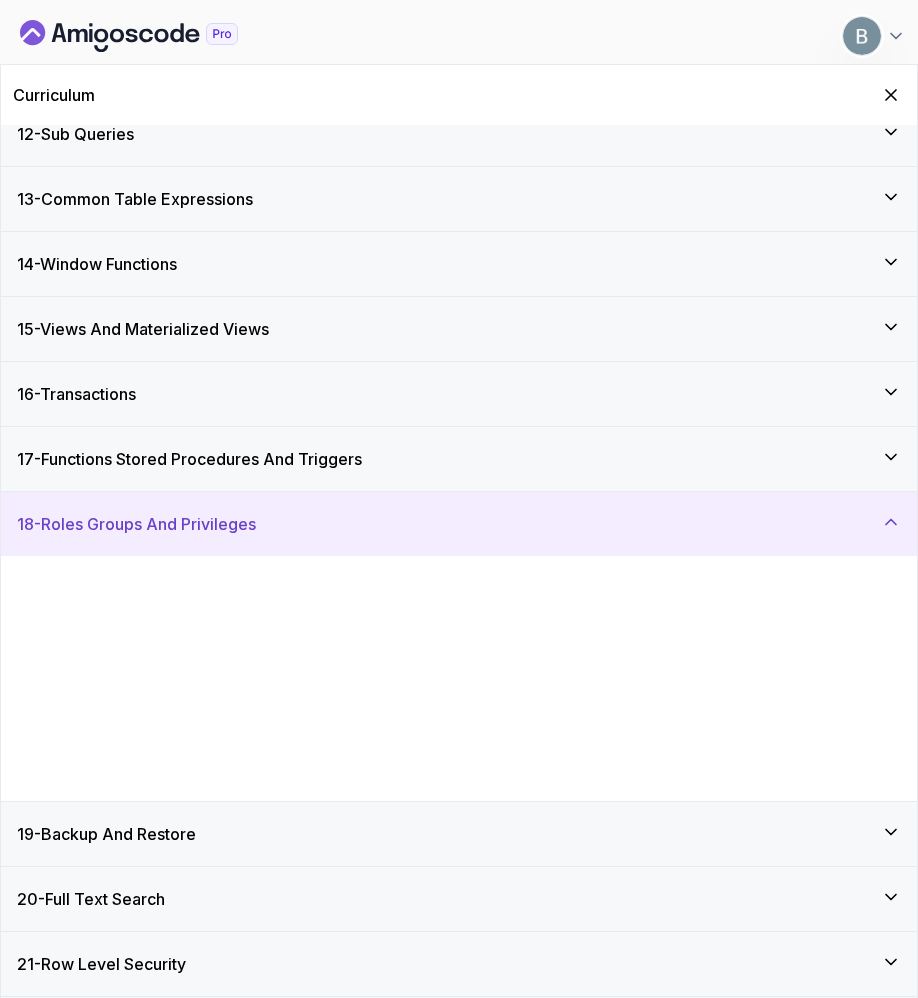 scroll, scrollTop: 1385, scrollLeft: 0, axis: vertical 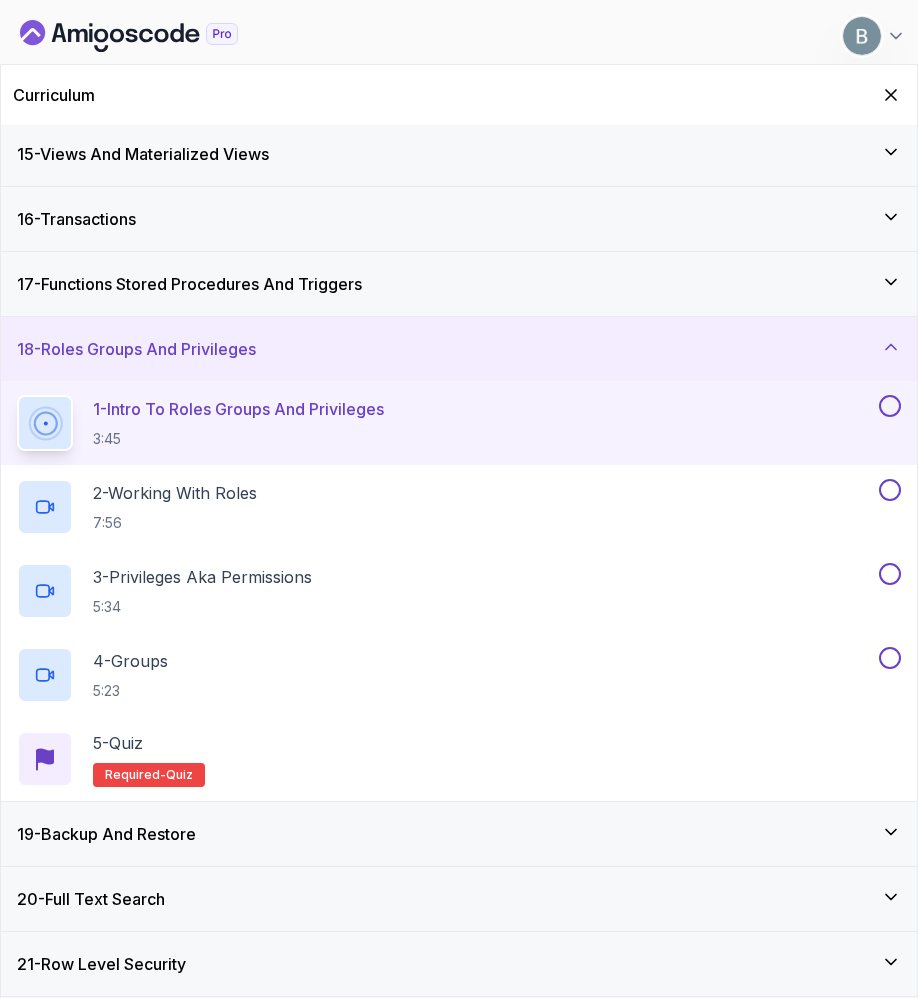 click on "20  -  Full Text Search" at bounding box center [459, 899] 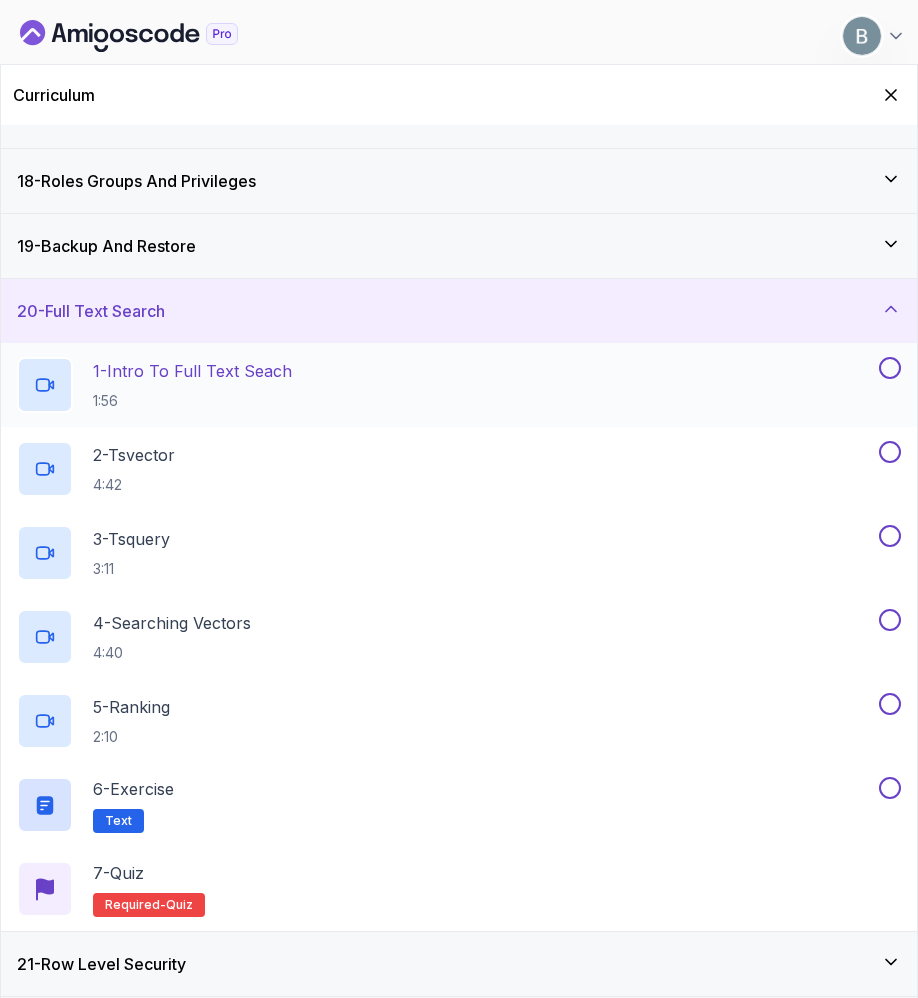 scroll, scrollTop: 1553, scrollLeft: 0, axis: vertical 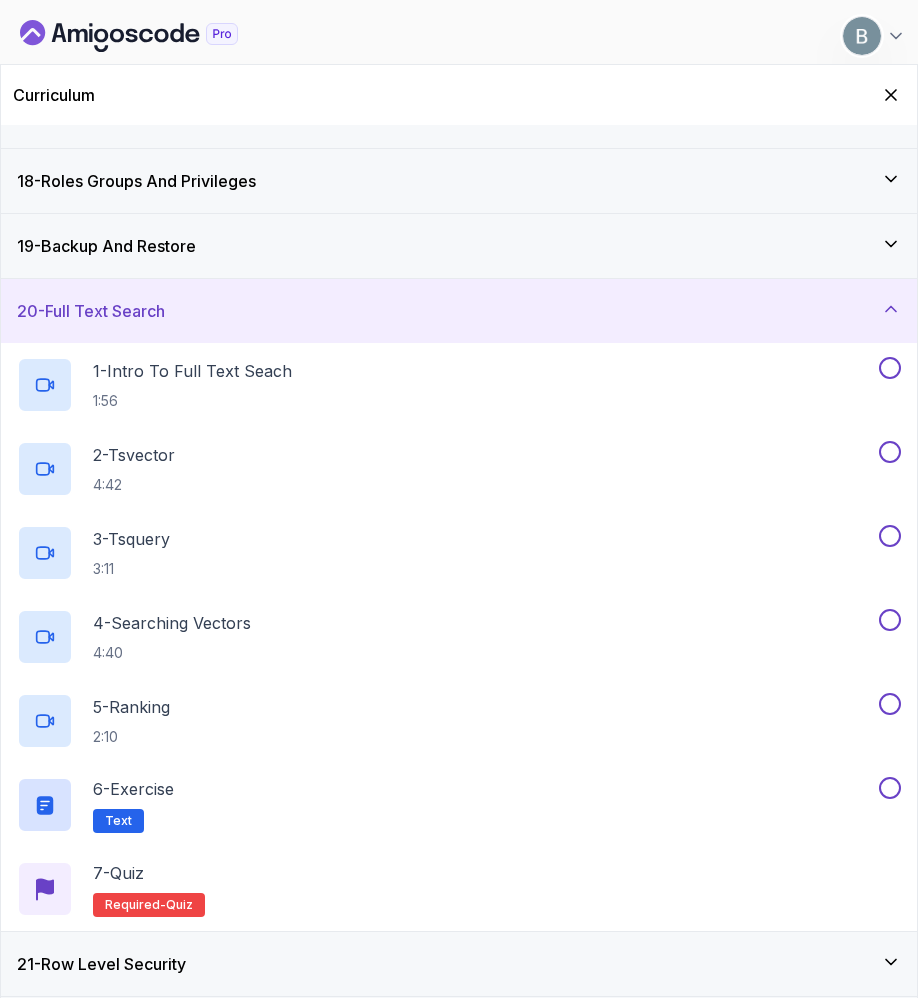 click on "20  -  Full Text Search" at bounding box center (459, 311) 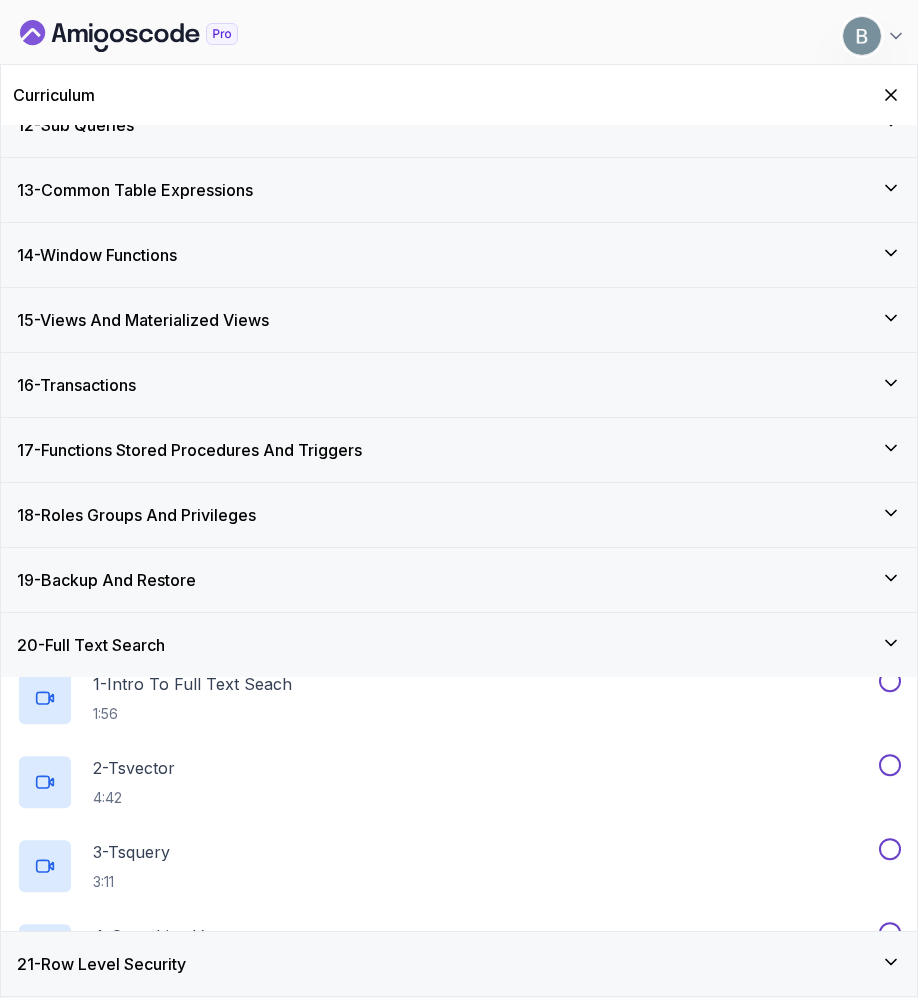 scroll, scrollTop: 860, scrollLeft: 0, axis: vertical 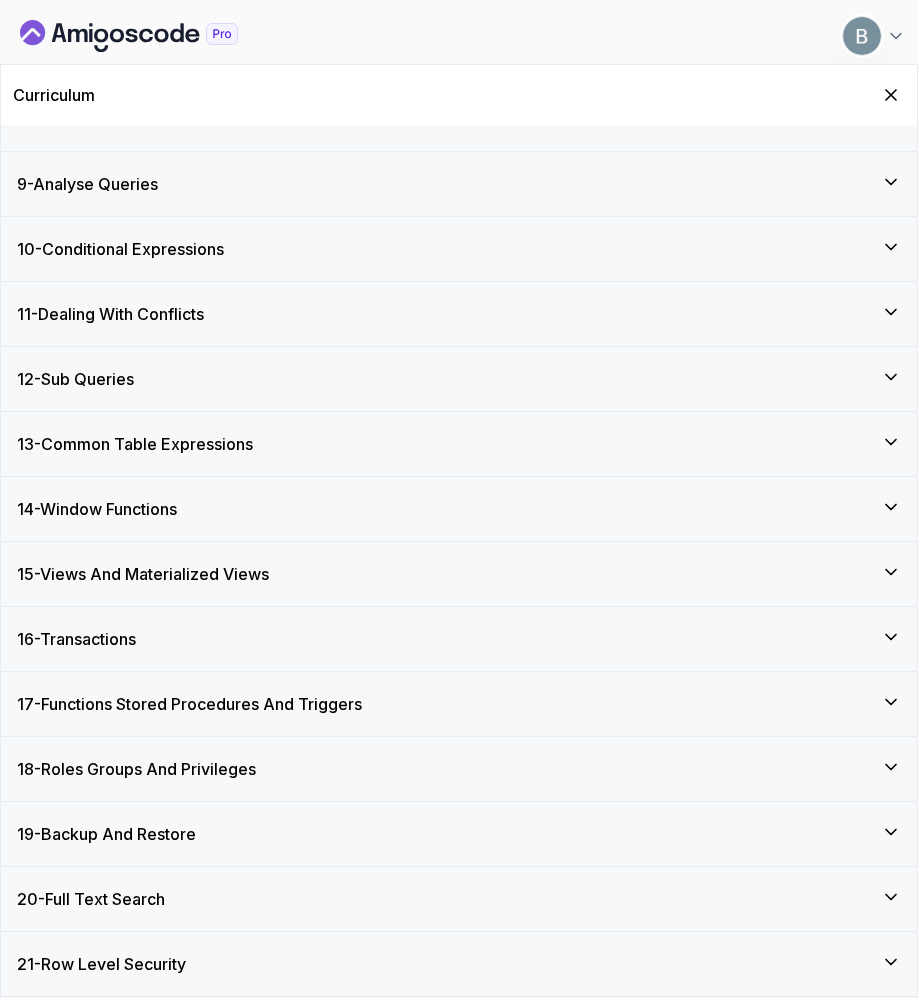 click on "21  -  Row Level Security" at bounding box center (101, 964) 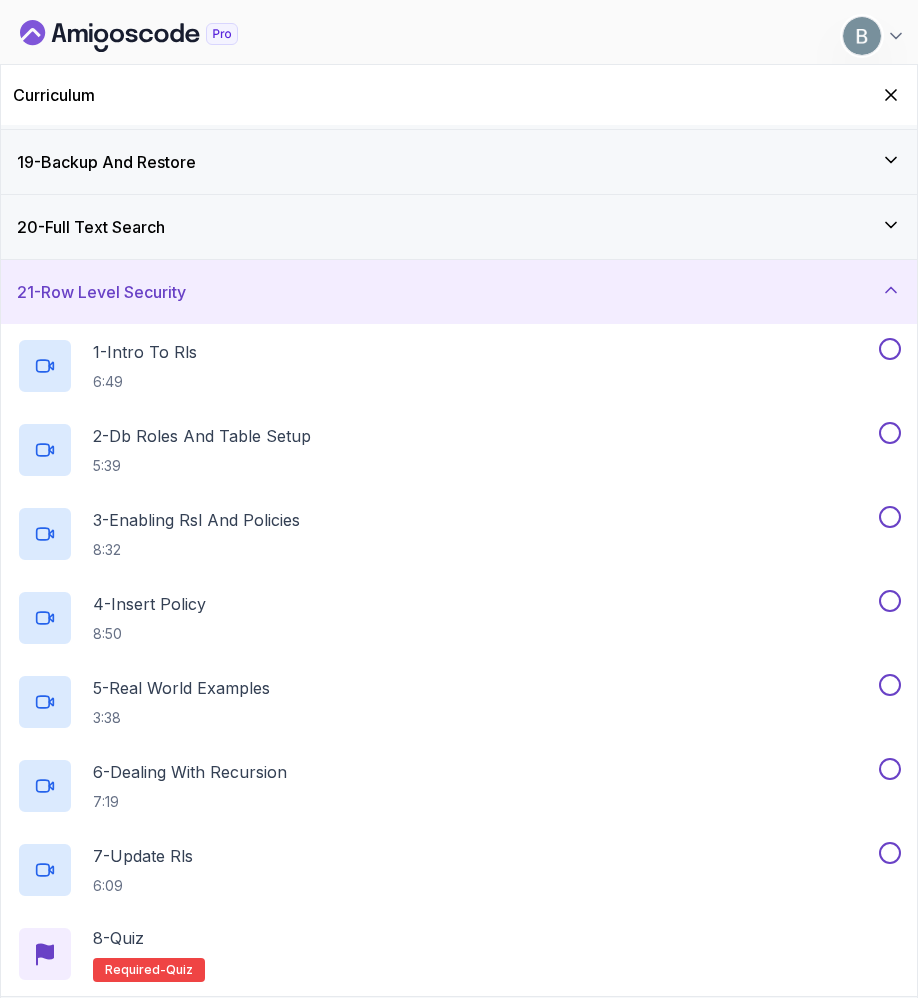 scroll, scrollTop: 1591, scrollLeft: 0, axis: vertical 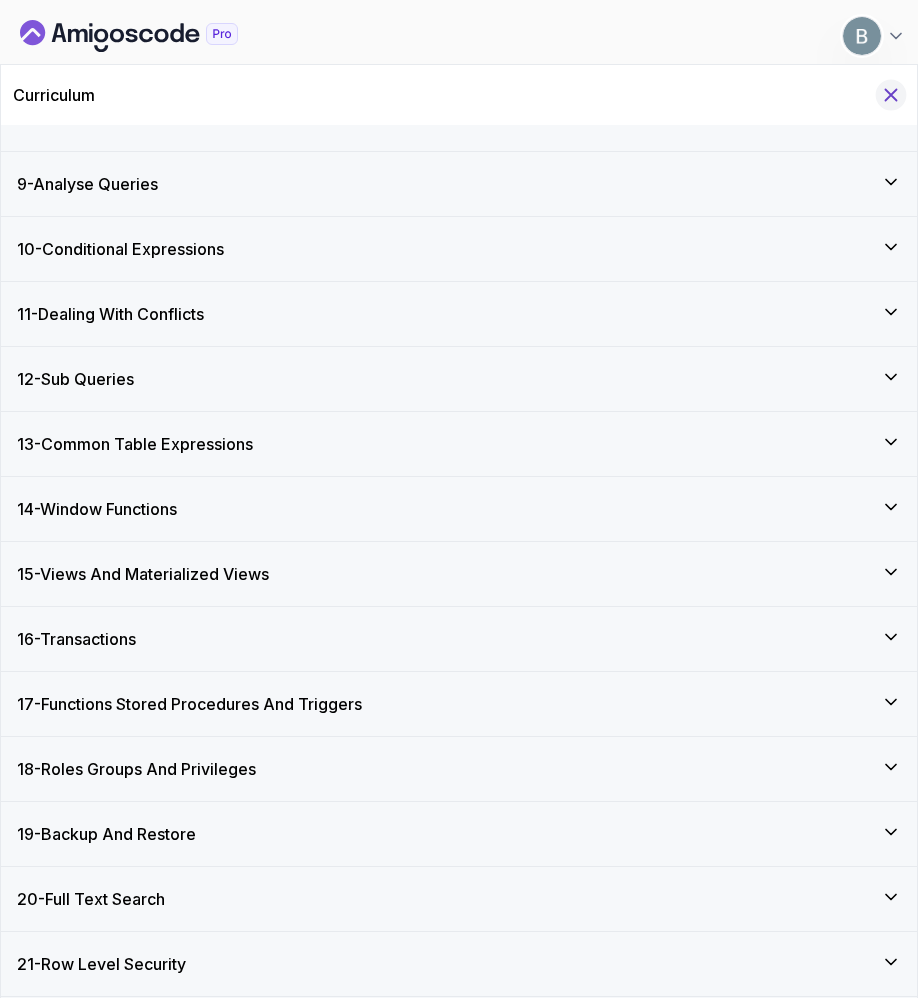 click 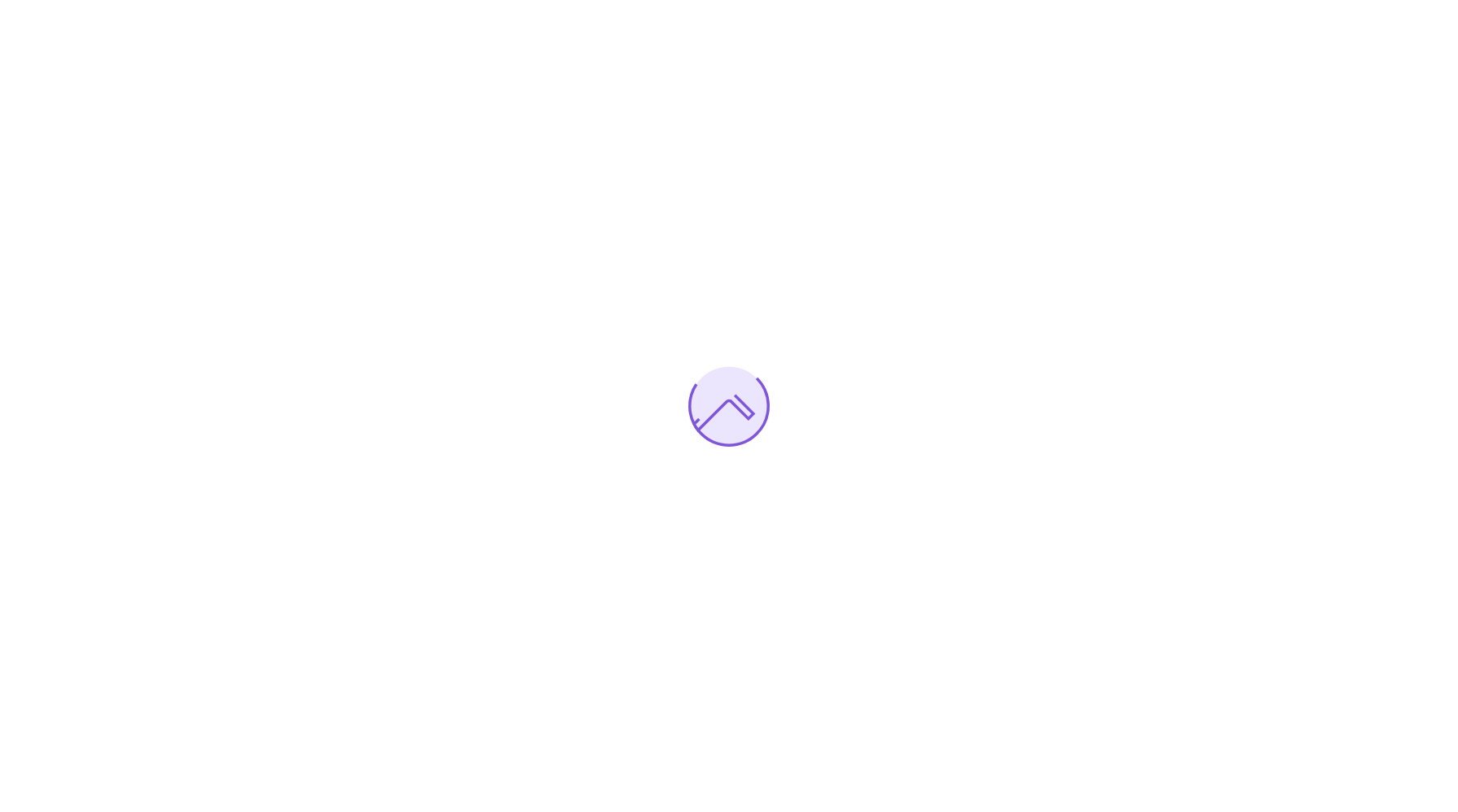 scroll, scrollTop: 0, scrollLeft: 0, axis: both 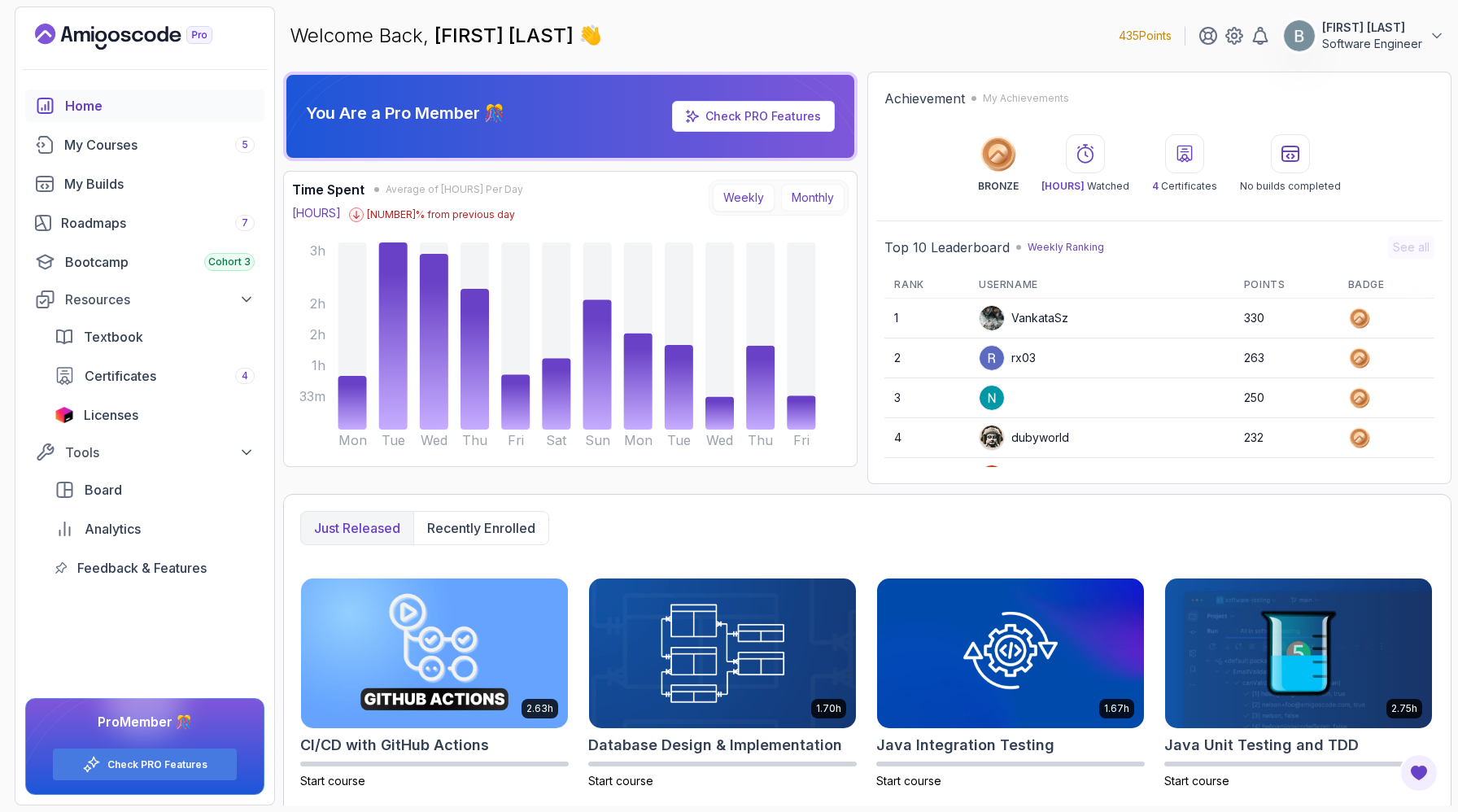 click on "Monthly" at bounding box center [813, 198] 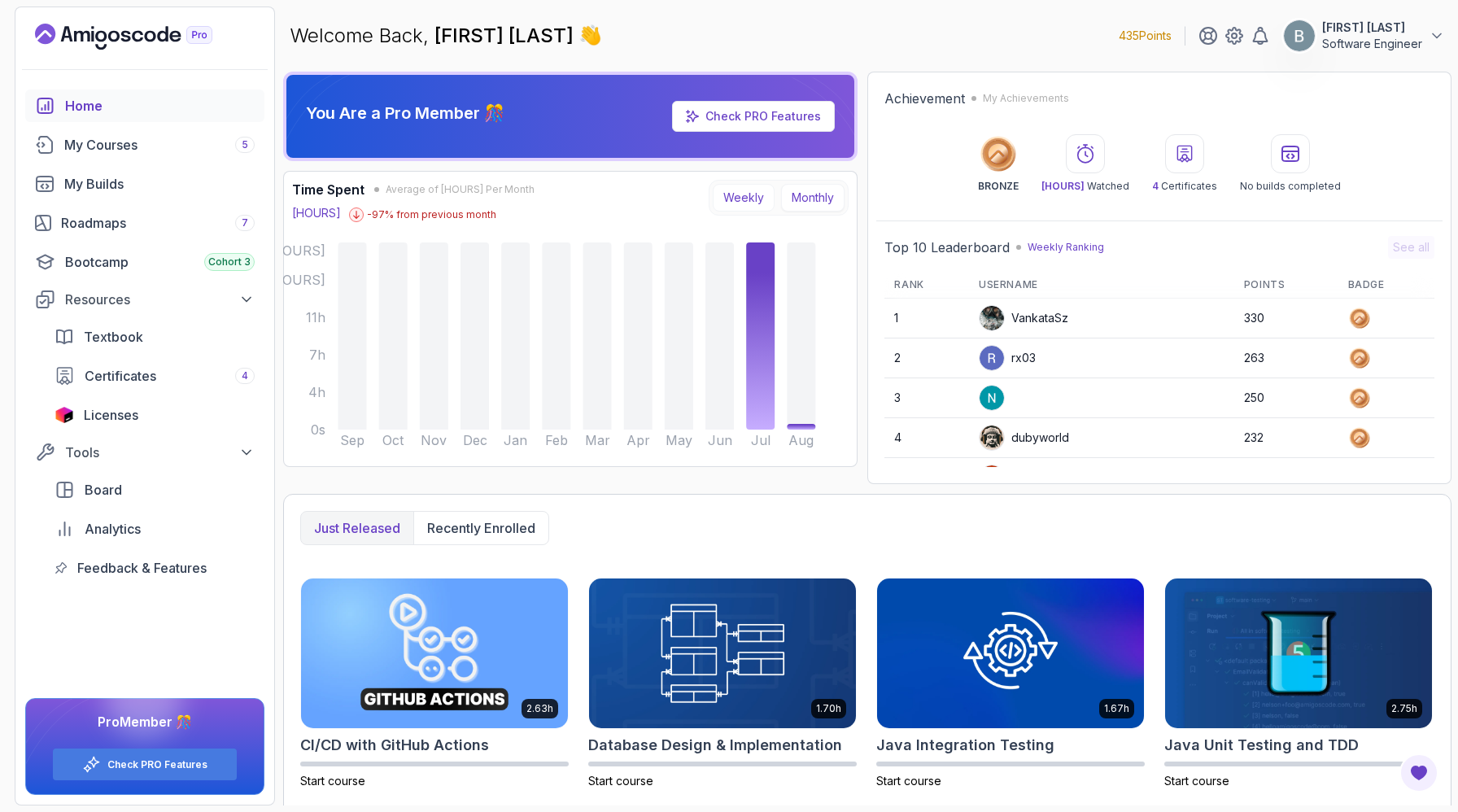 click on "Weekly" at bounding box center [744, 198] 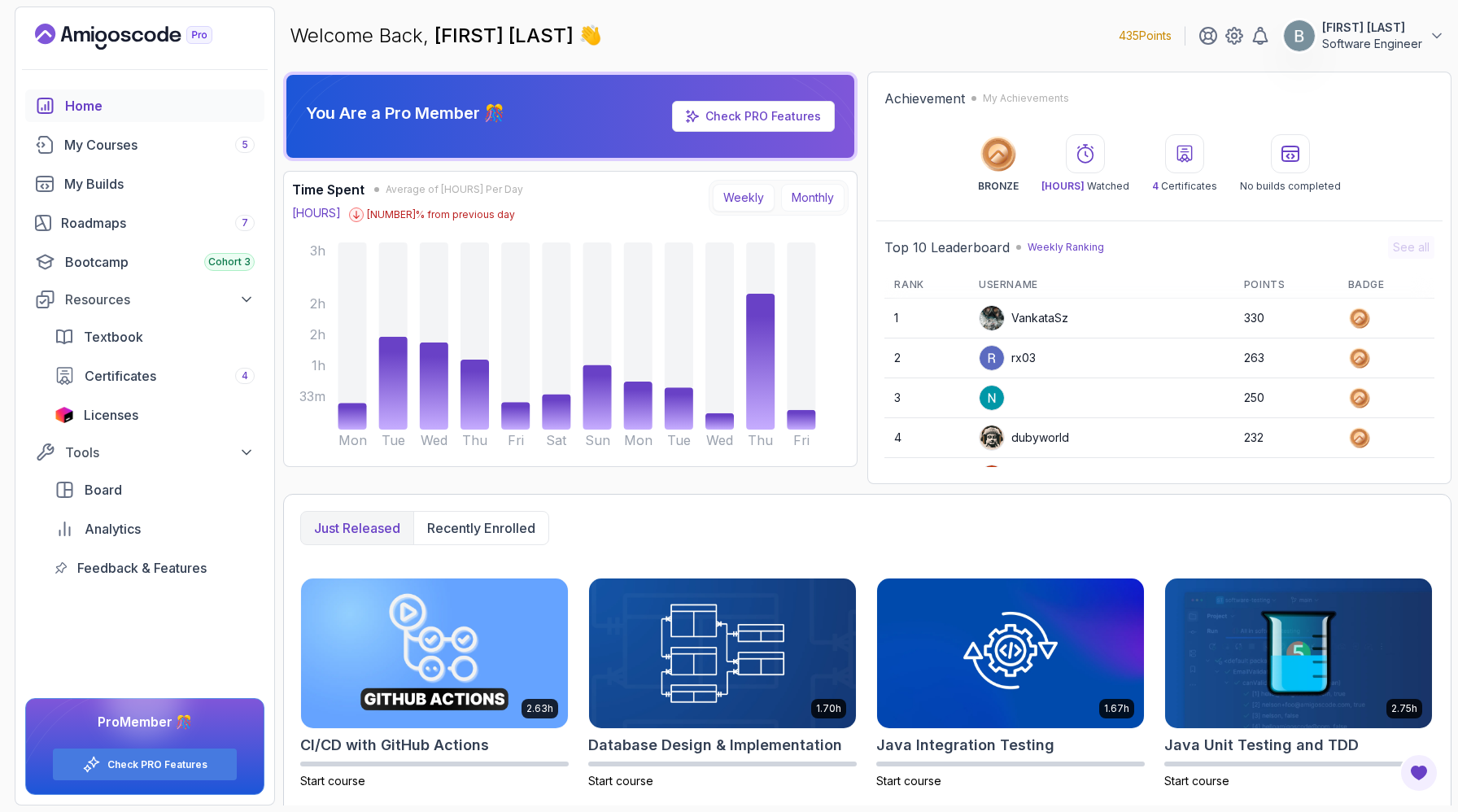 click on "Monthly" at bounding box center [813, 198] 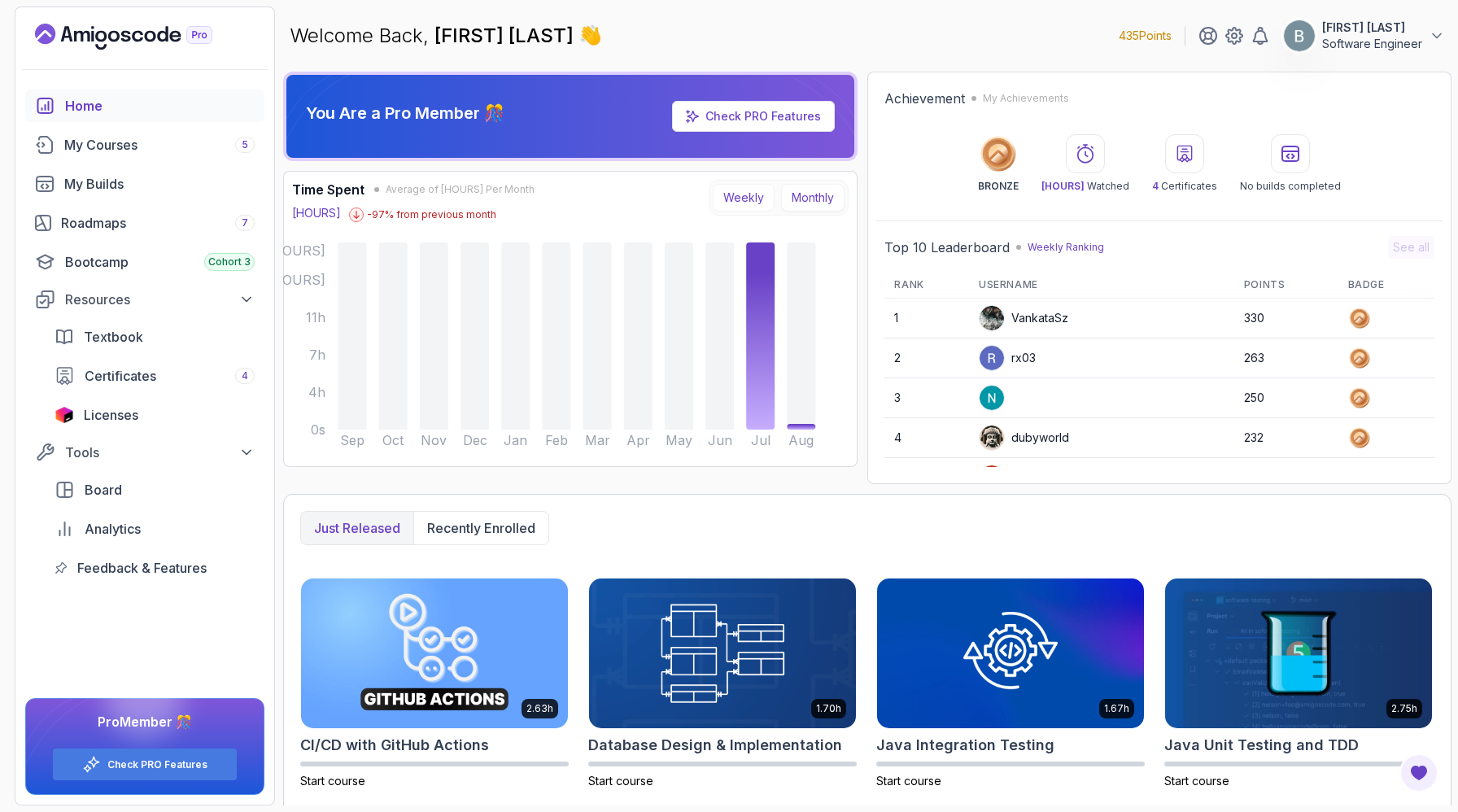 click on "Weekly" at bounding box center [744, 198] 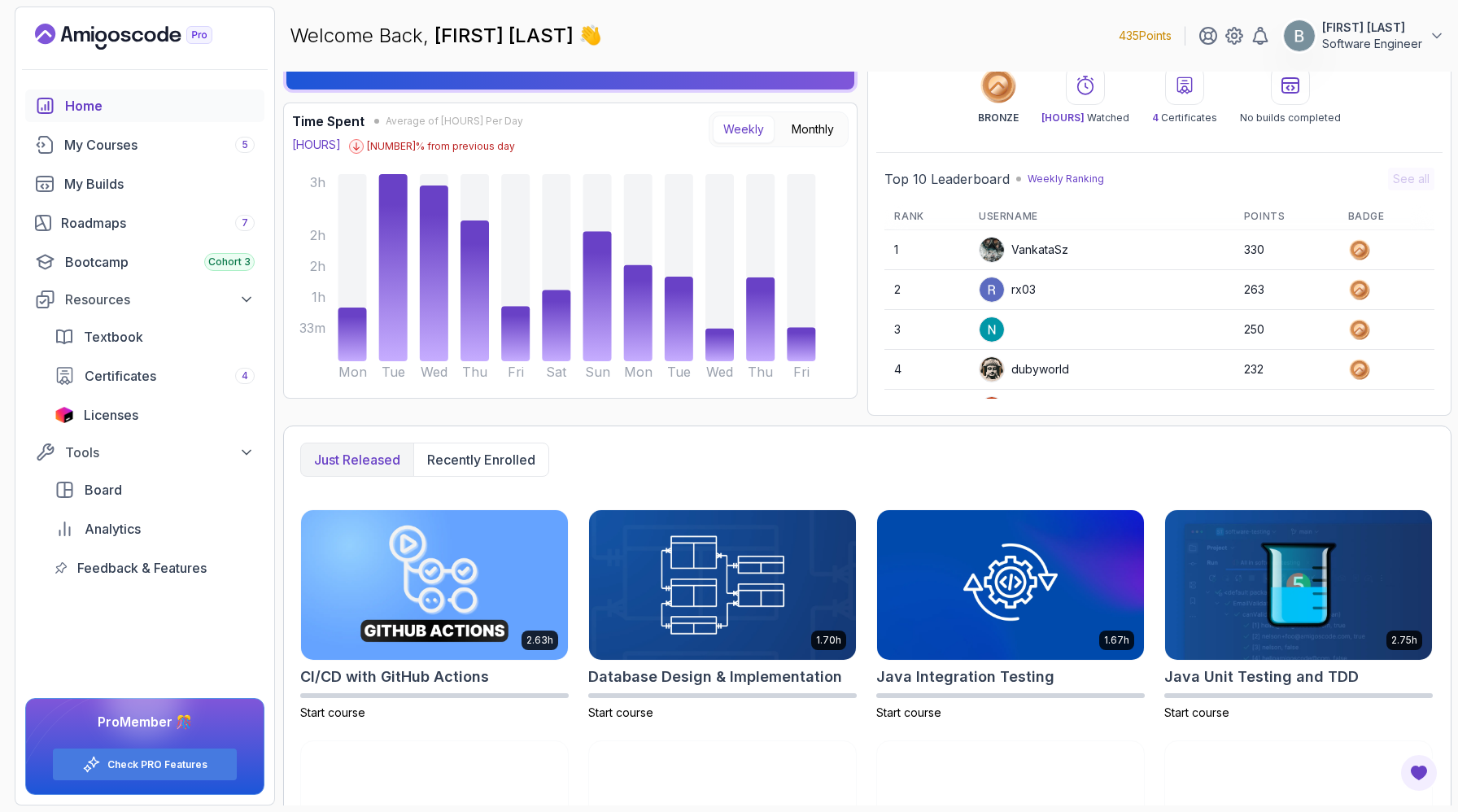 scroll, scrollTop: 44, scrollLeft: 0, axis: vertical 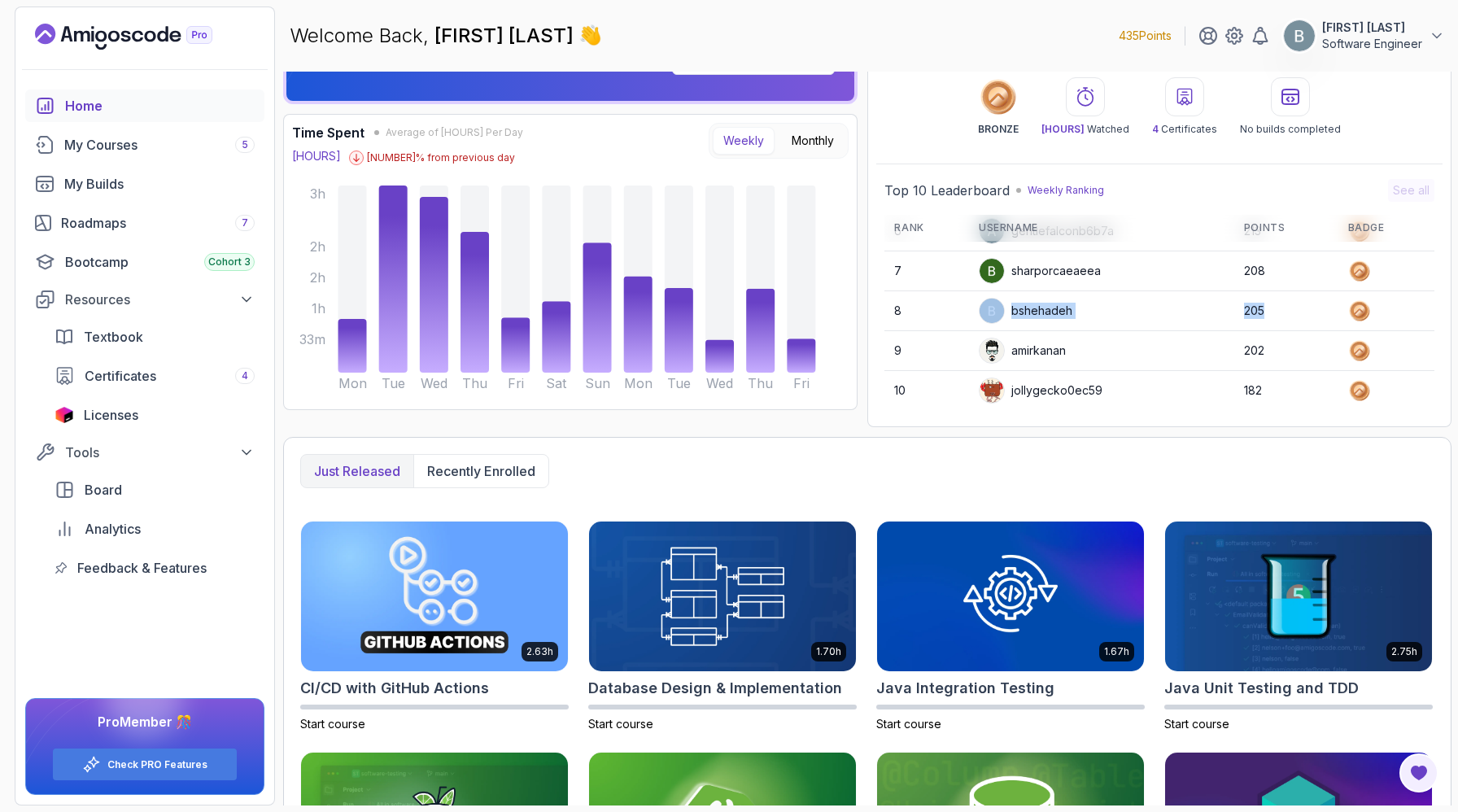 drag, startPoint x: 1285, startPoint y: 403, endPoint x: 1233, endPoint y: 403, distance: 52 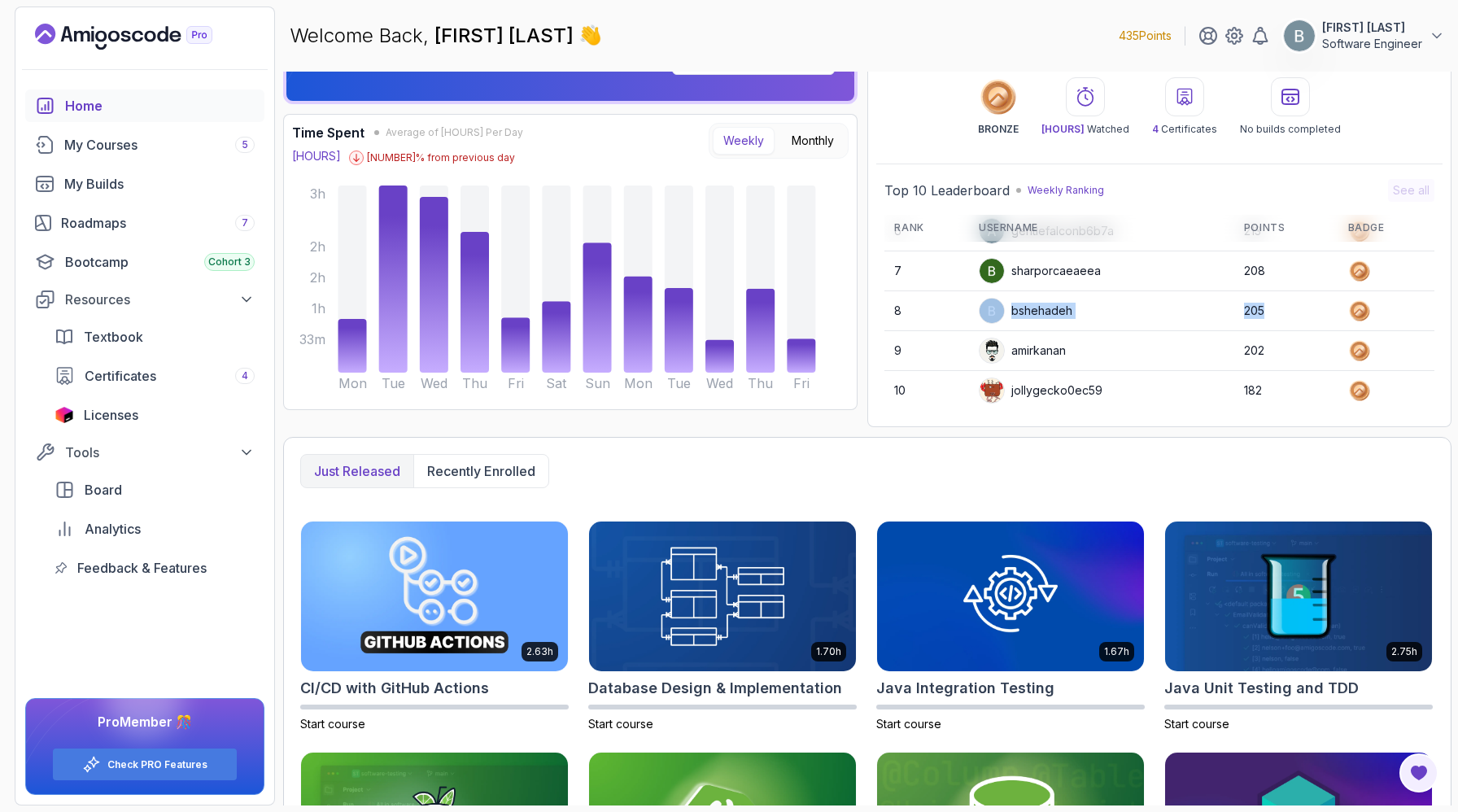 click on "8 bshehadeh 205" at bounding box center (1159, 311) 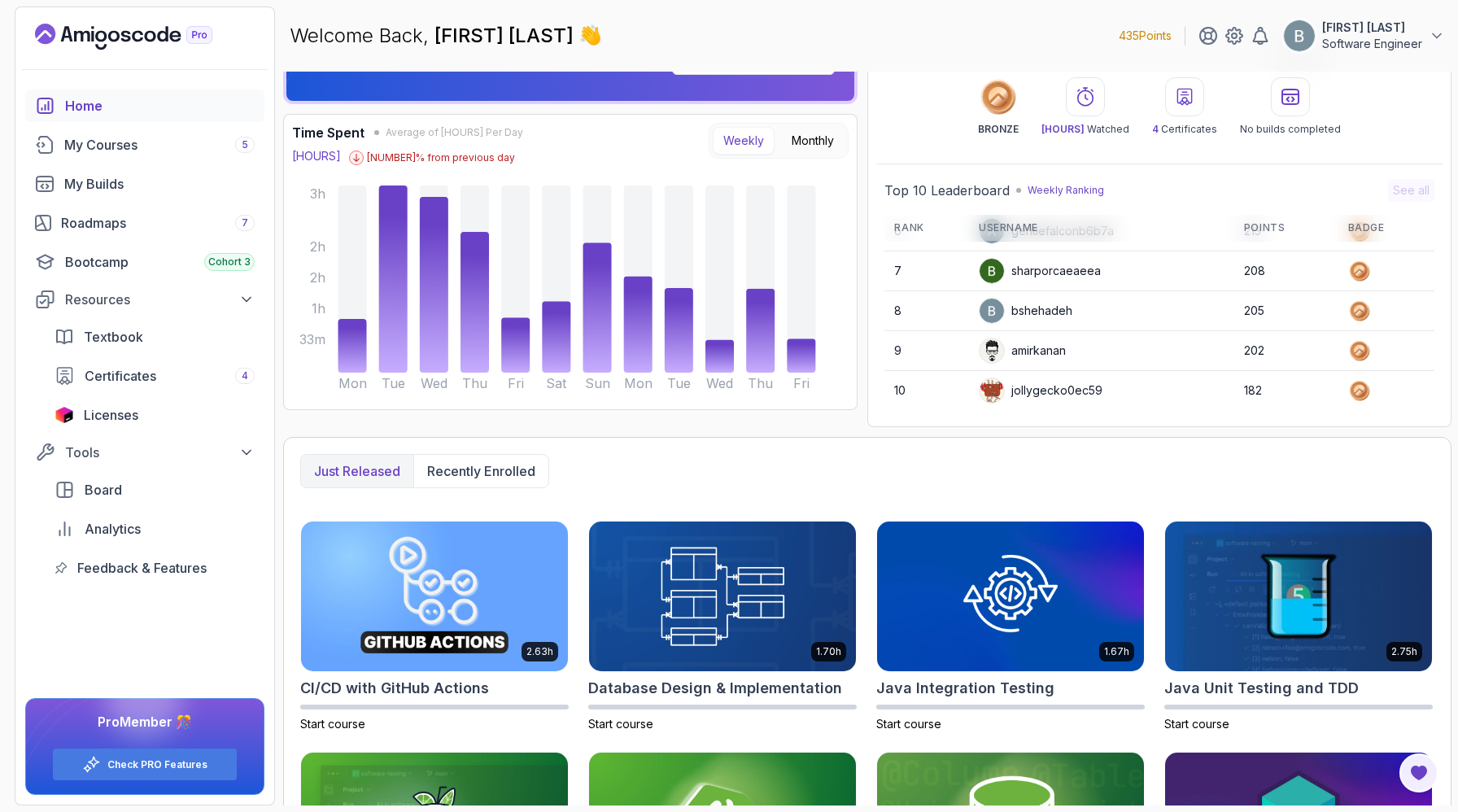 click on "bshehadeh" at bounding box center (1102, 311) 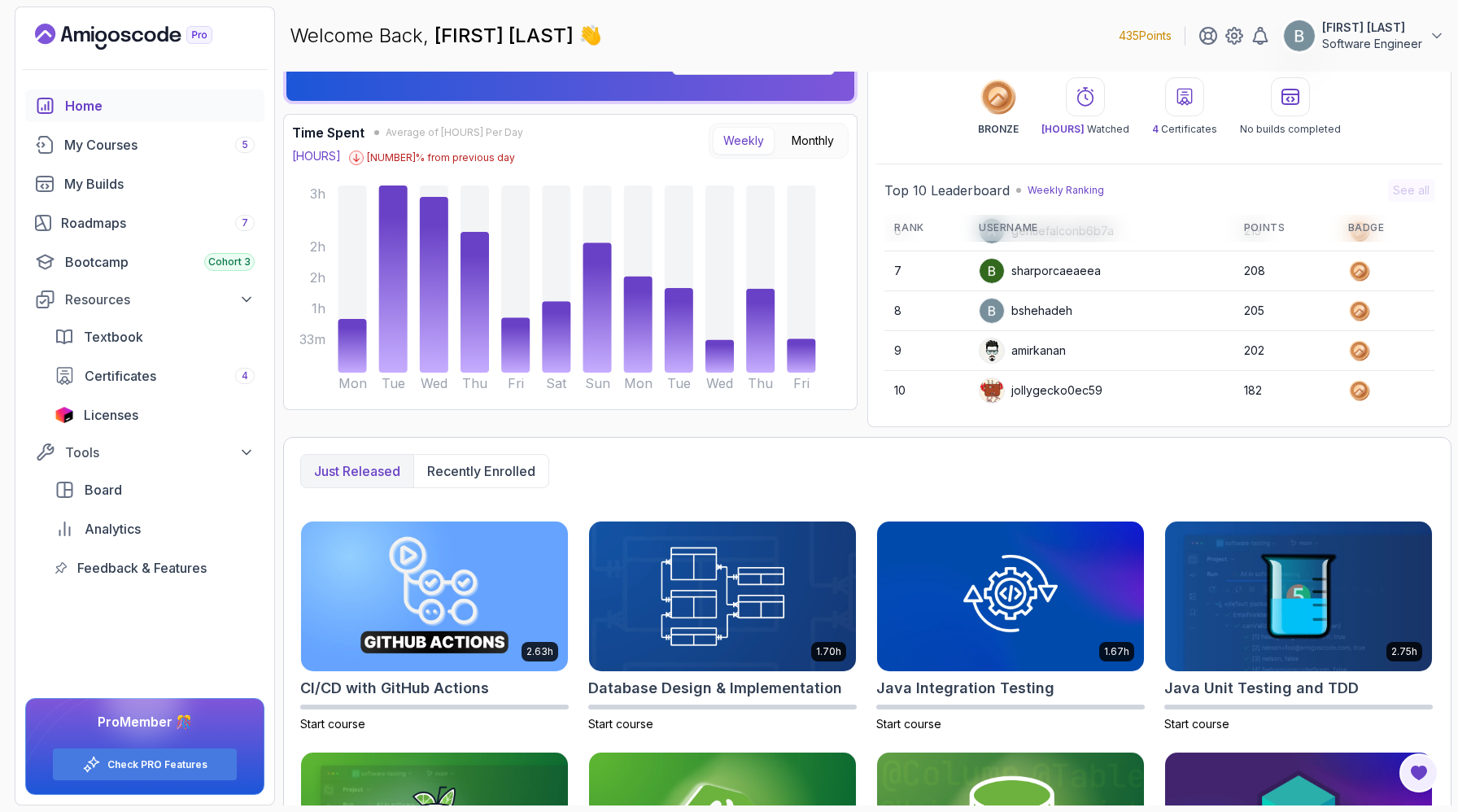 scroll, scrollTop: 0, scrollLeft: 0, axis: both 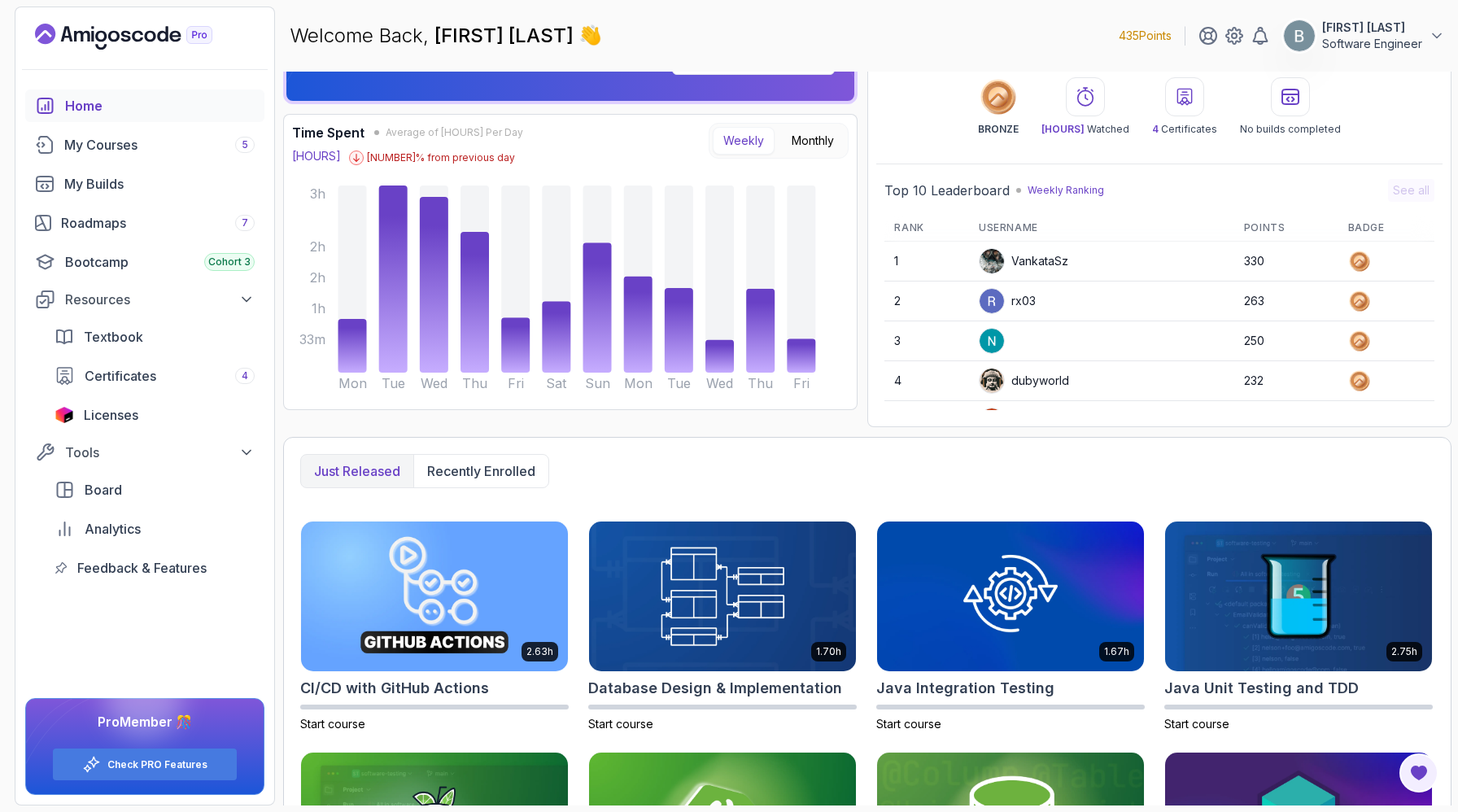 click 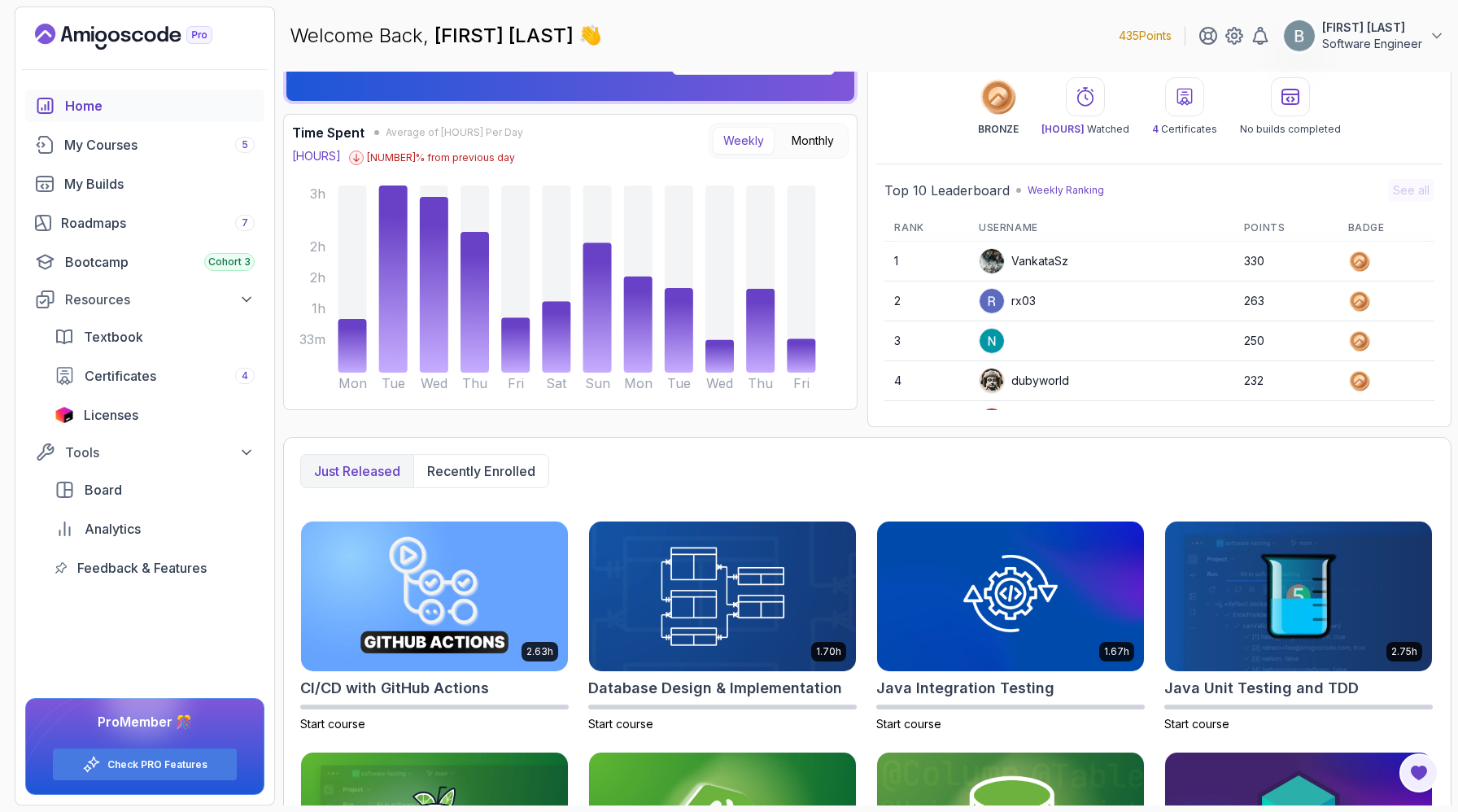 scroll, scrollTop: 0, scrollLeft: 0, axis: both 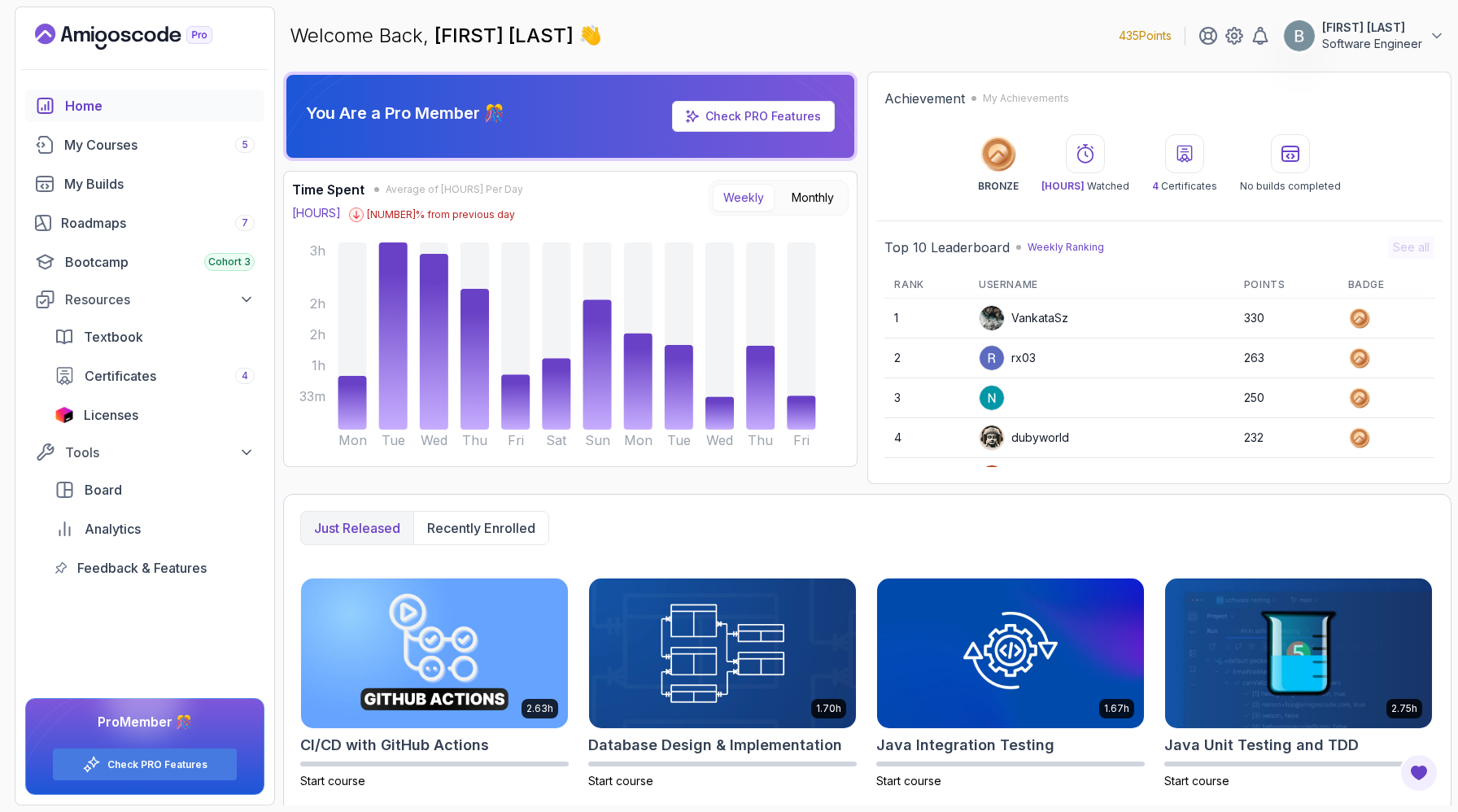 click at bounding box center [1290, 154] 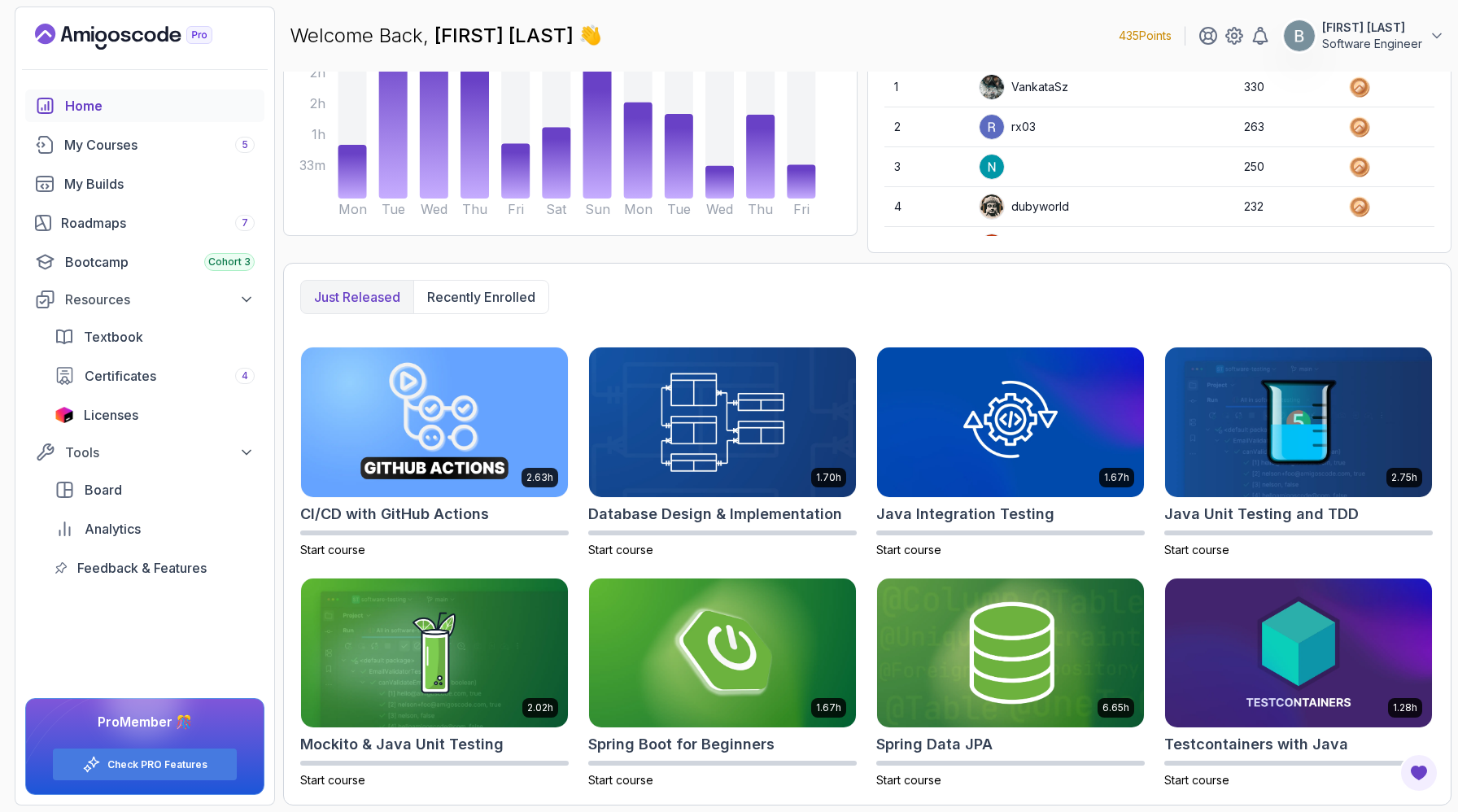 scroll, scrollTop: 0, scrollLeft: 0, axis: both 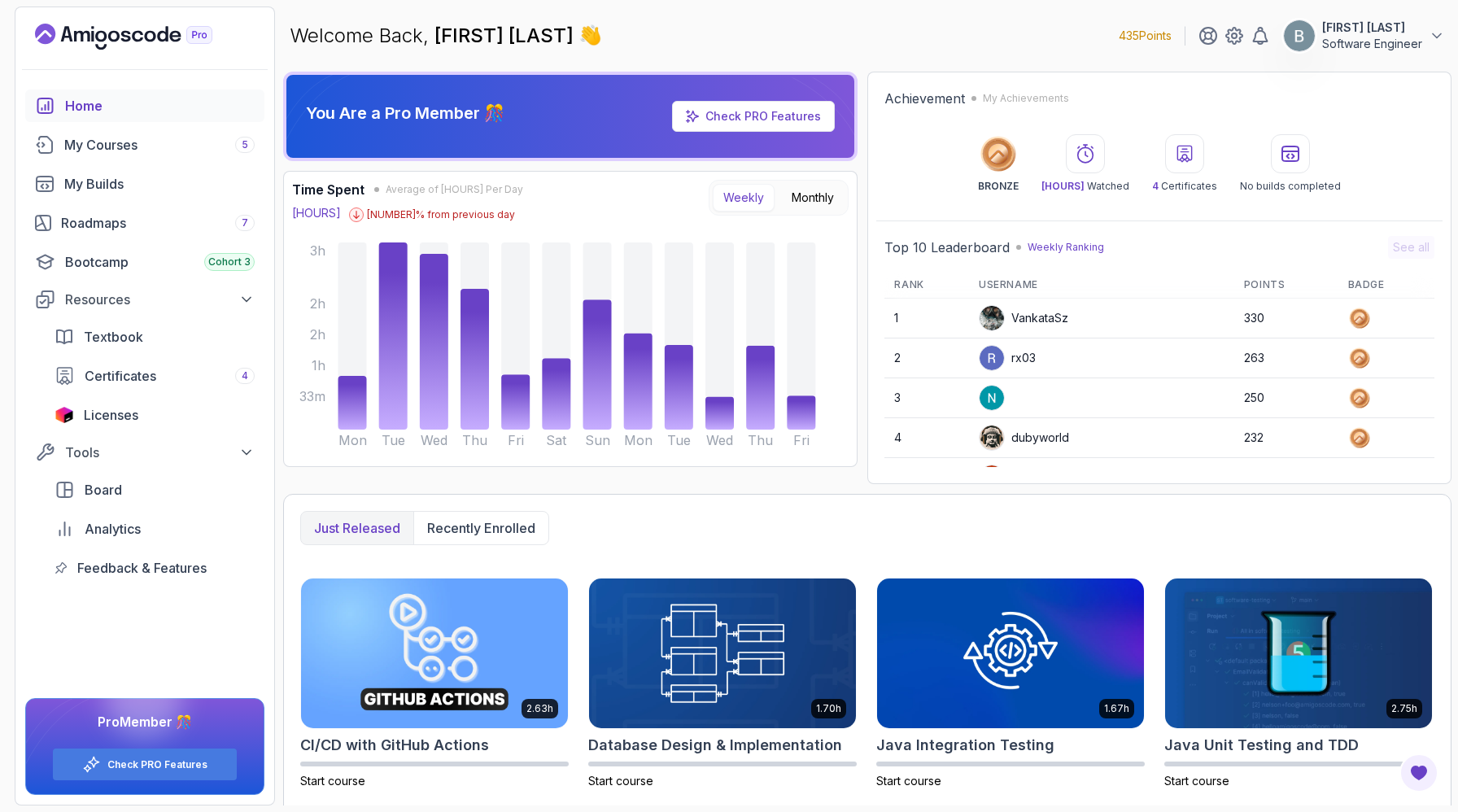 click 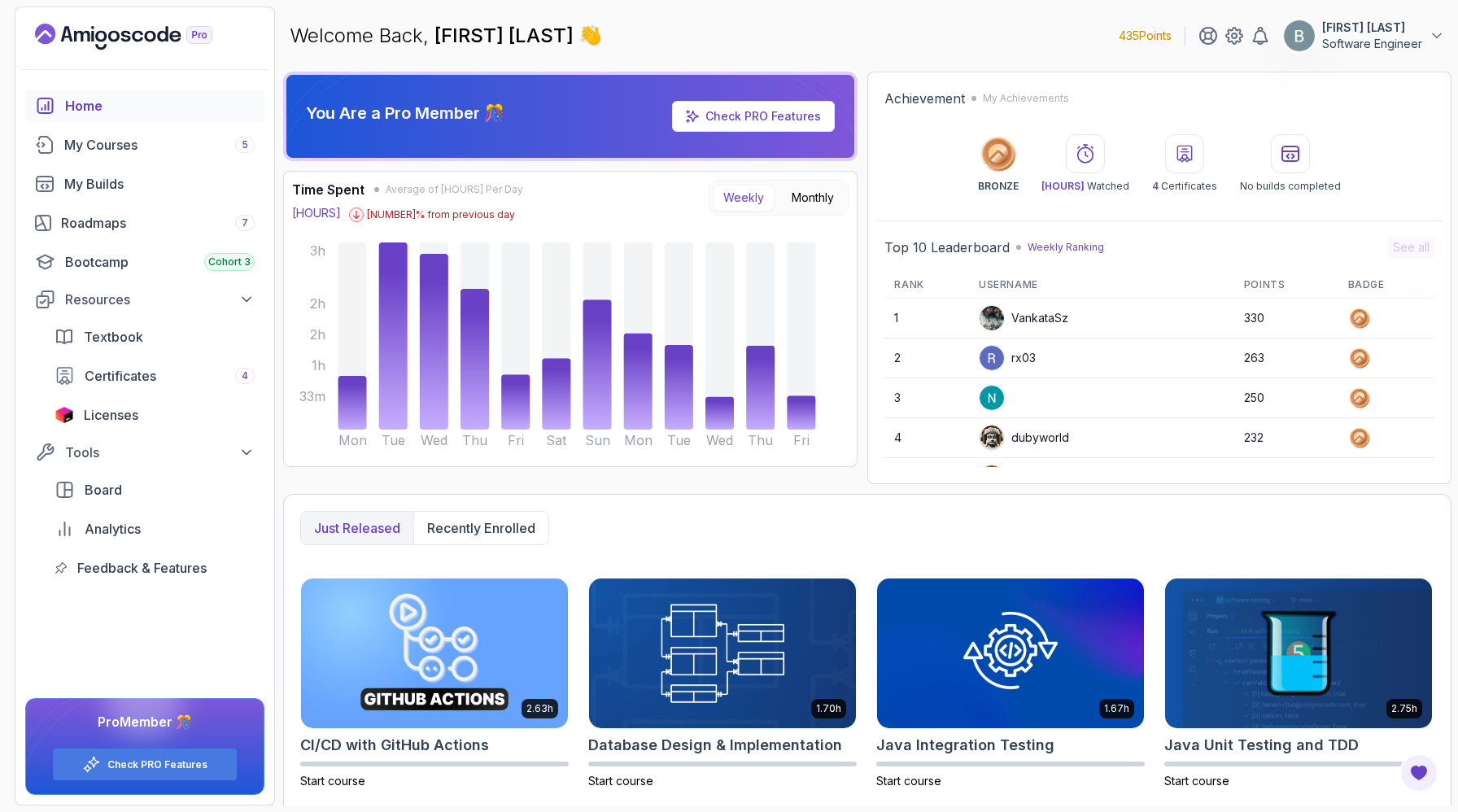 click on "435  Points" at bounding box center [1145, 36] 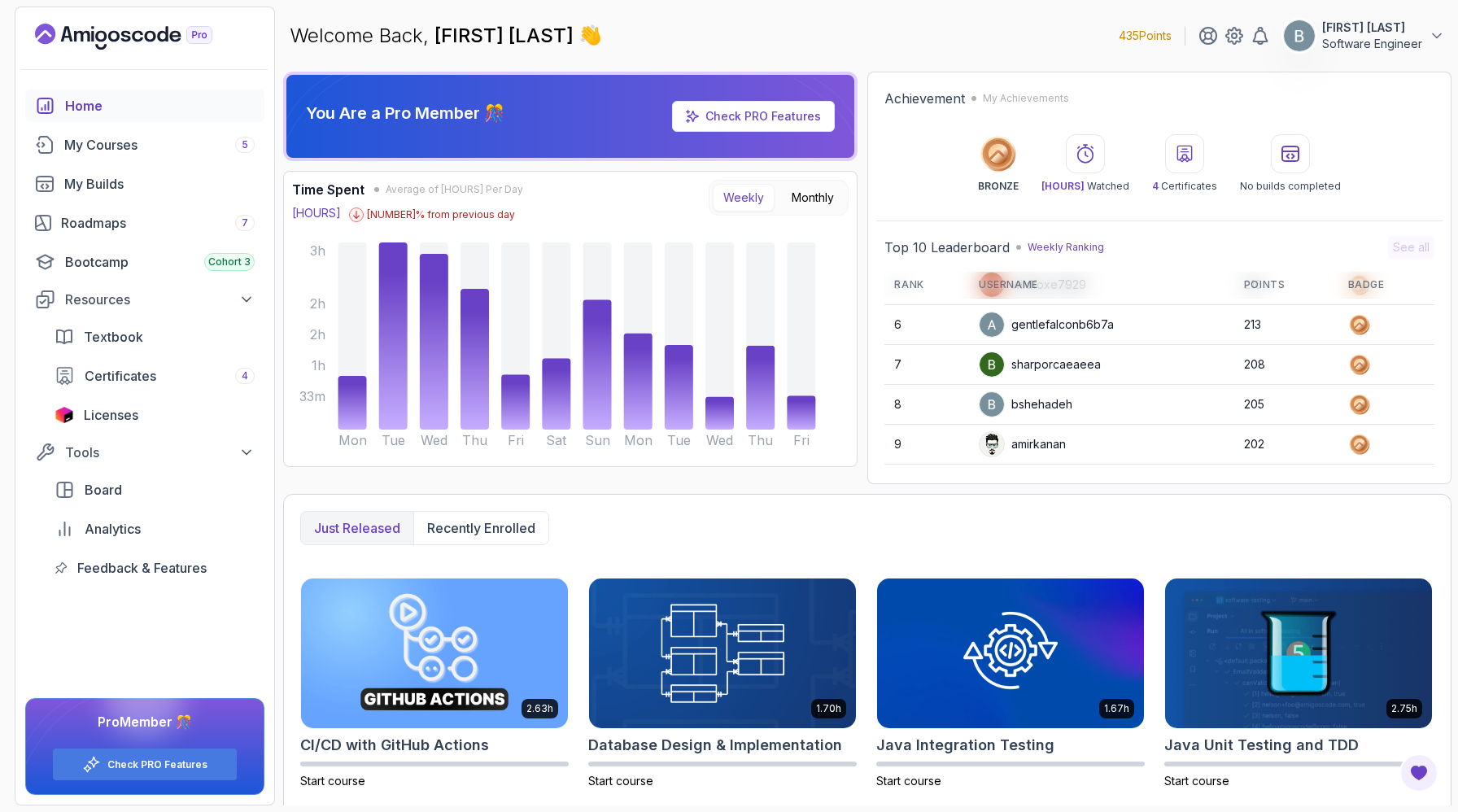 scroll, scrollTop: 285, scrollLeft: 0, axis: vertical 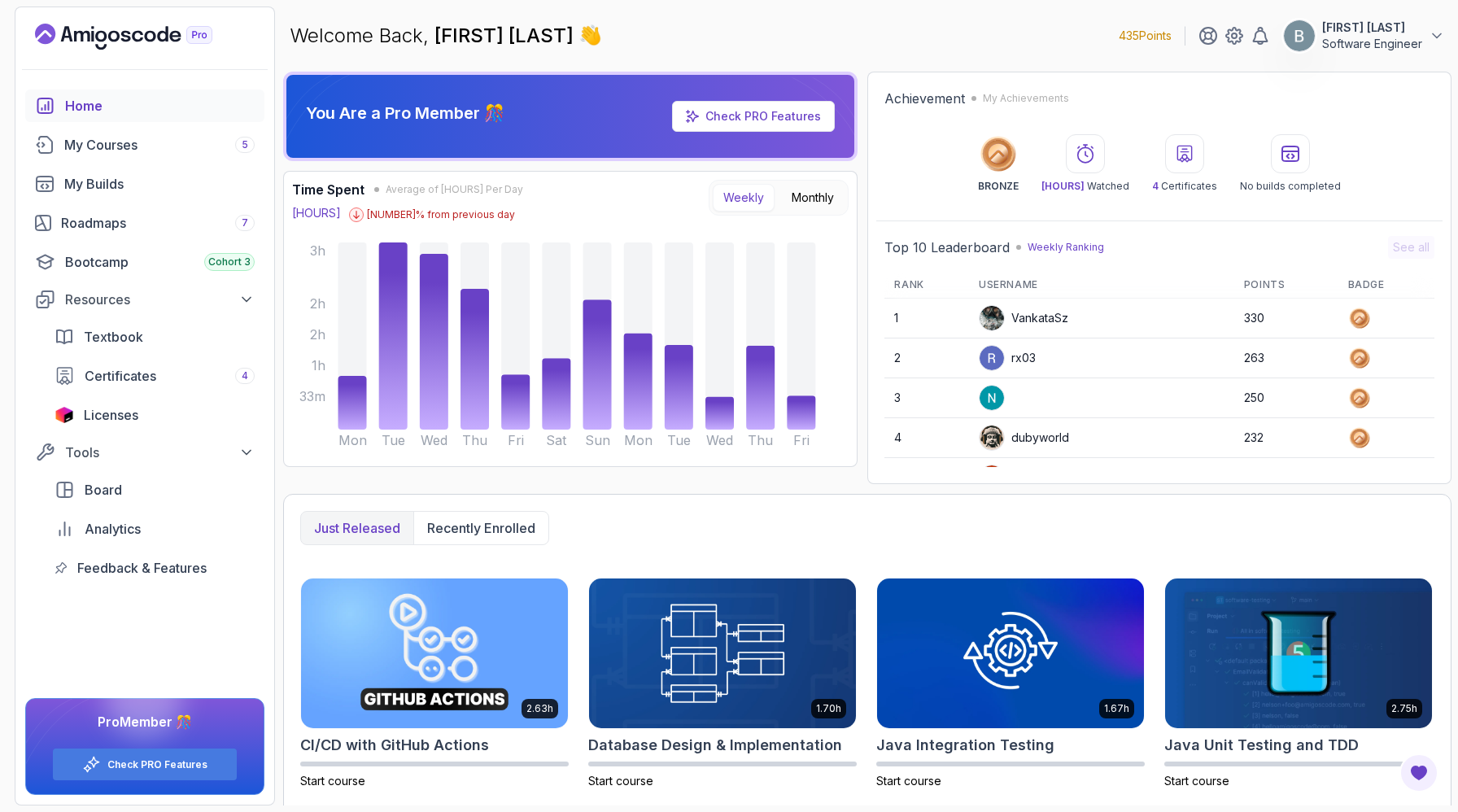 click on "My Achievements" at bounding box center [1026, 98] 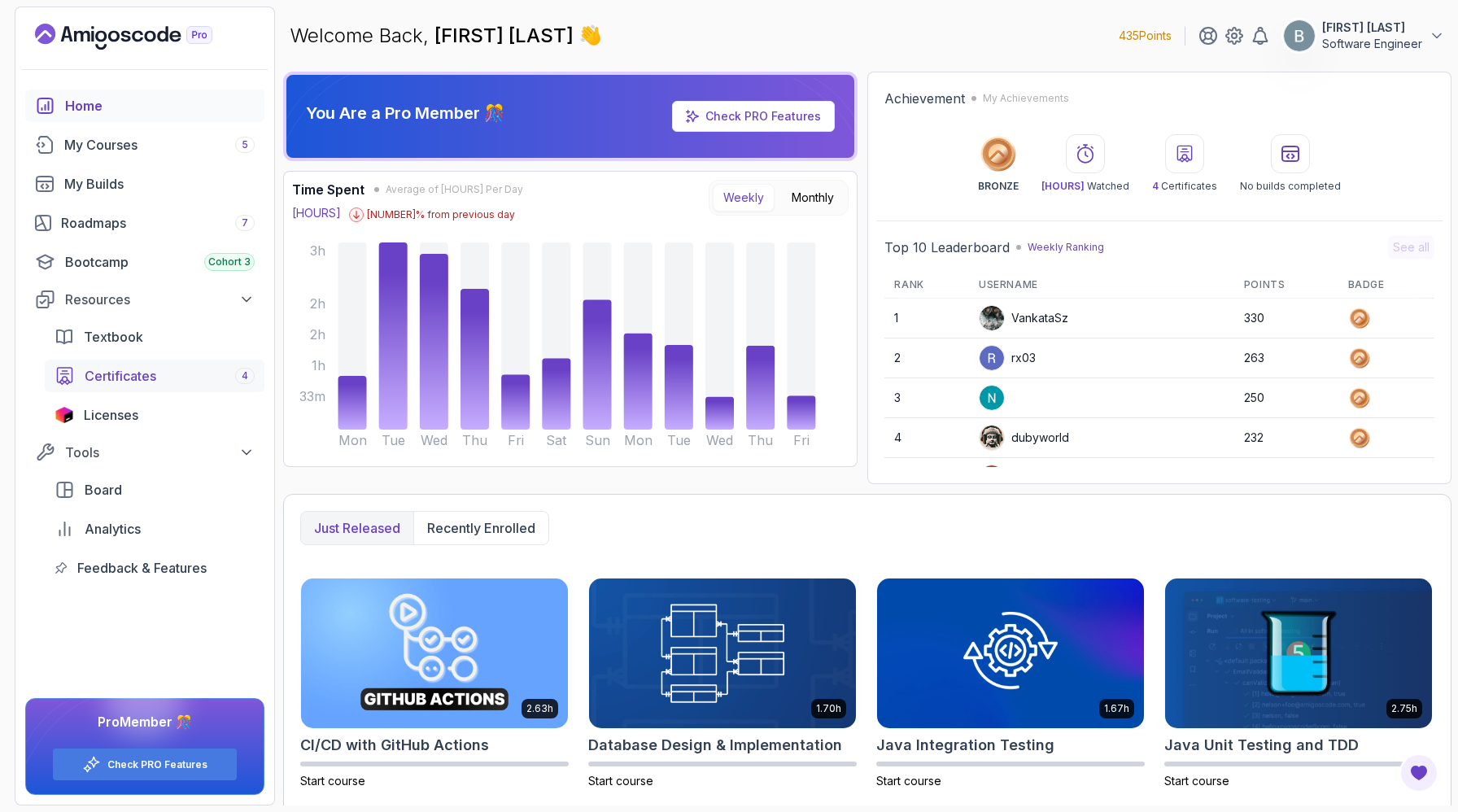 click on "Certificates" at bounding box center (120, 376) 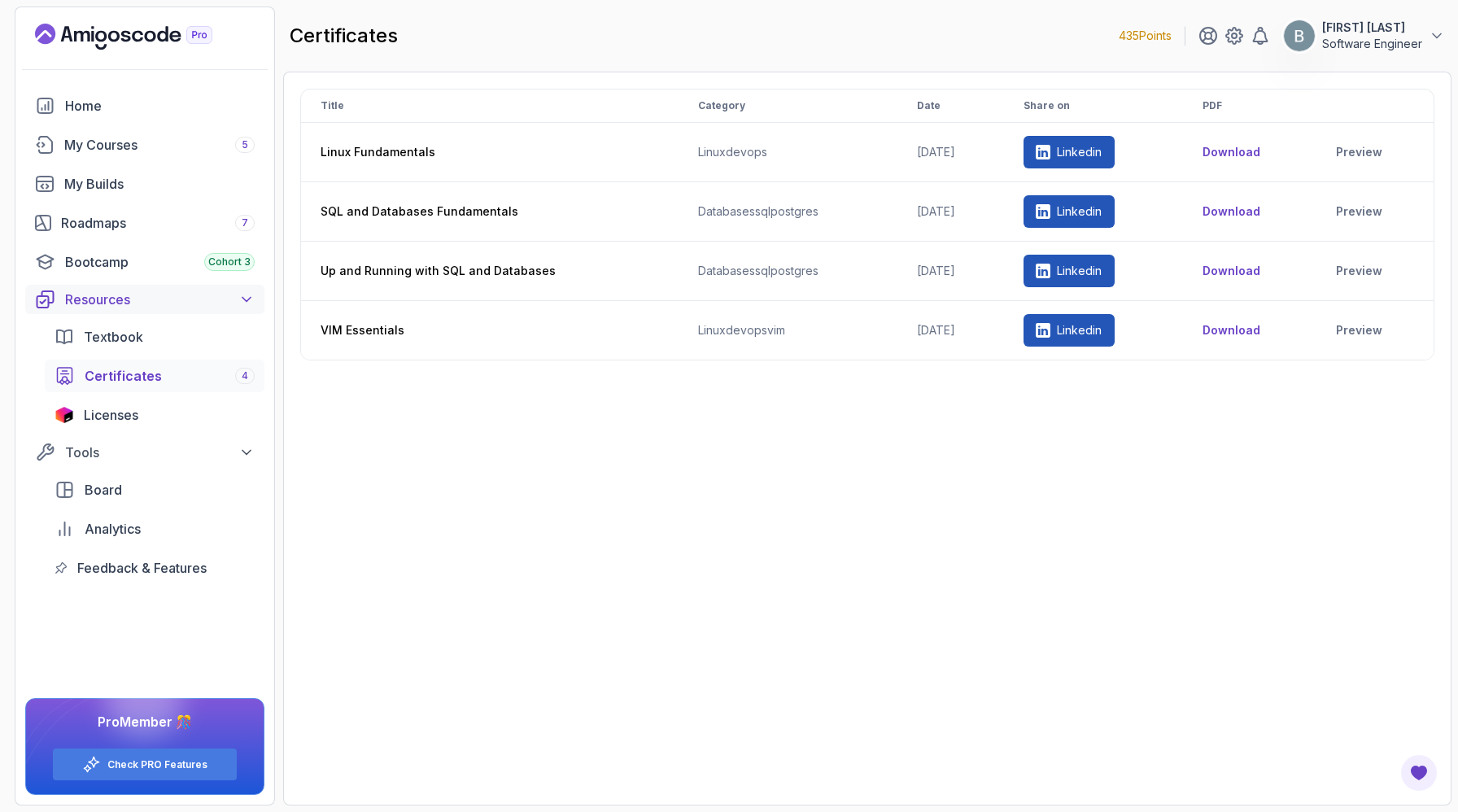 click on "Resources" at bounding box center [159, 299] 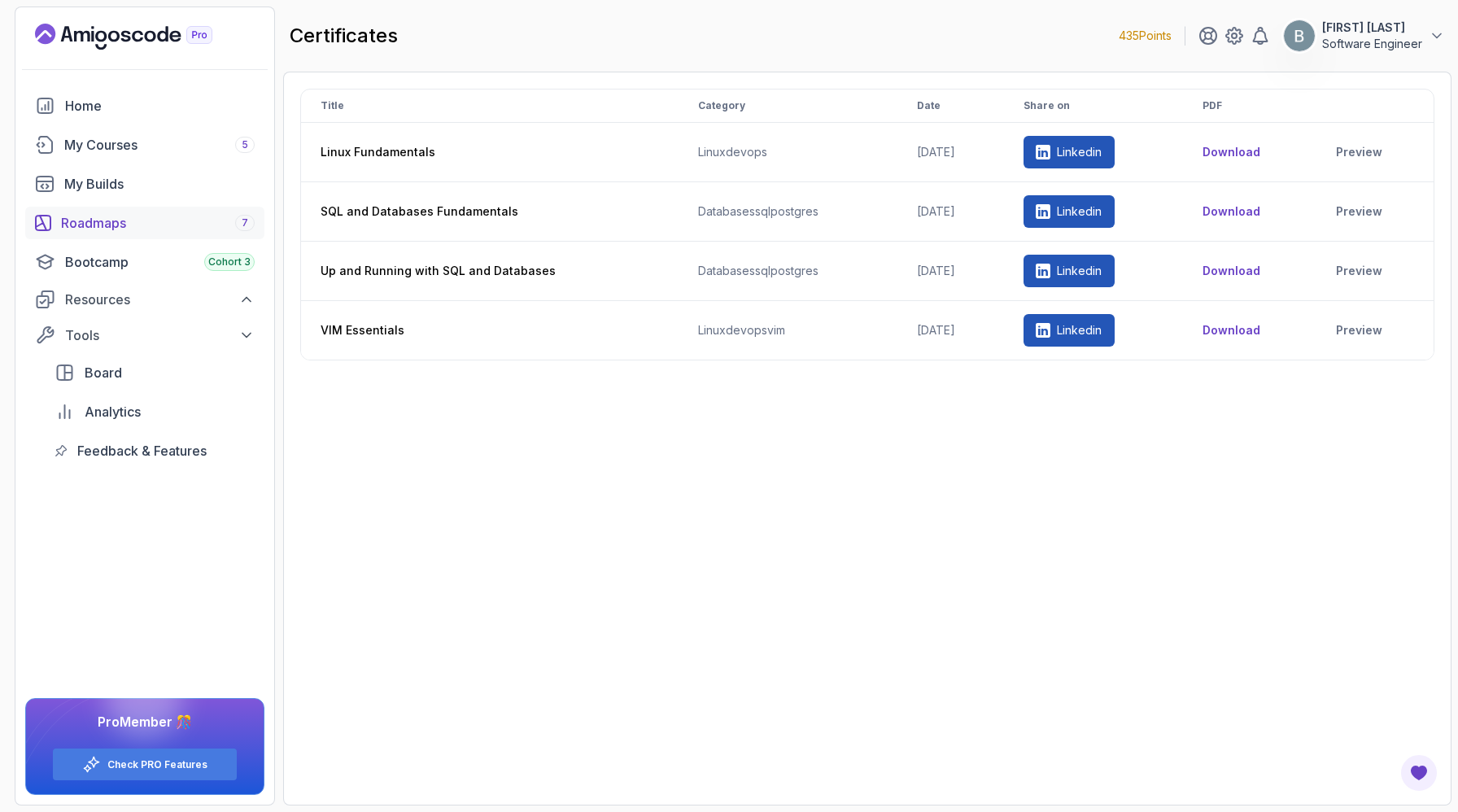 click on "Roadmaps 7" at bounding box center (158, 223) 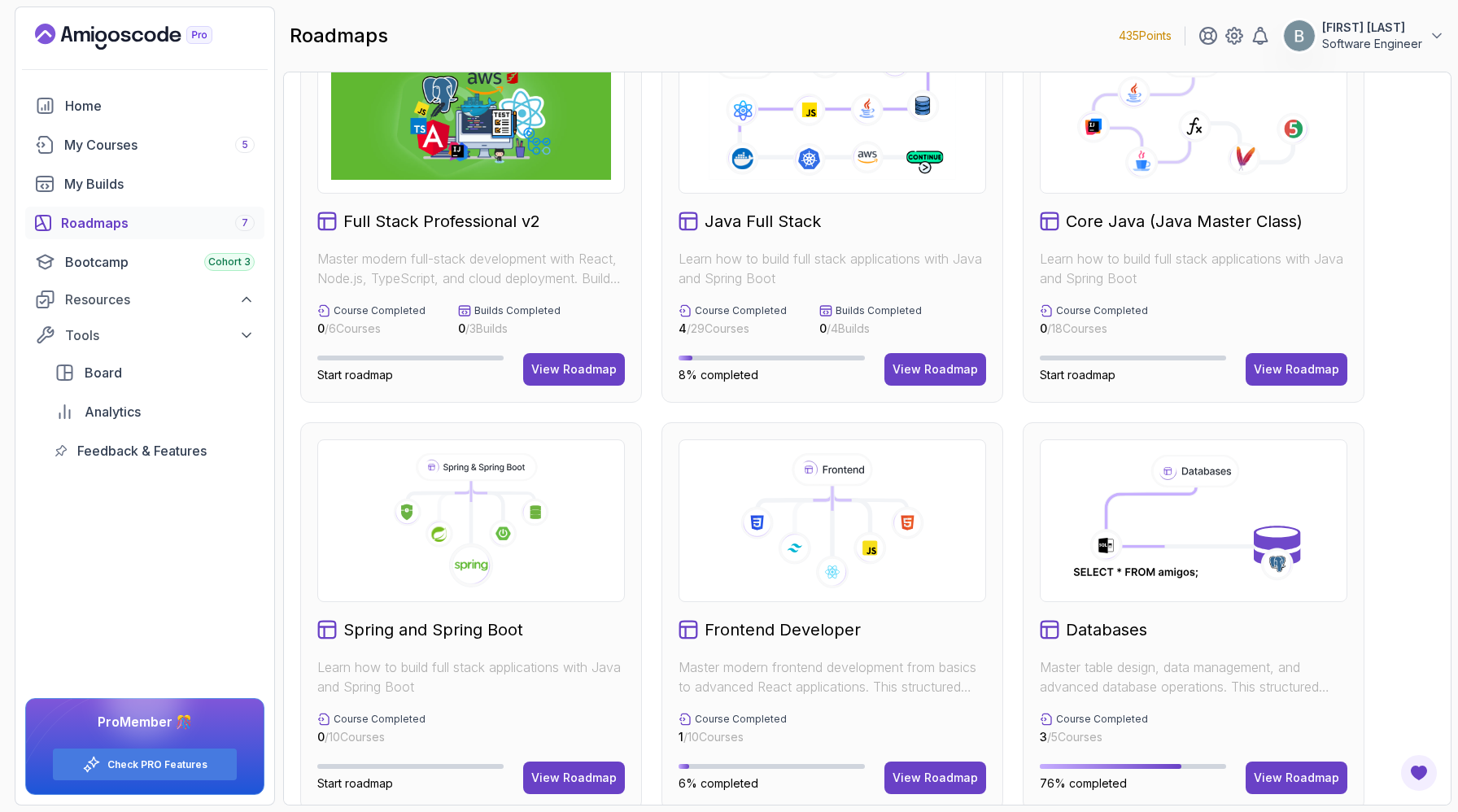 scroll, scrollTop: 0, scrollLeft: 0, axis: both 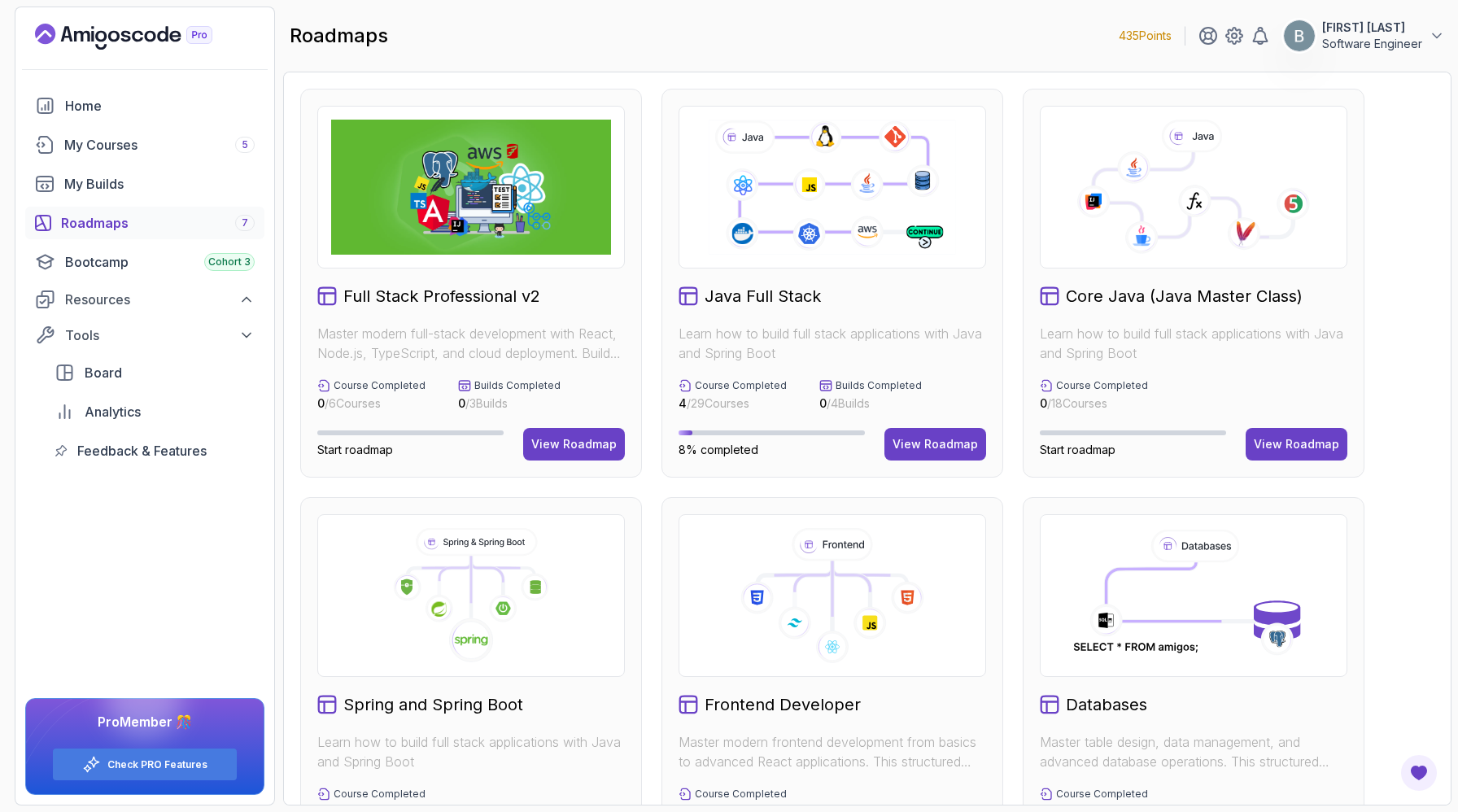 click on "Full Stack Professional v2" at bounding box center [442, 296] 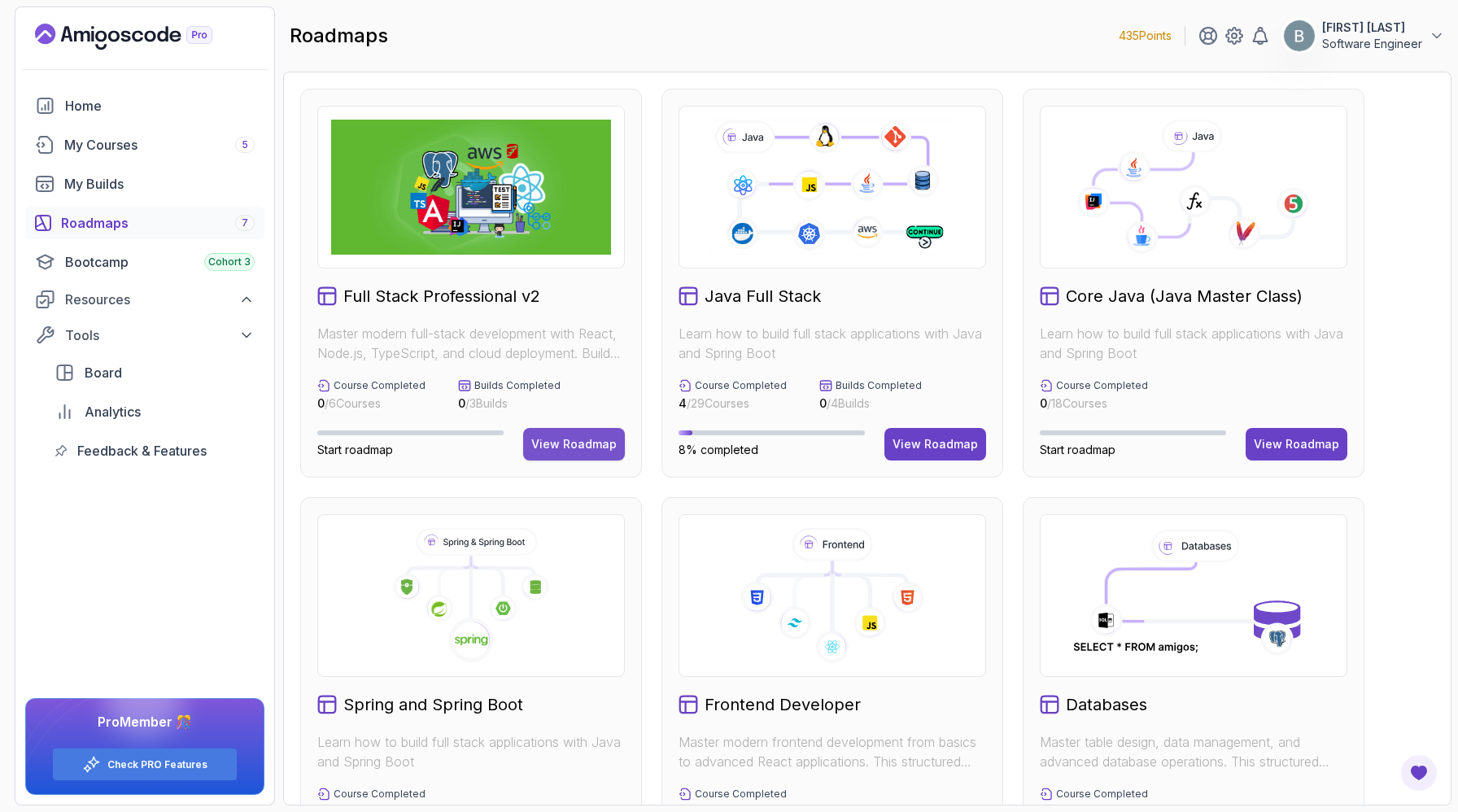 click on "View Roadmap" at bounding box center (574, 444) 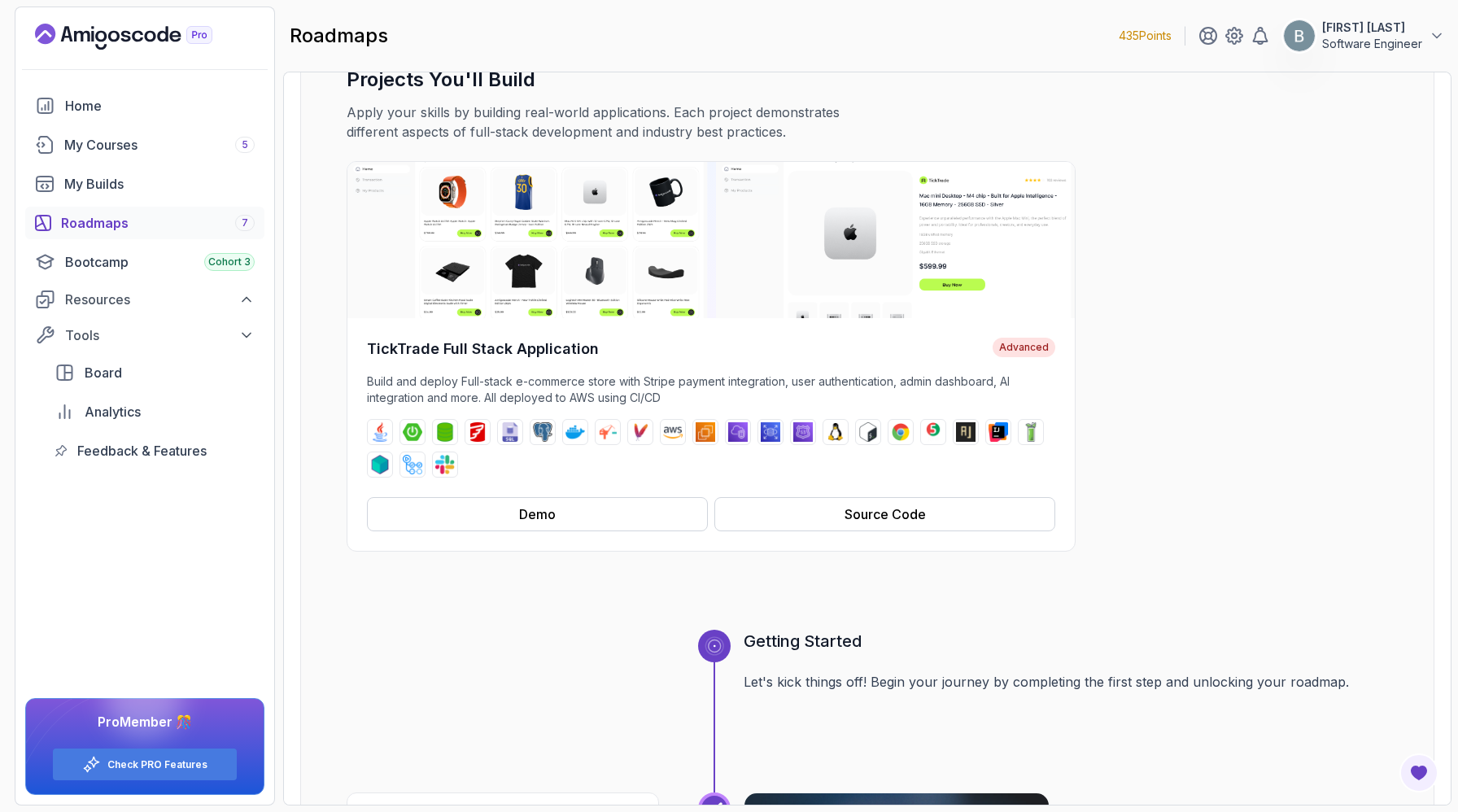 scroll, scrollTop: 173, scrollLeft: 0, axis: vertical 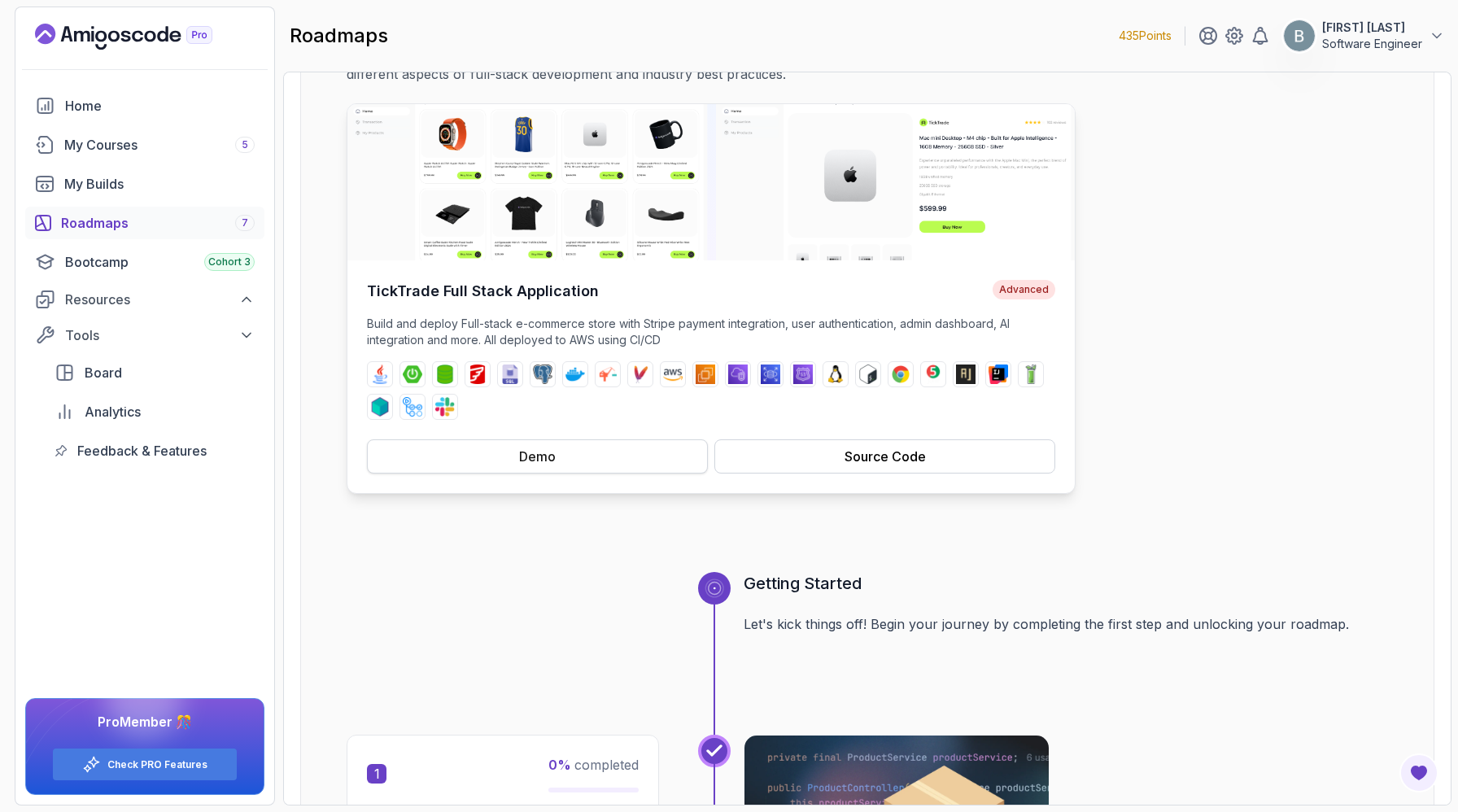 click on "Demo" at bounding box center [537, 456] 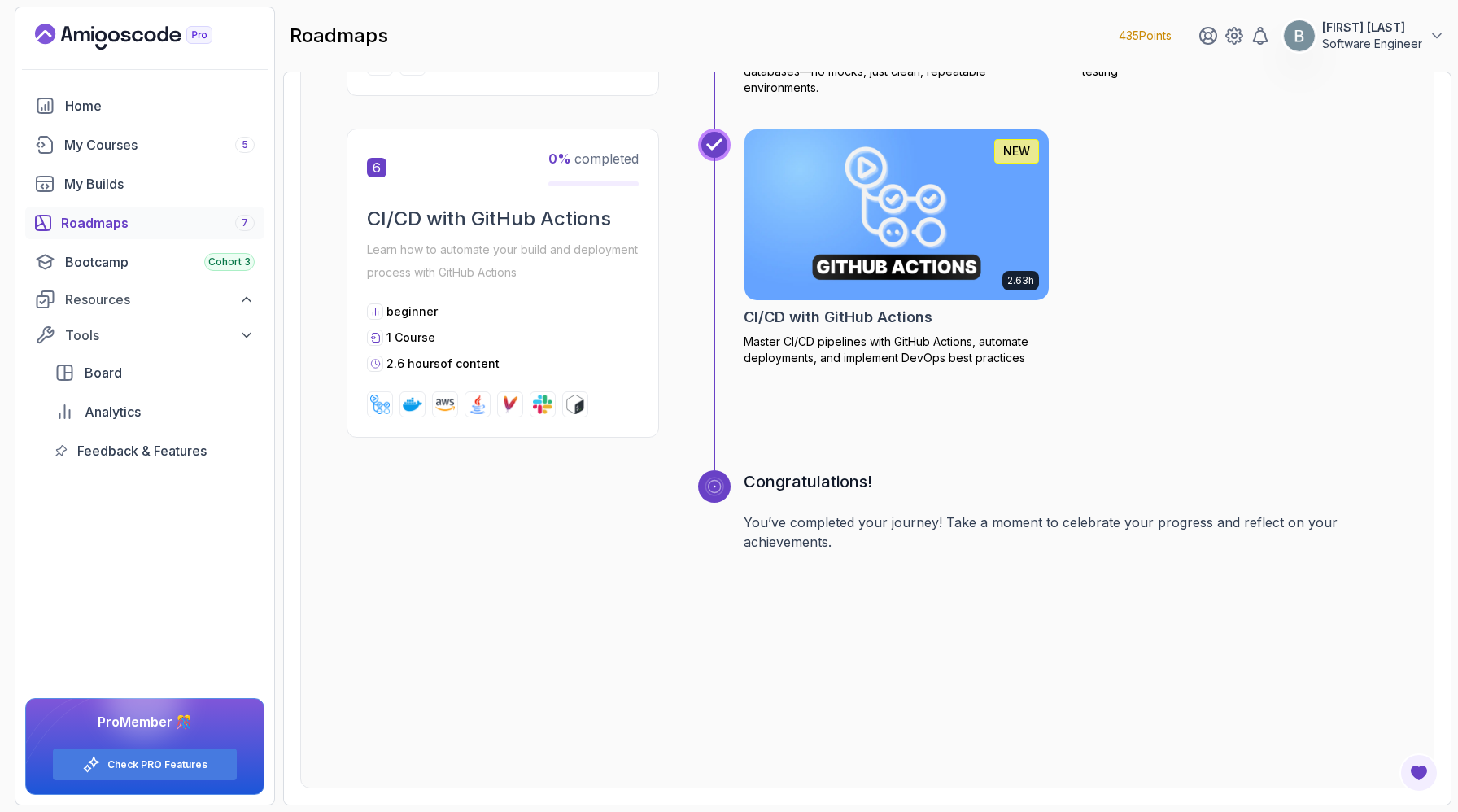scroll, scrollTop: 2953, scrollLeft: 0, axis: vertical 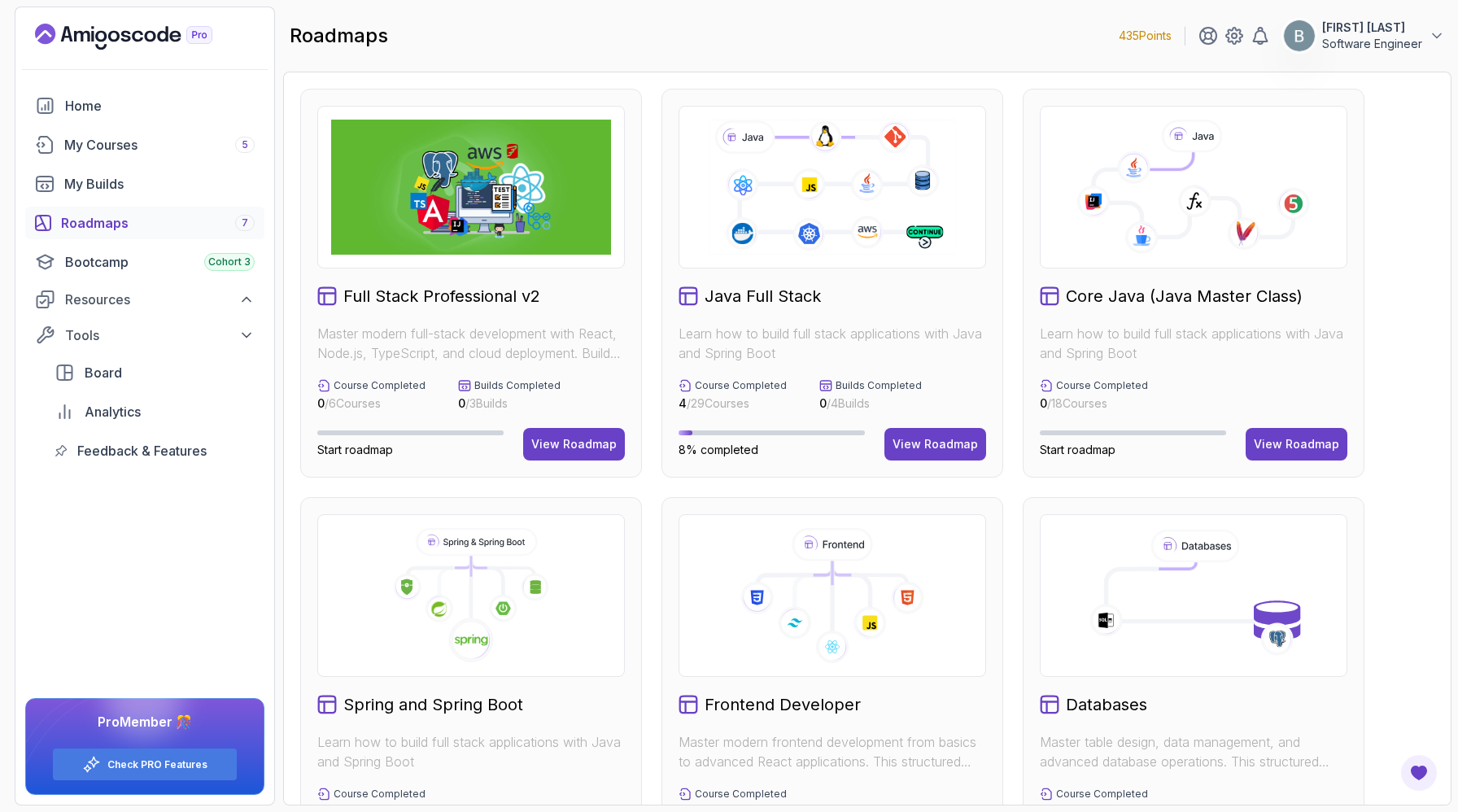 click at bounding box center (832, 187) 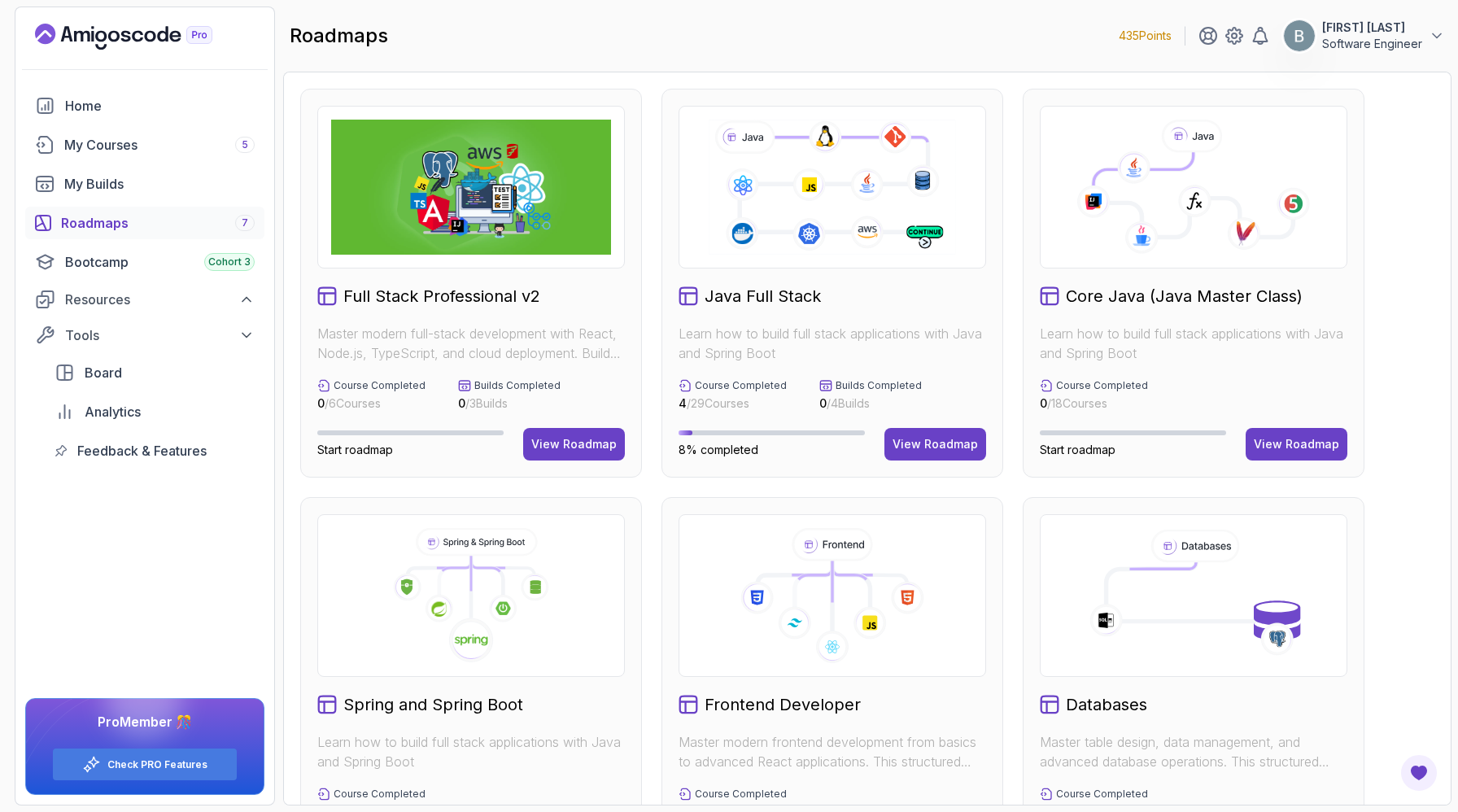 scroll, scrollTop: 740, scrollLeft: 0, axis: vertical 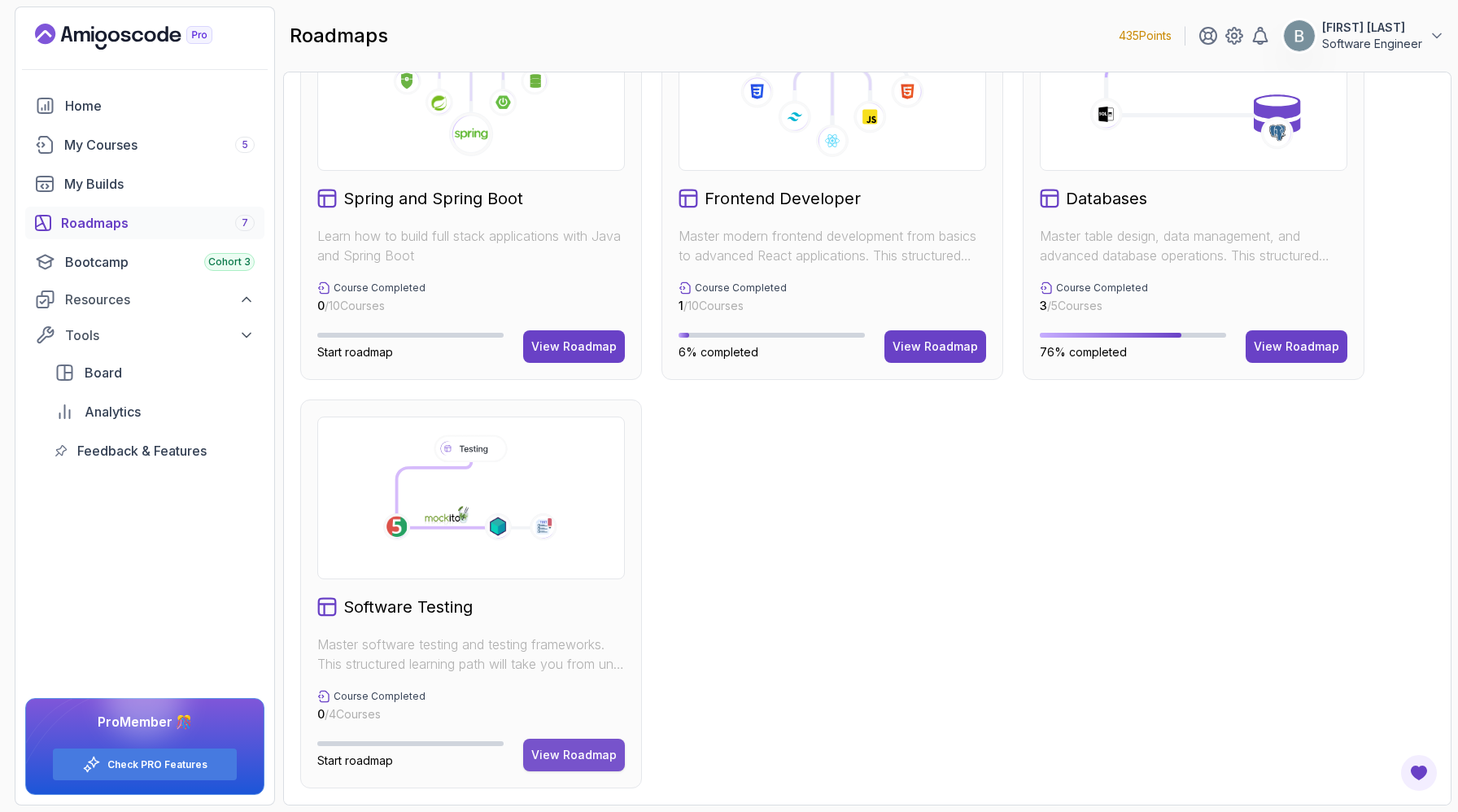 click on "View Roadmap" at bounding box center [574, 755] 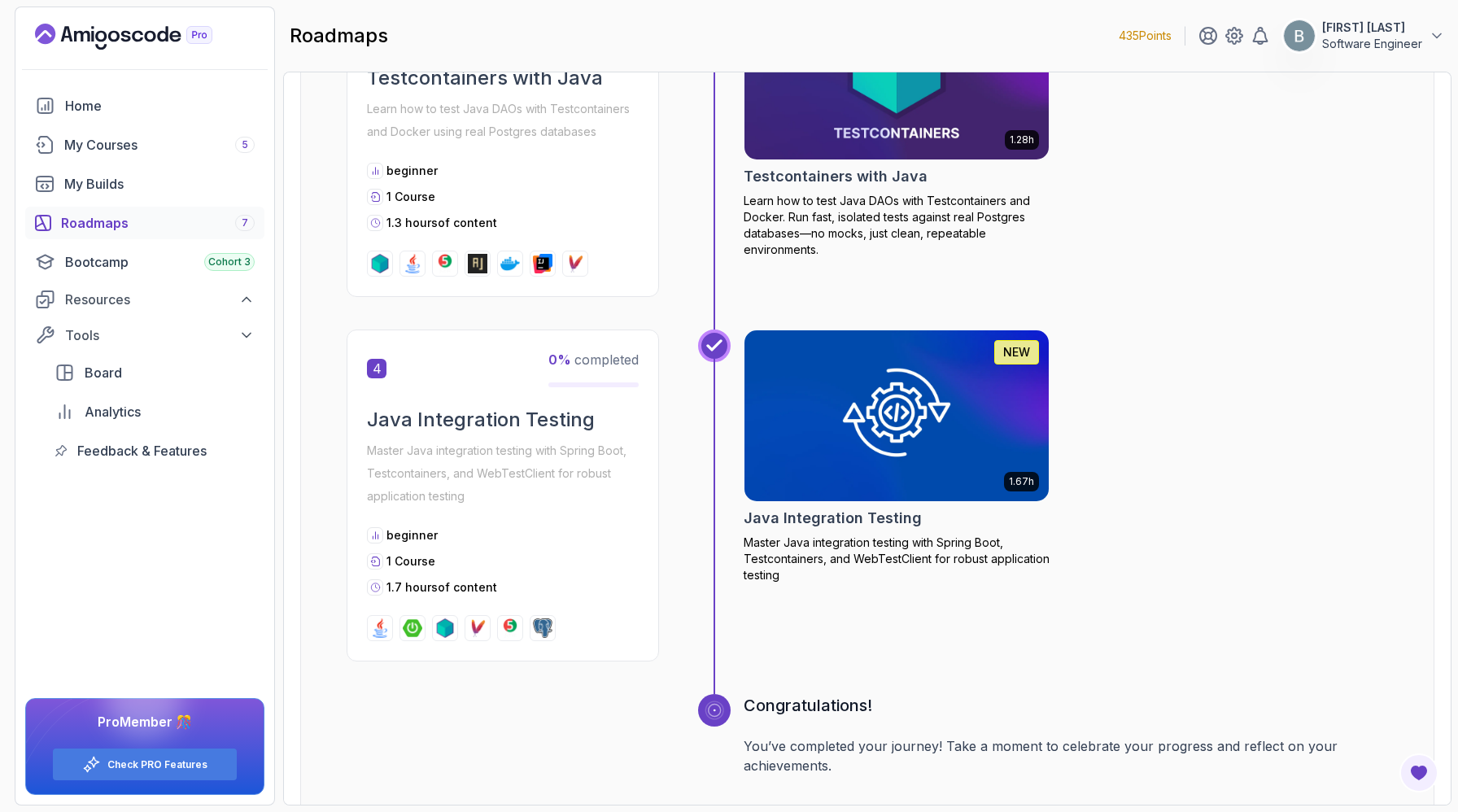 scroll, scrollTop: 1155, scrollLeft: 0, axis: vertical 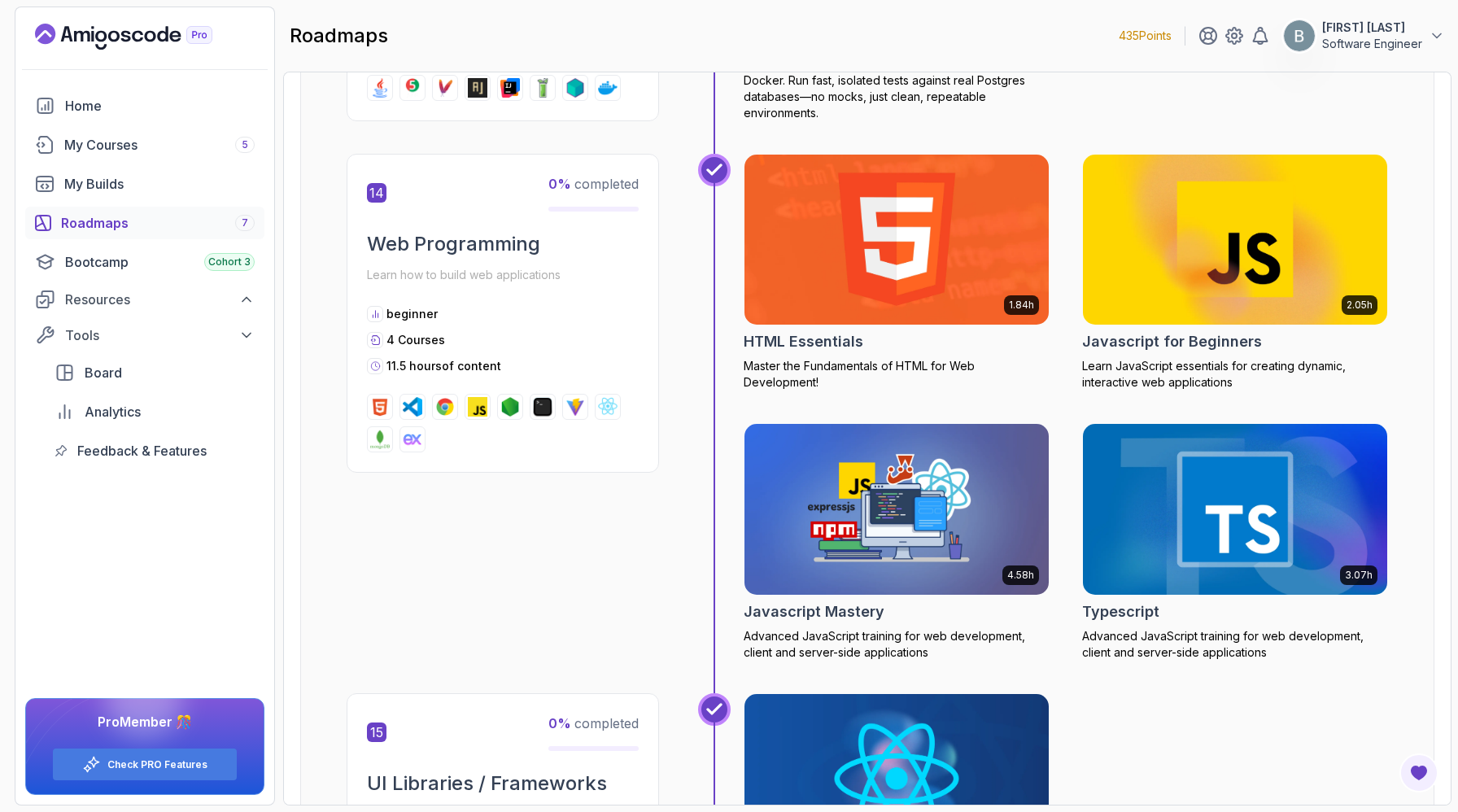 click 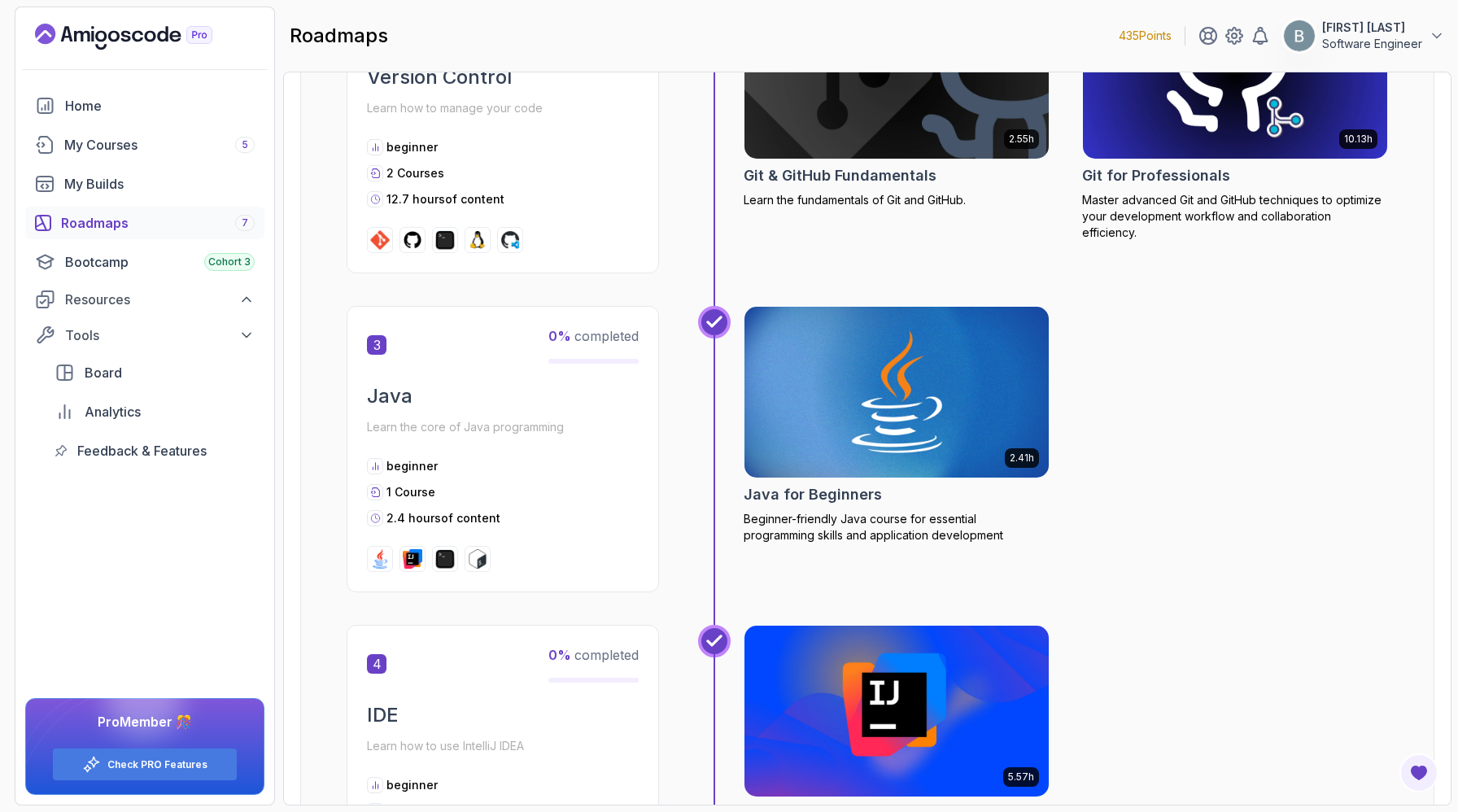 scroll, scrollTop: 985, scrollLeft: 0, axis: vertical 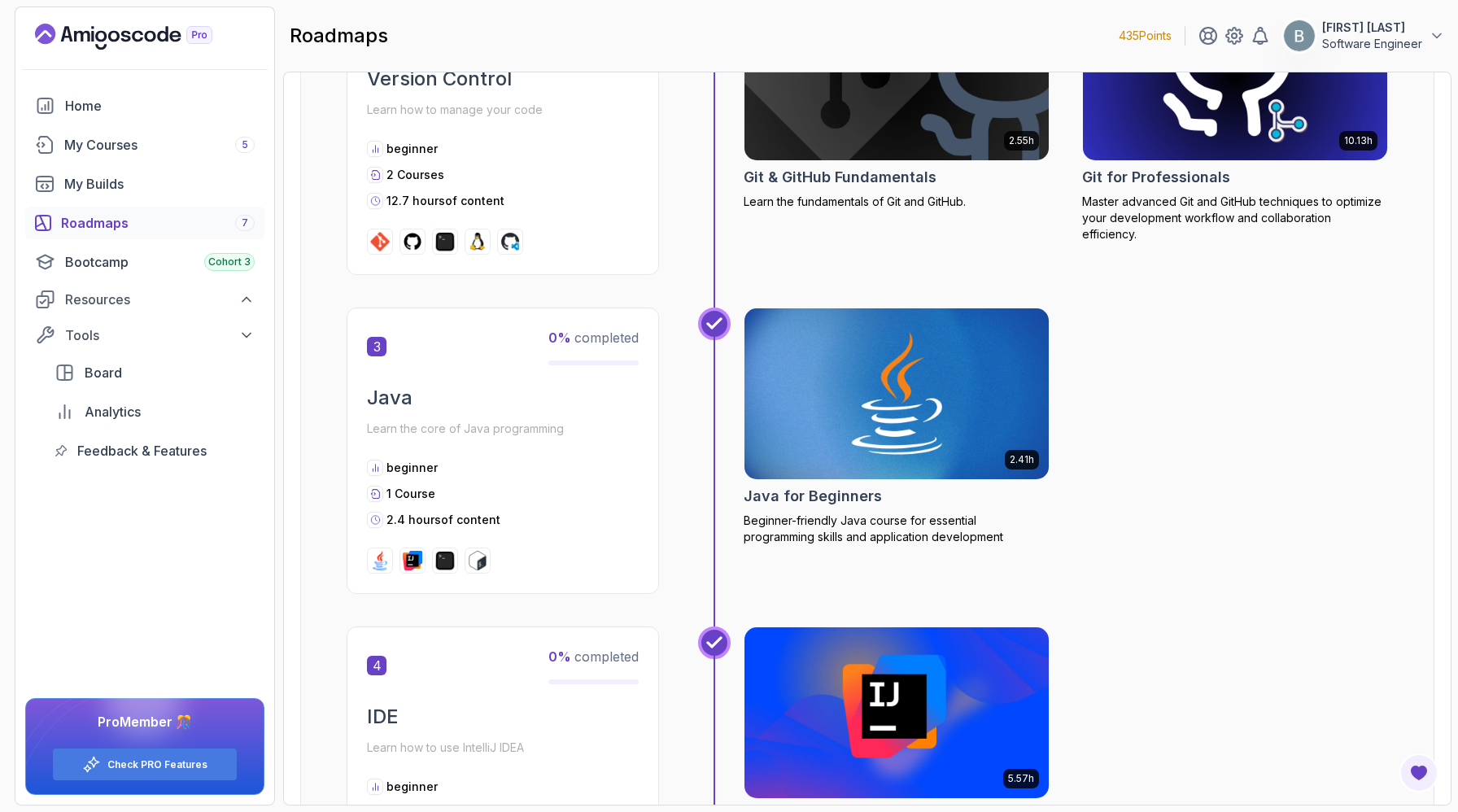 drag, startPoint x: 1211, startPoint y: 224, endPoint x: 1249, endPoint y: 213, distance: 39.56008 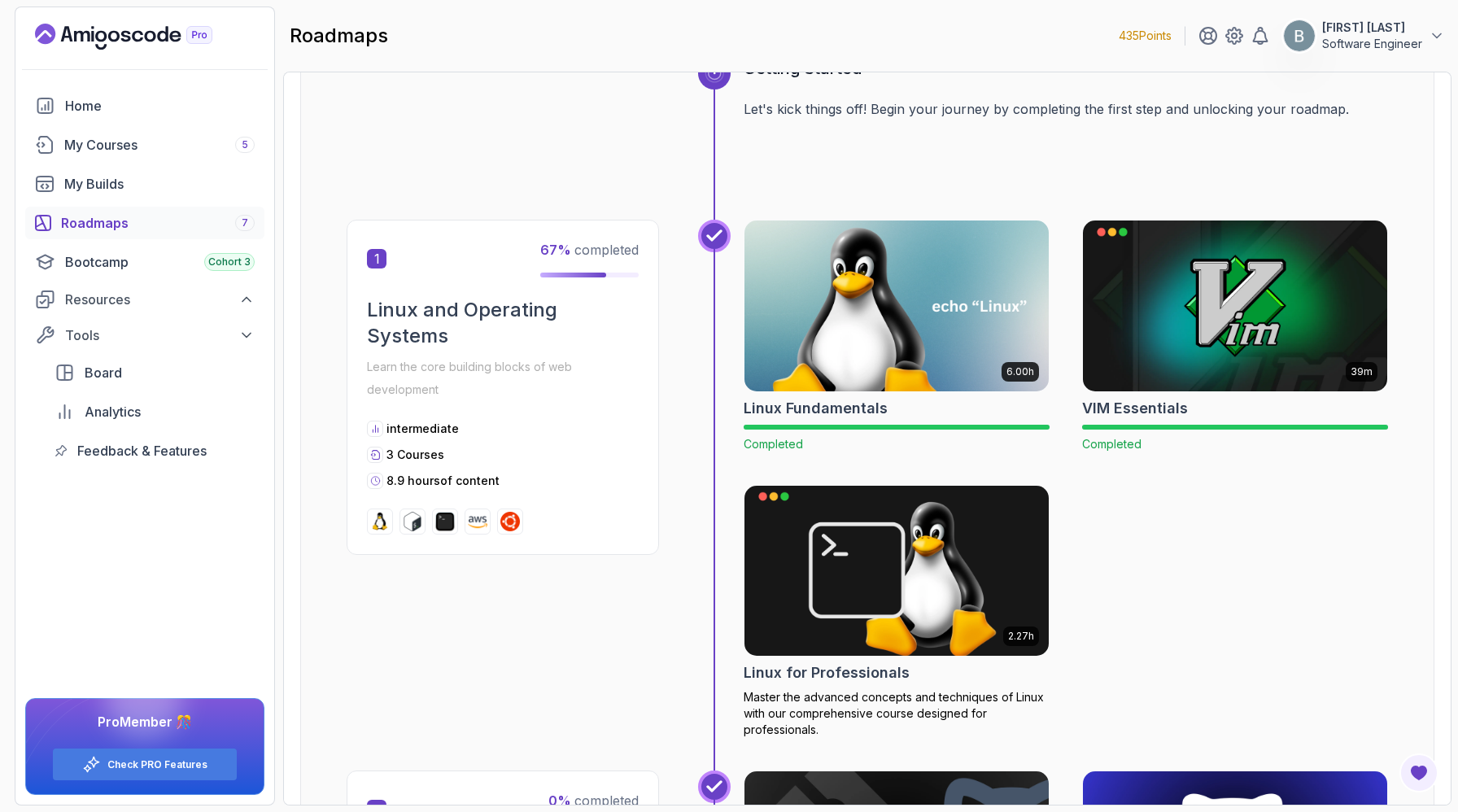 scroll, scrollTop: 0, scrollLeft: 0, axis: both 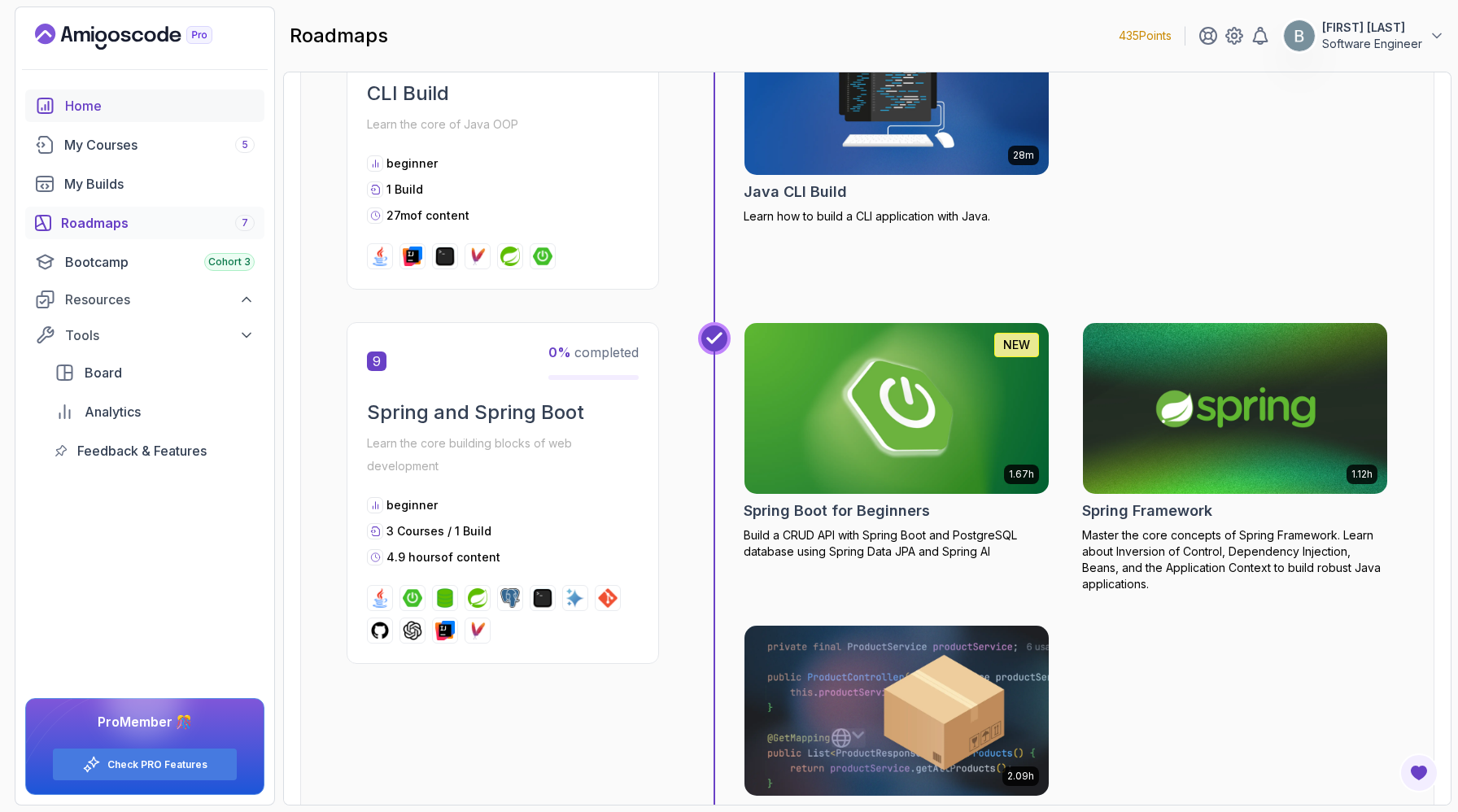 click on "Home" at bounding box center [159, 106] 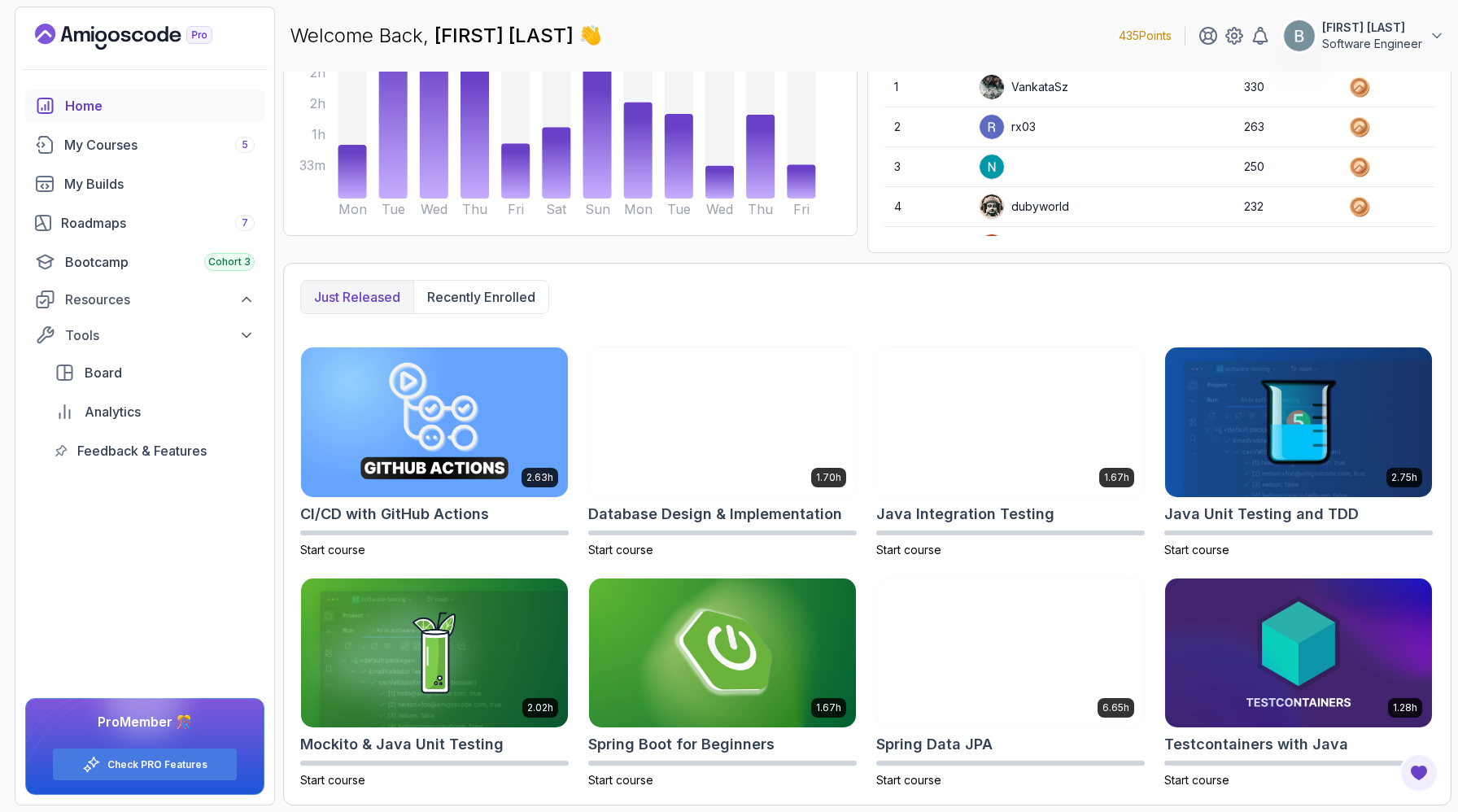 scroll, scrollTop: 666, scrollLeft: 0, axis: vertical 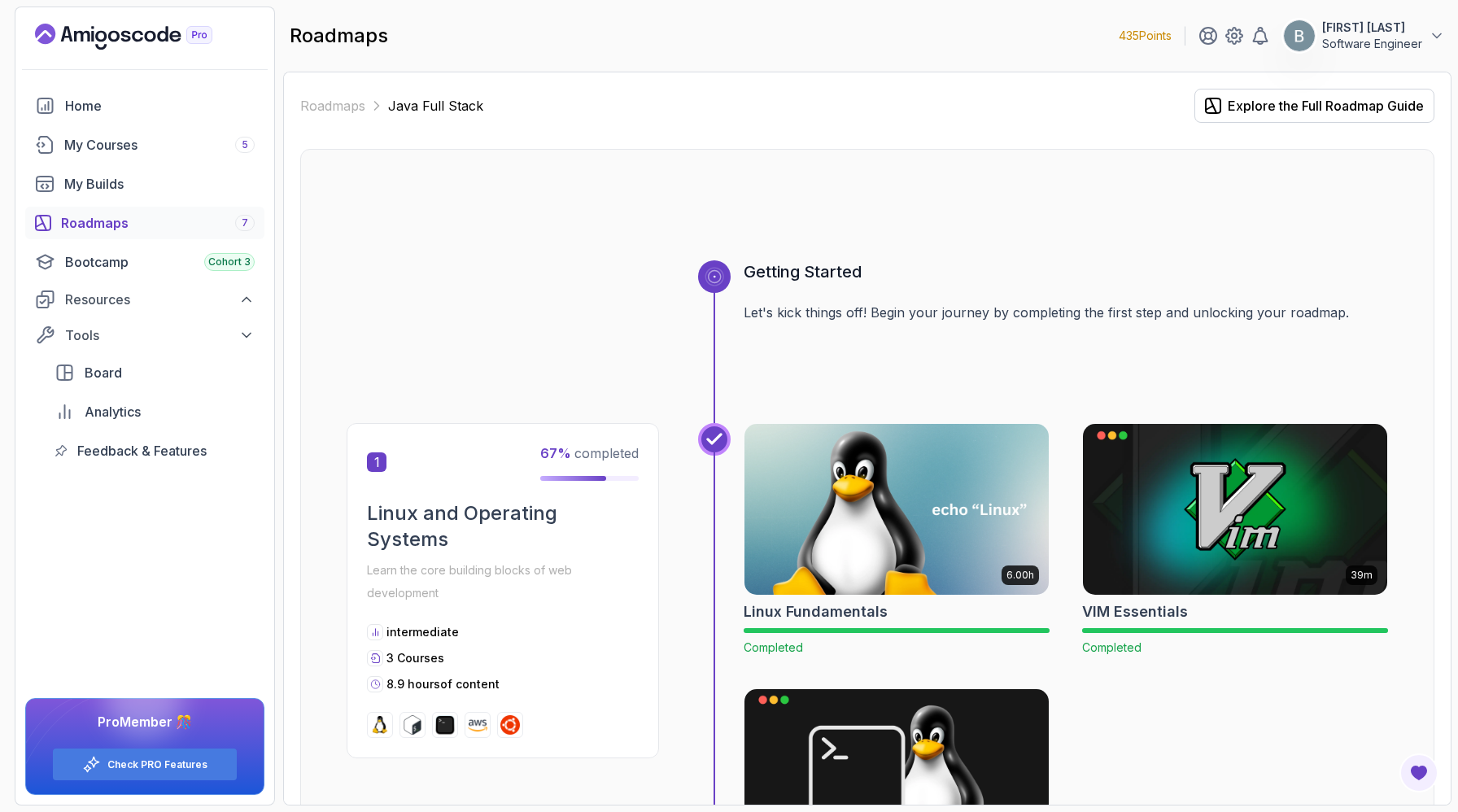click on "Roadmaps 7" at bounding box center (158, 223) 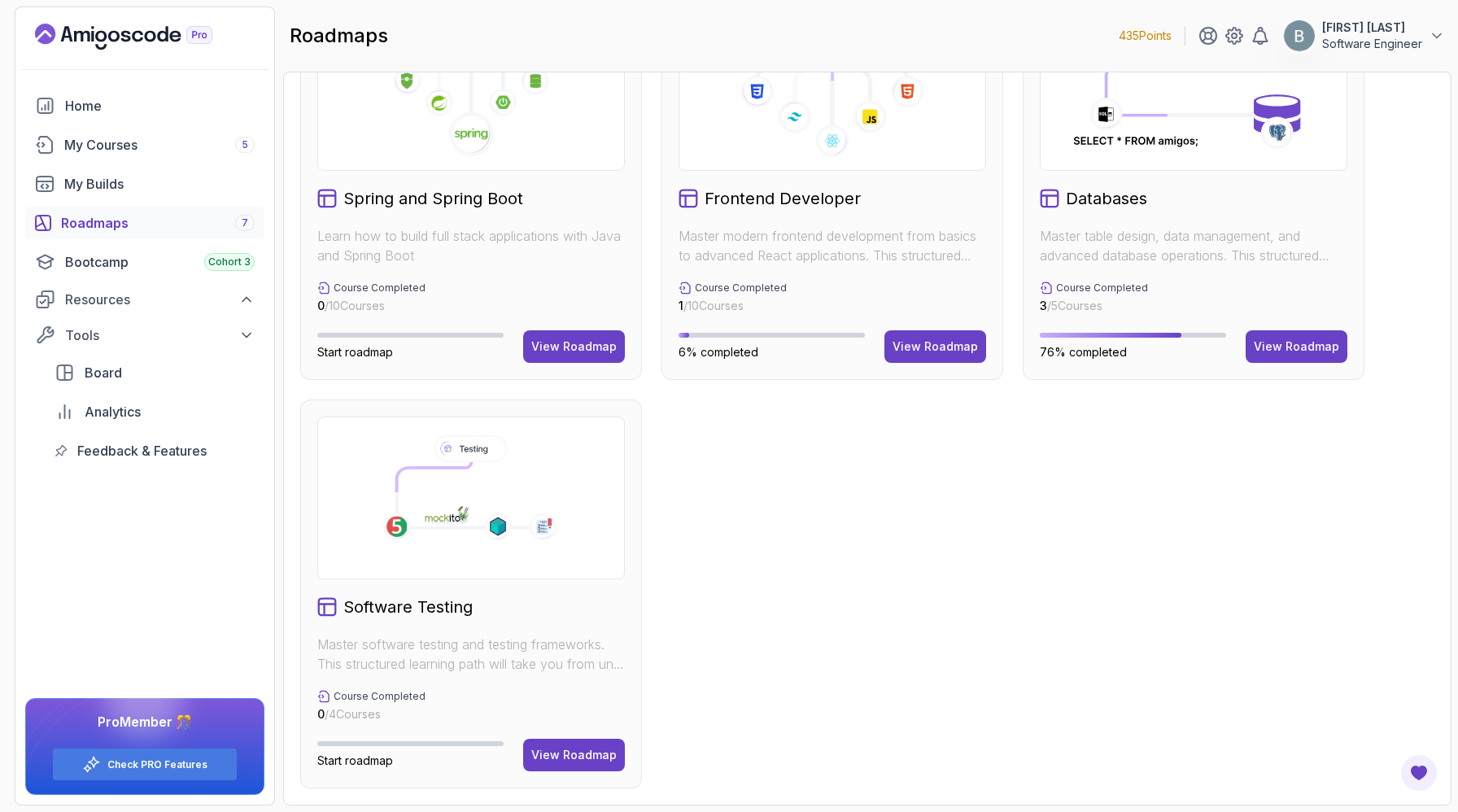 scroll, scrollTop: 561, scrollLeft: 0, axis: vertical 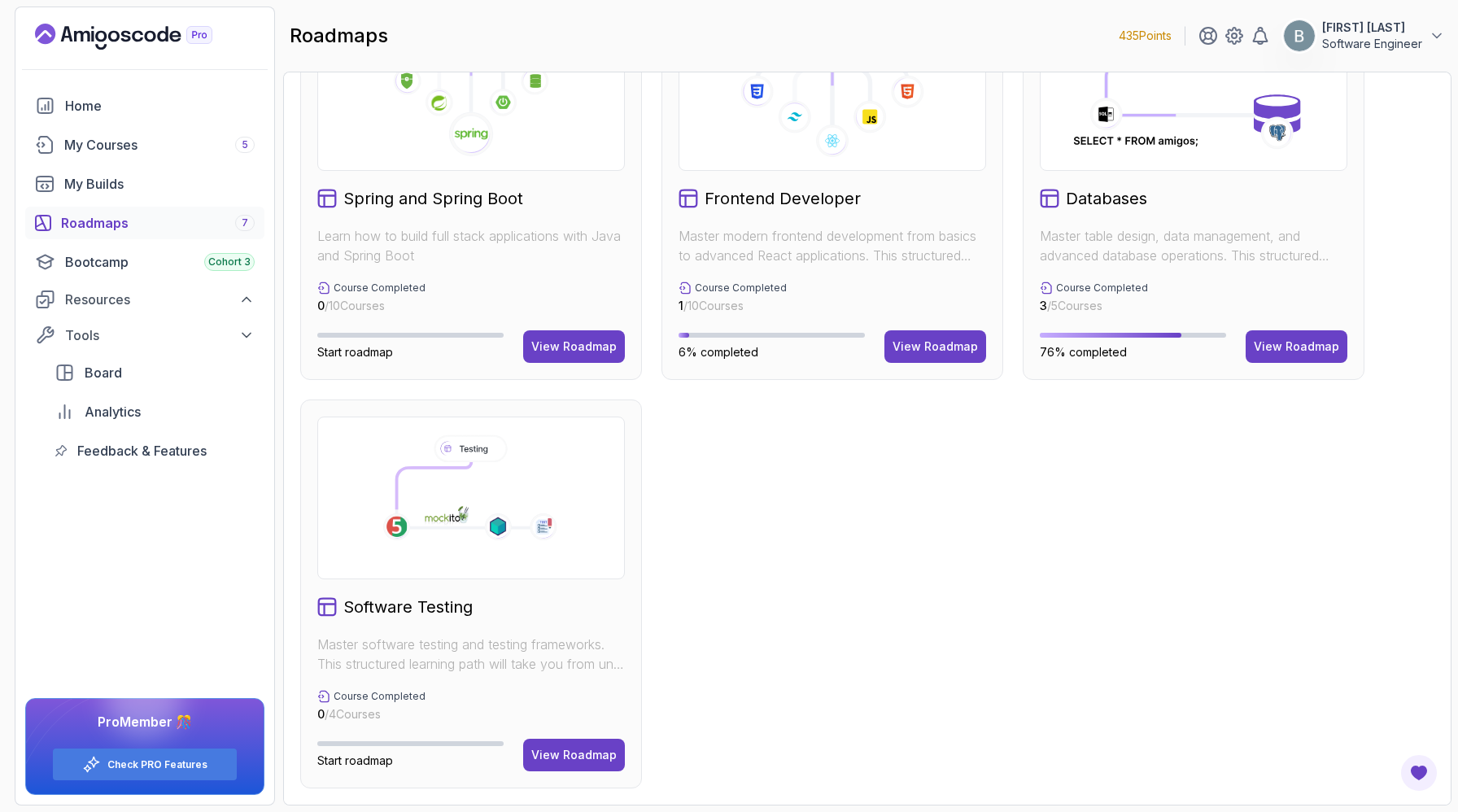 click 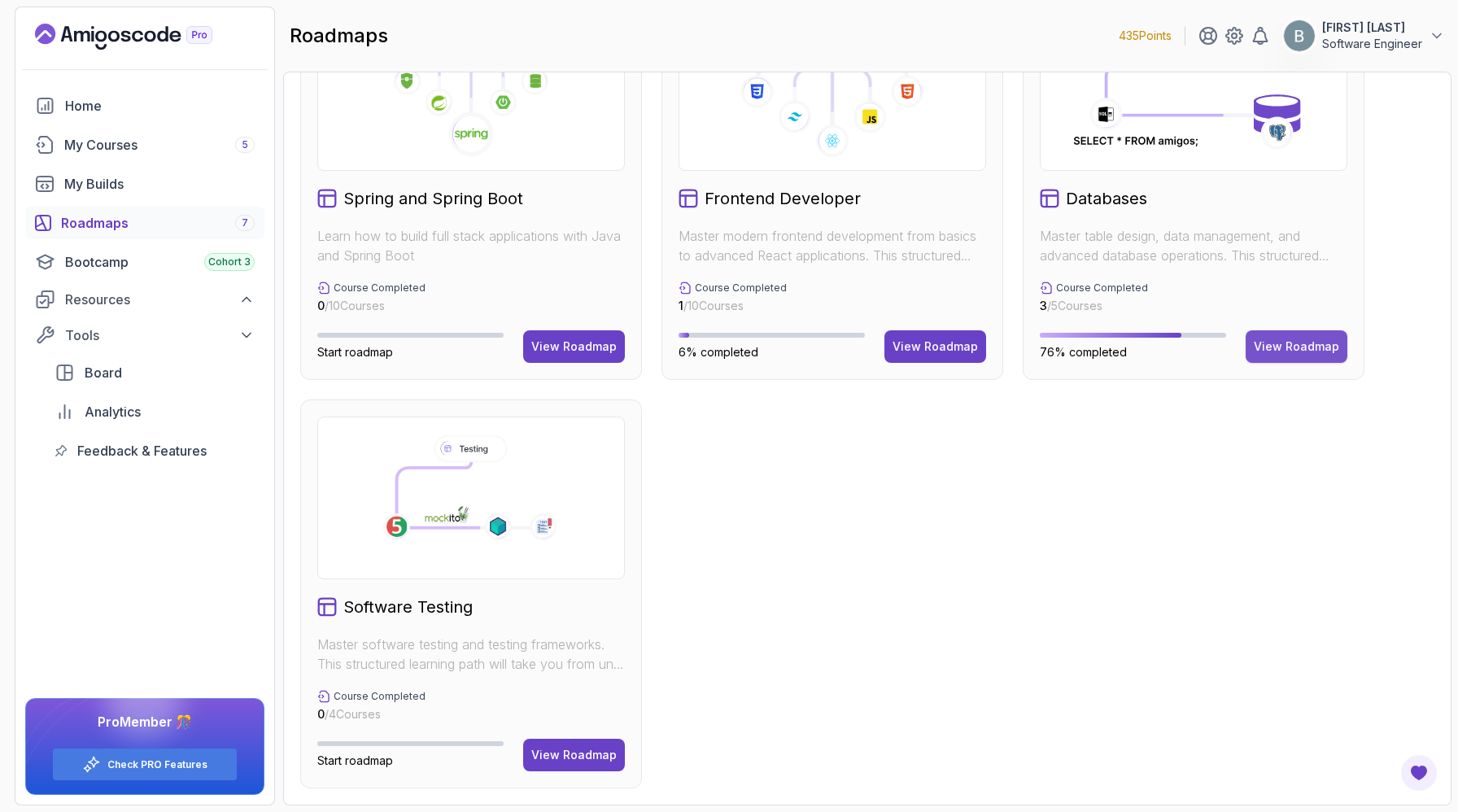 click on "View Roadmap" at bounding box center (1296, 347) 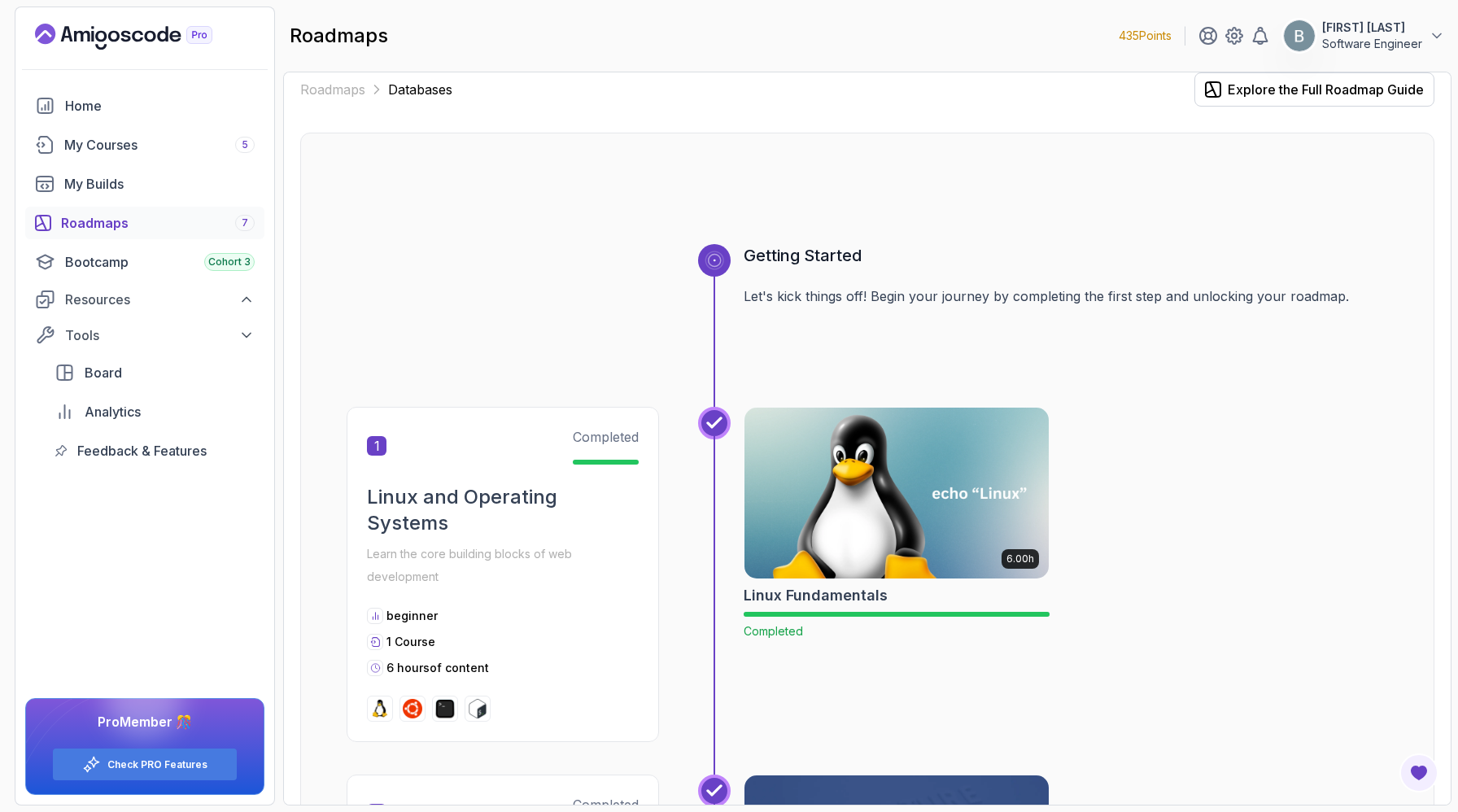 scroll, scrollTop: 0, scrollLeft: 0, axis: both 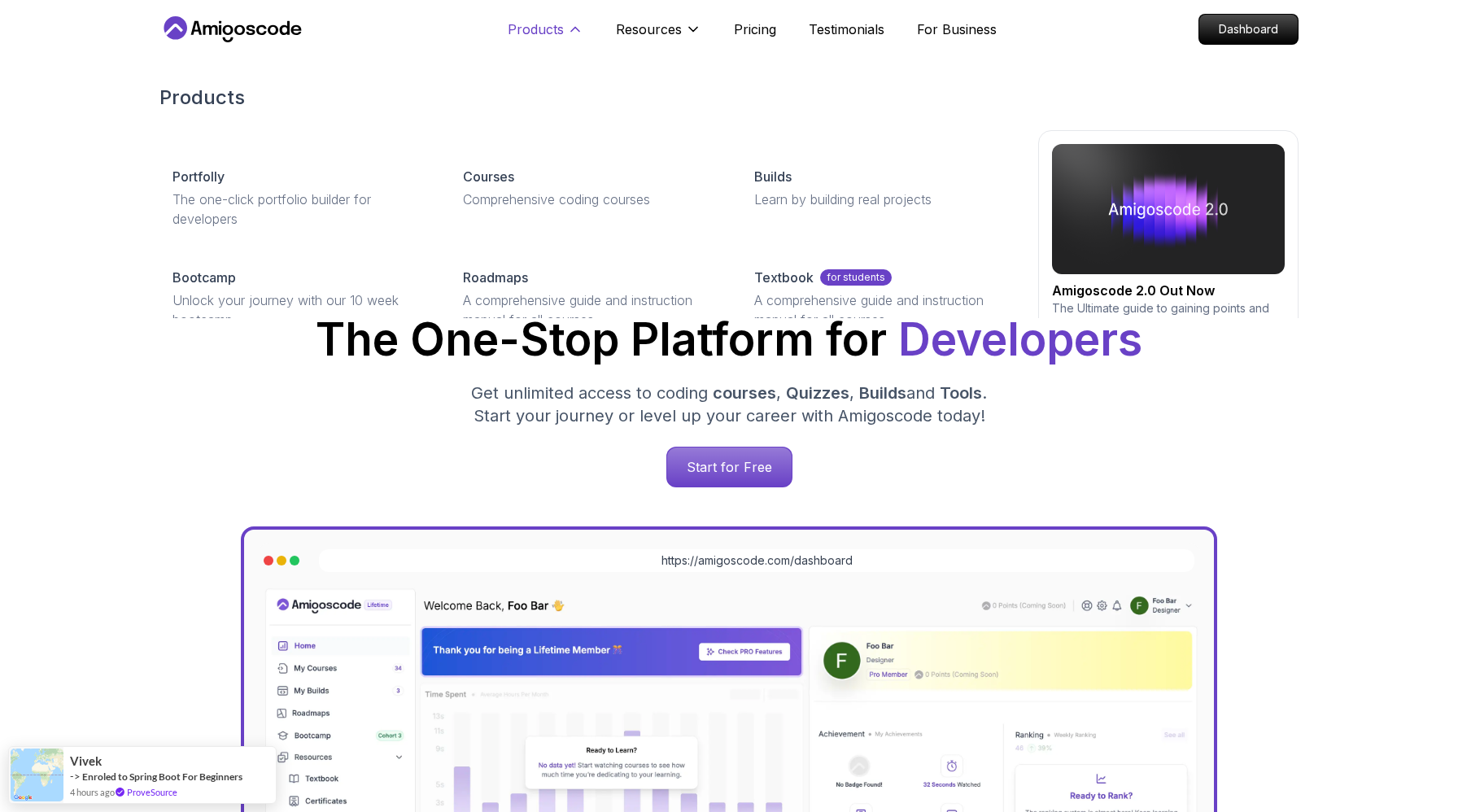 click on "Products" at bounding box center [535, 29] 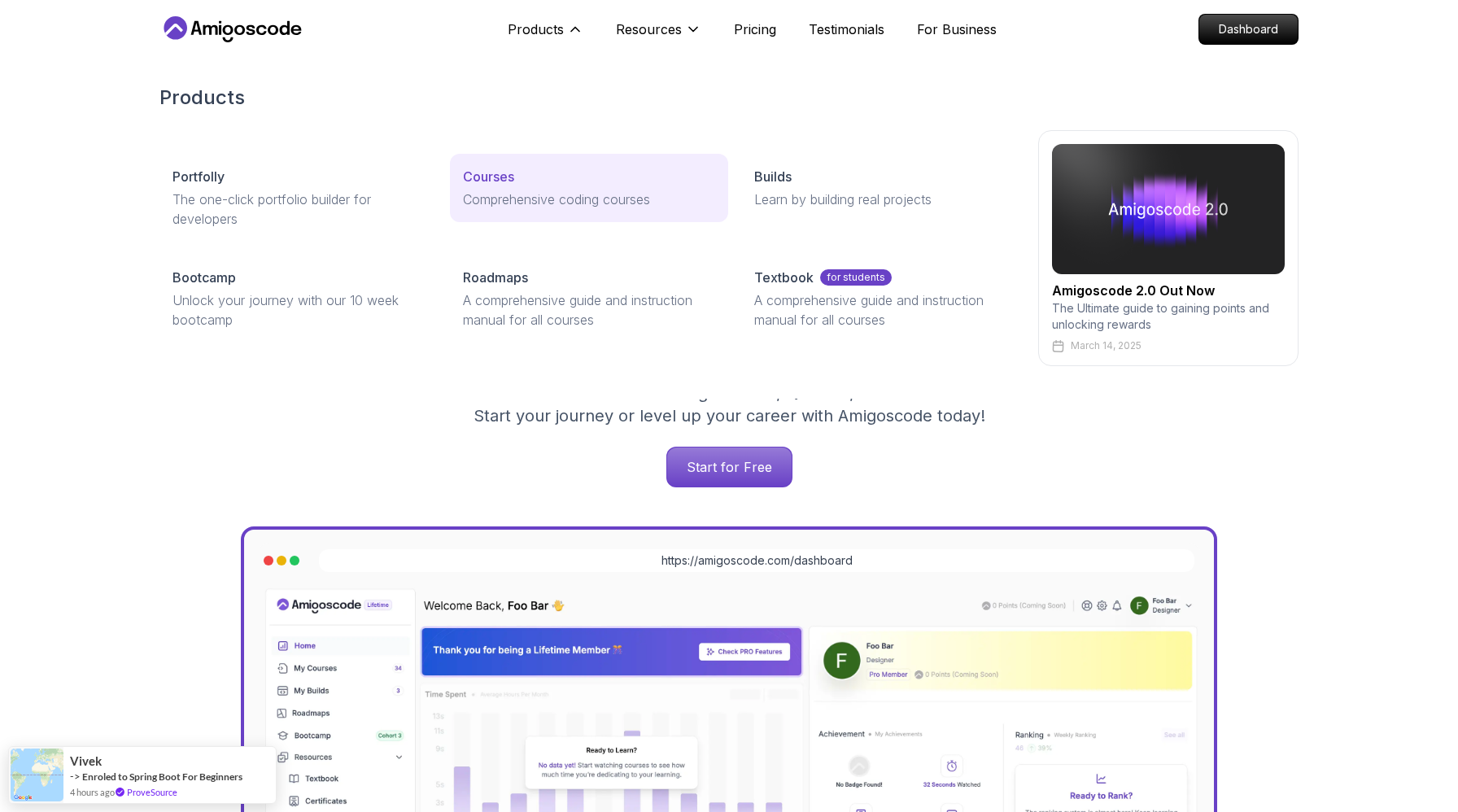 click on "Comprehensive coding courses" at bounding box center [588, 199] 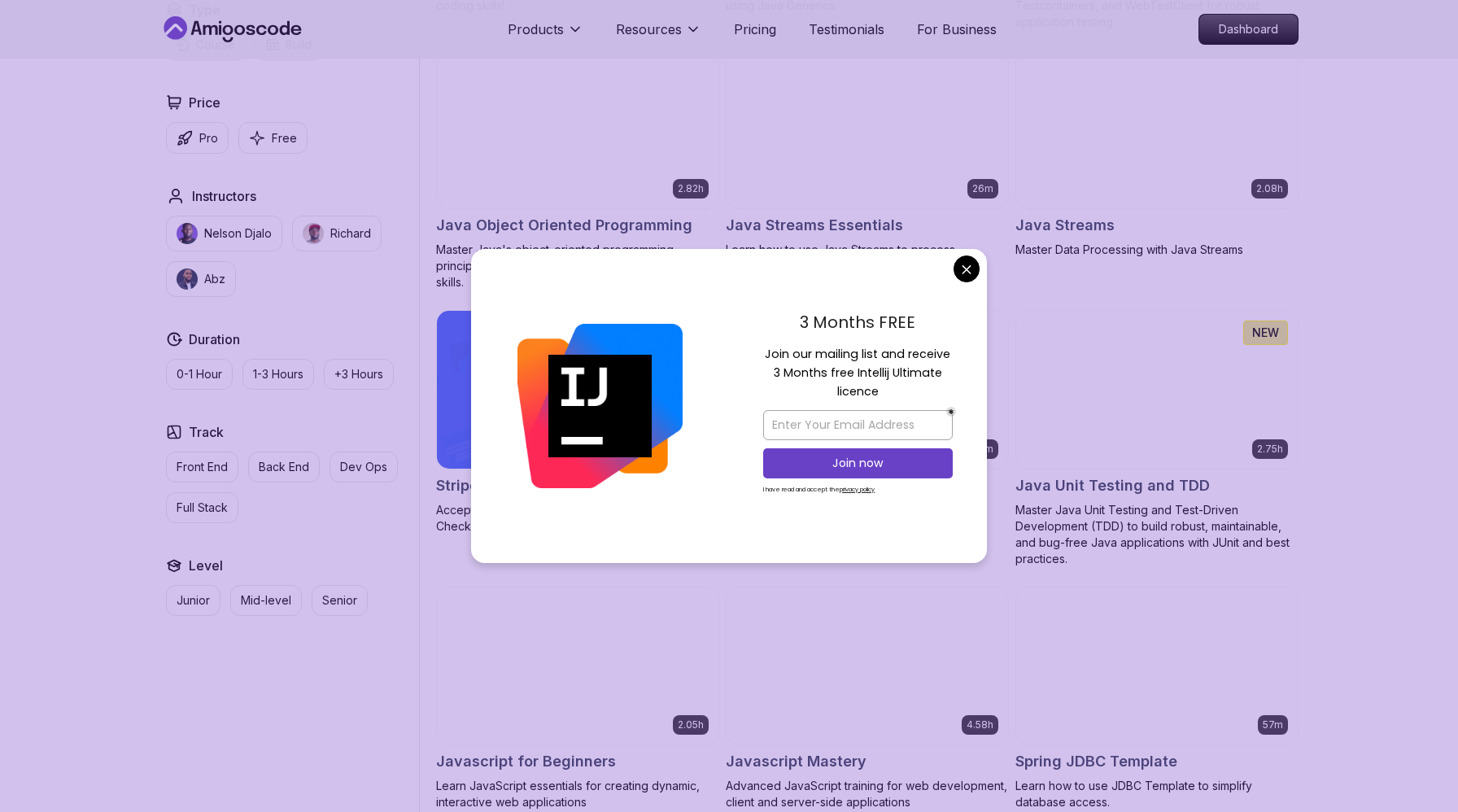 scroll, scrollTop: 2509, scrollLeft: 0, axis: vertical 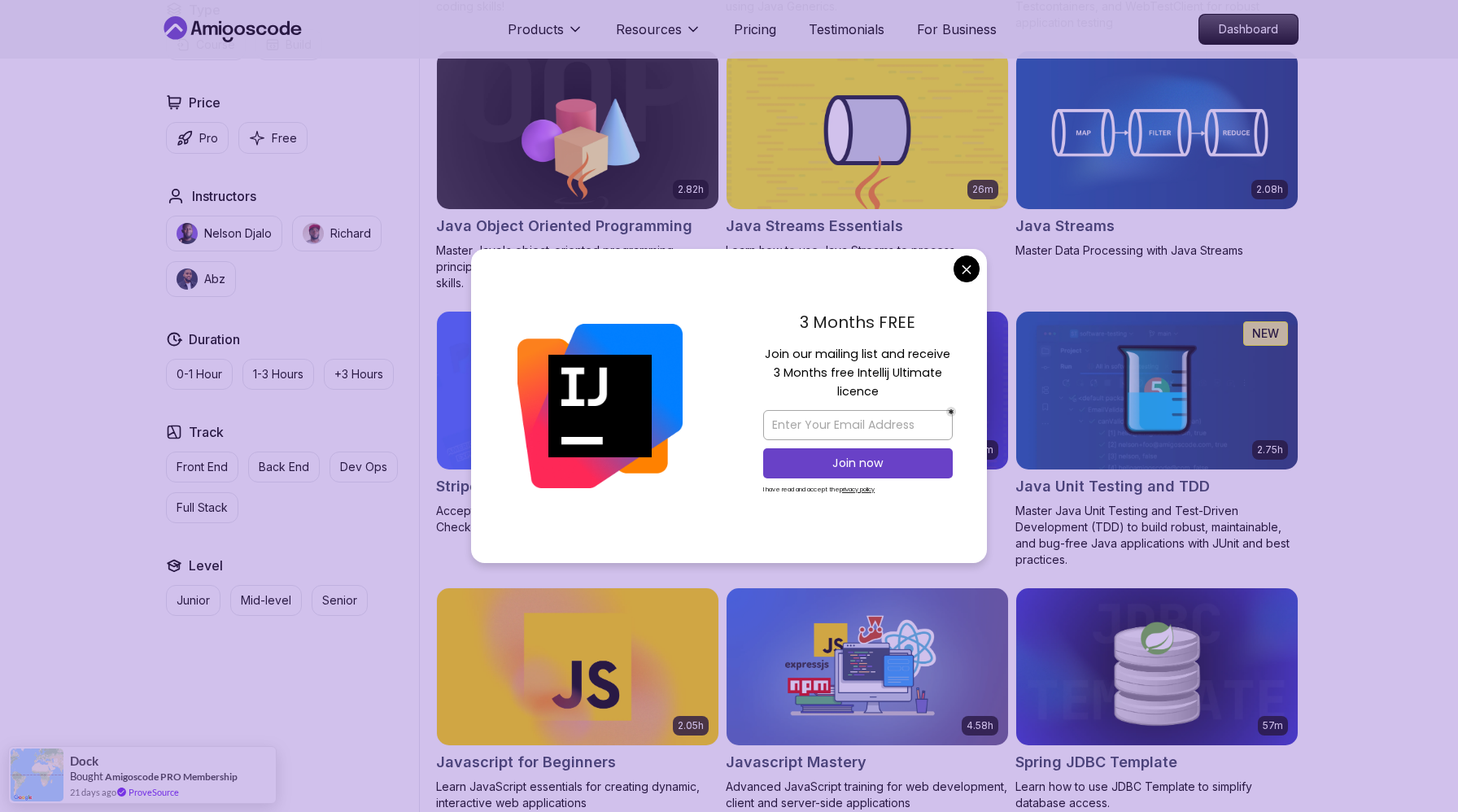 click on "3 Months FREE Join our mailing list and receive 3 Months free Intellij Ultimate licence Join now I have read and accept the  privacy policy" at bounding box center [858, 406] 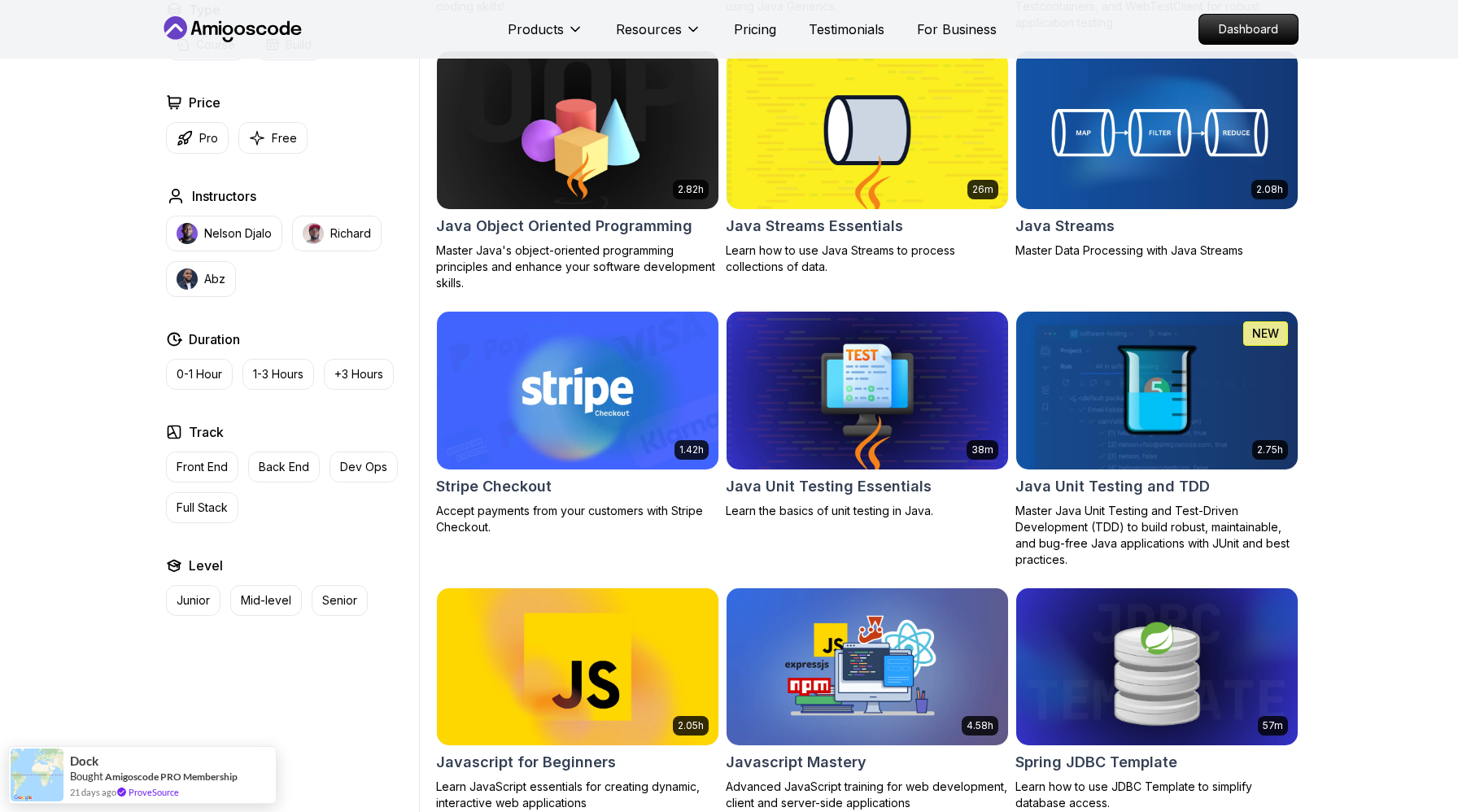 click on "Products Resources Pricing Testimonials For Business Dashboard Products Resources Pricing Testimonials For Business Dashboard All Courses Learn Java, Spring Boot, DevOps & More with Amigoscode Premium Courses Master in-demand skills like Java, Spring Boot, DevOps, React, and more through hands-on, expert-led courses. Advance your software development career with real-world projects and practical learning. Filters Filters Type Course Build Price Pro Free Instructors Nelson Djalo Richard Abz Duration 0-1 Hour 1-3 Hours +3 Hours Track Front End Back End Dev Ops Full Stack Level Junior Mid-level Senior 6.00h Linux Fundamentals Learn the fundamentals of Linux and how to use the command line 5.18h Advanced Spring Boot Dive deep into Spring Boot with our advanced course, designed to take your skills from intermediate to expert level. 3.30h Building APIs with Spring Boot Learn to build robust, scalable APIs with Spring Boot, mastering REST principles, JSON handling, and embedded server configuration. 1.67h NEW 6.65h" at bounding box center [729, 1543] 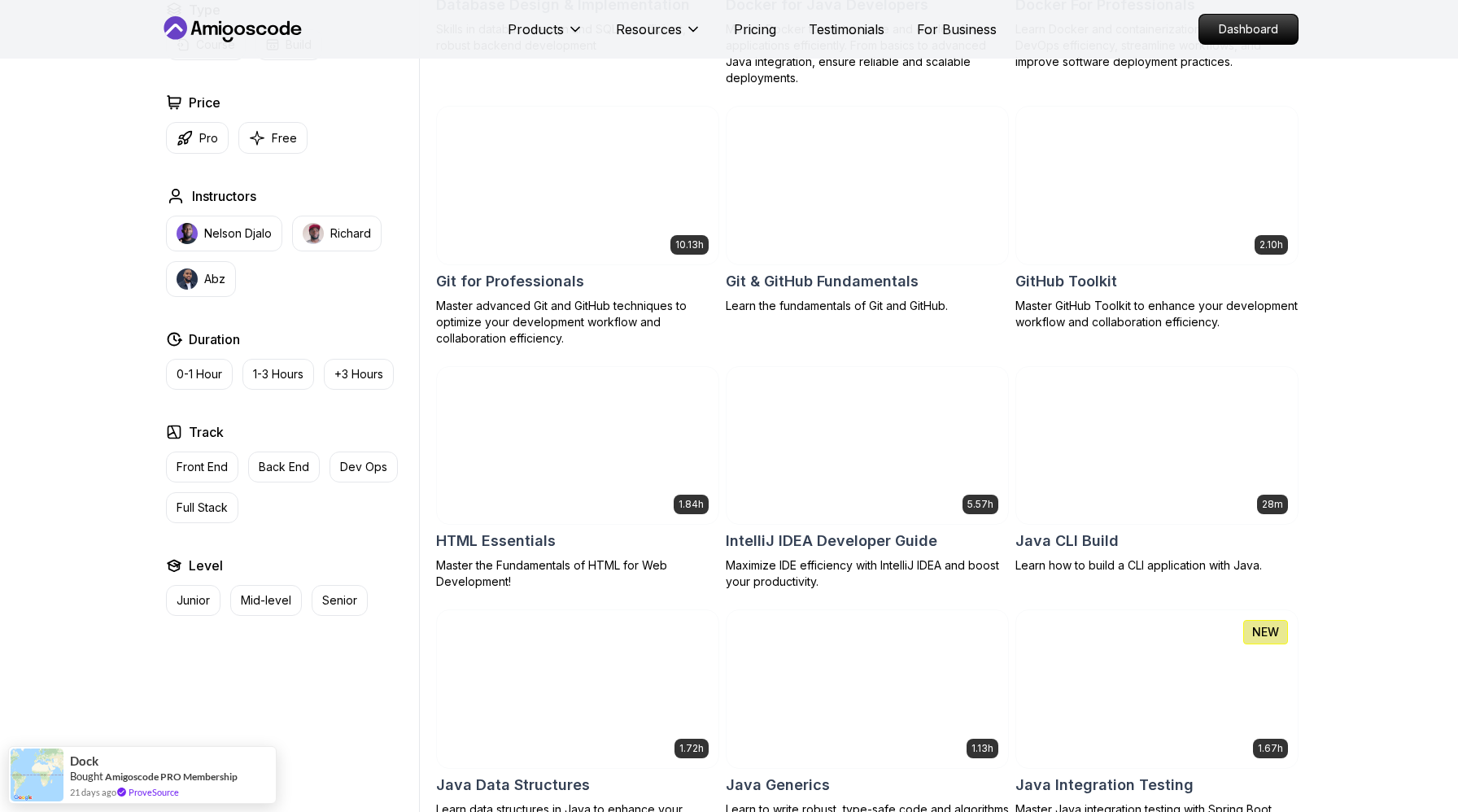 scroll, scrollTop: 1795, scrollLeft: 0, axis: vertical 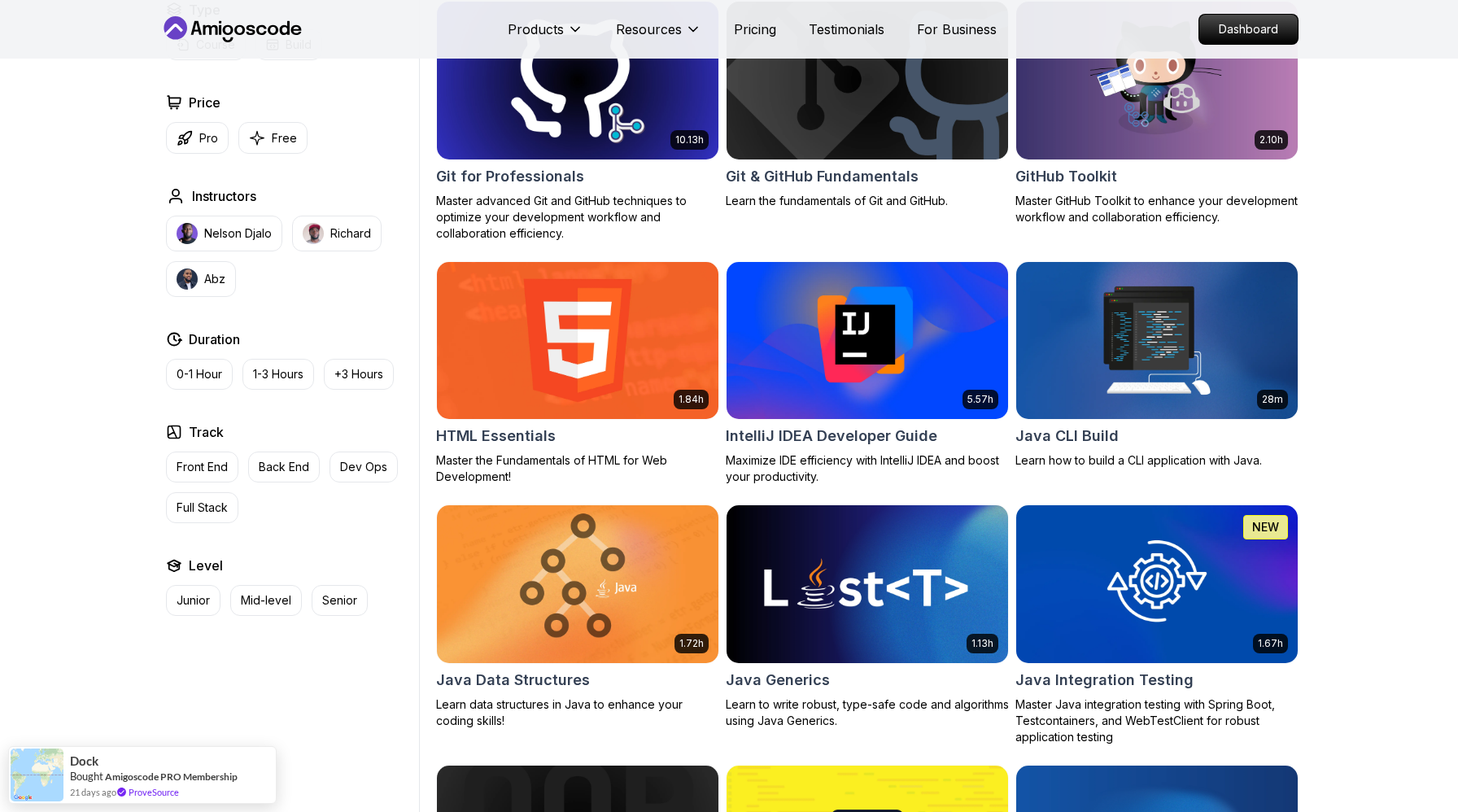 click at bounding box center (577, 80) 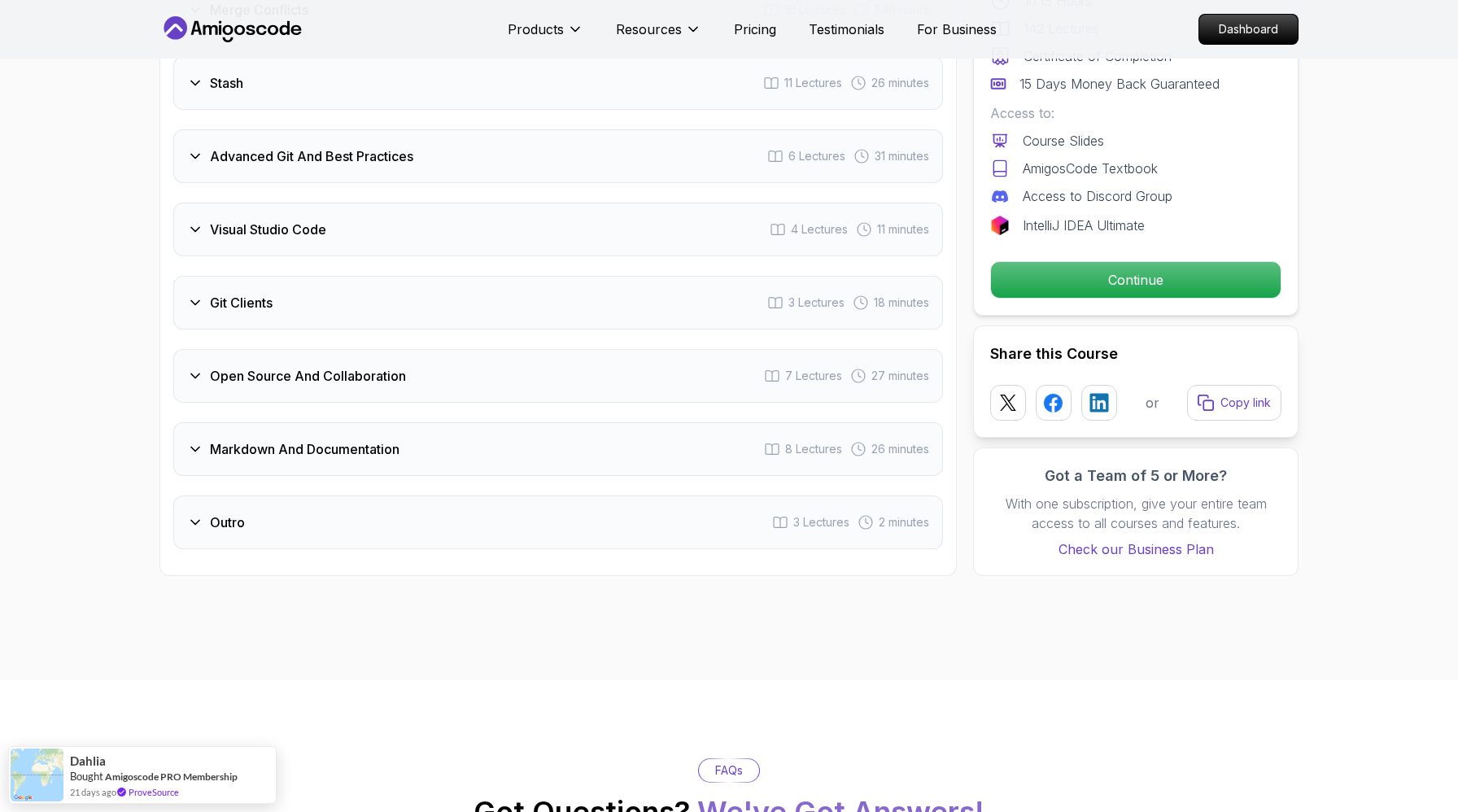 scroll, scrollTop: 3417, scrollLeft: 0, axis: vertical 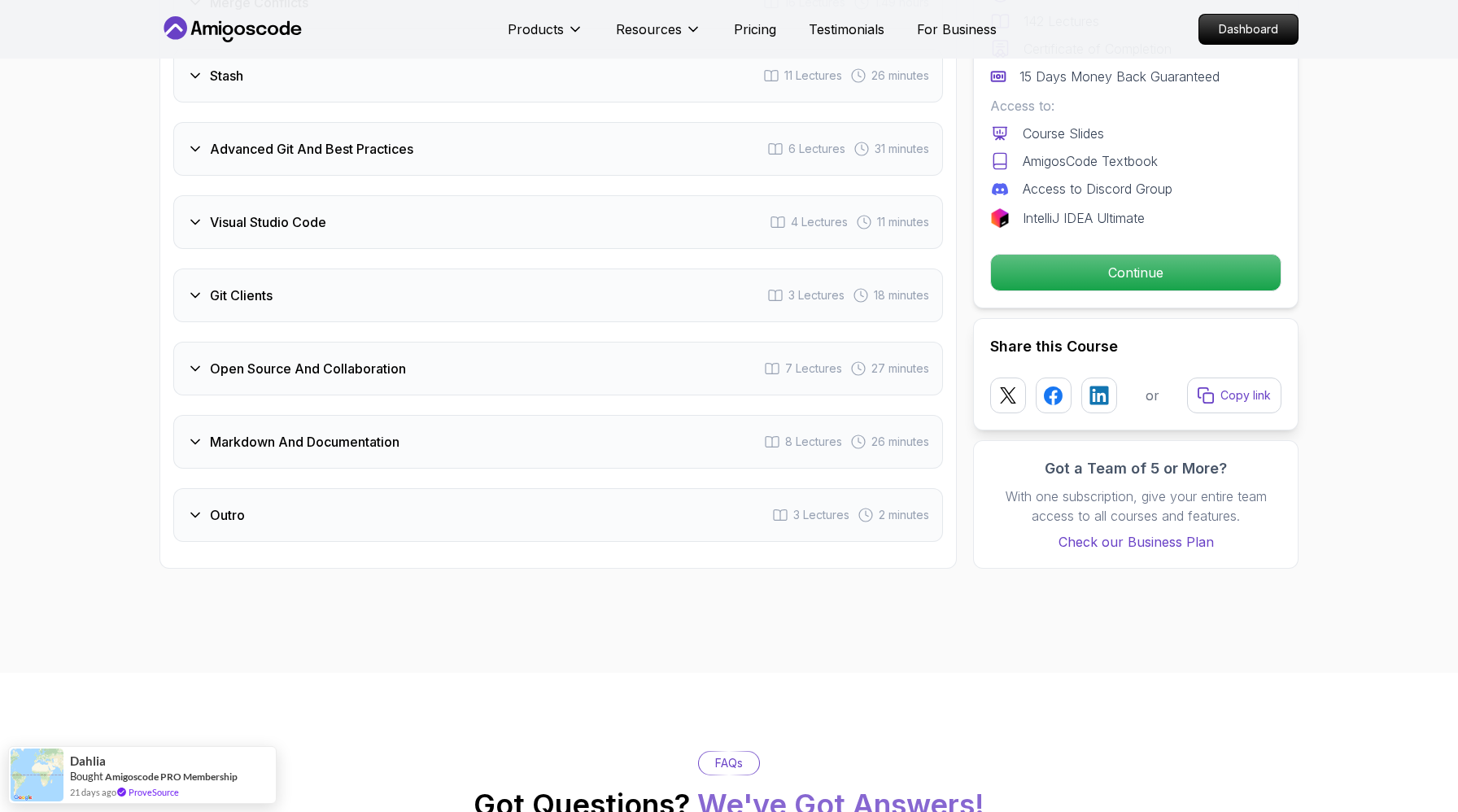 click on "9   Lectures" at bounding box center [814, -730] 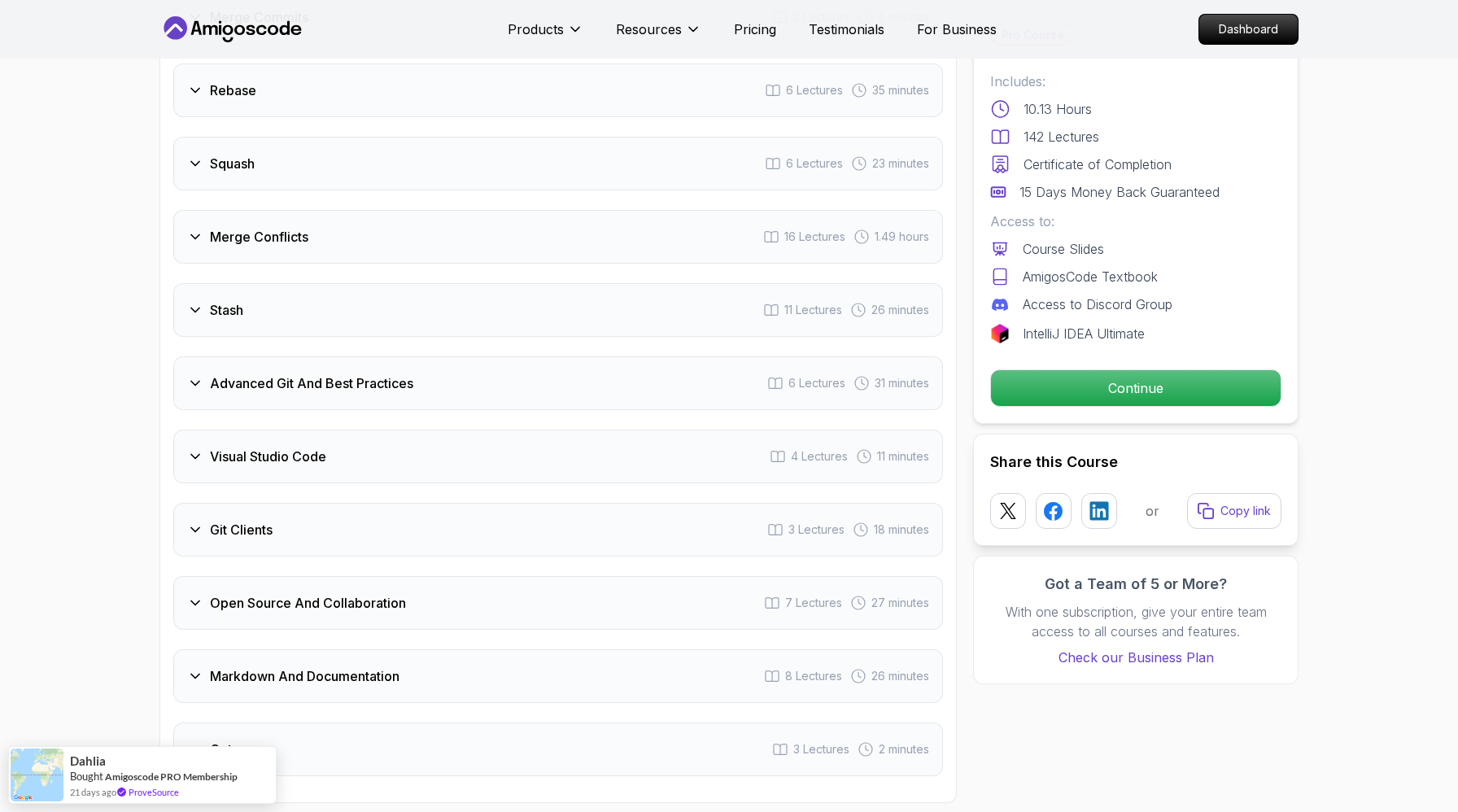 scroll, scrollTop: 3271, scrollLeft: 0, axis: vertical 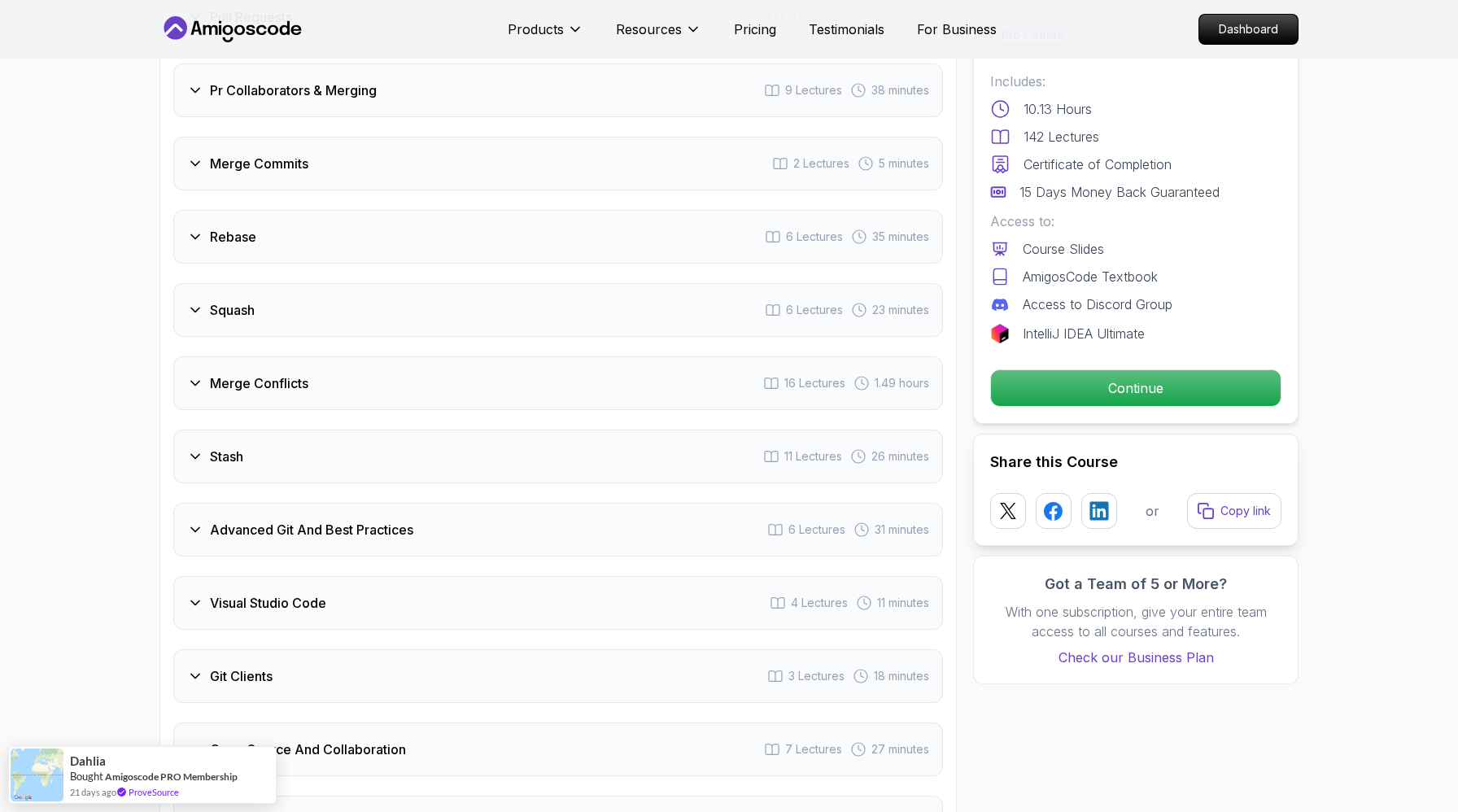 click on "Taking Closer Look At Commits" at bounding box center (307, -701) 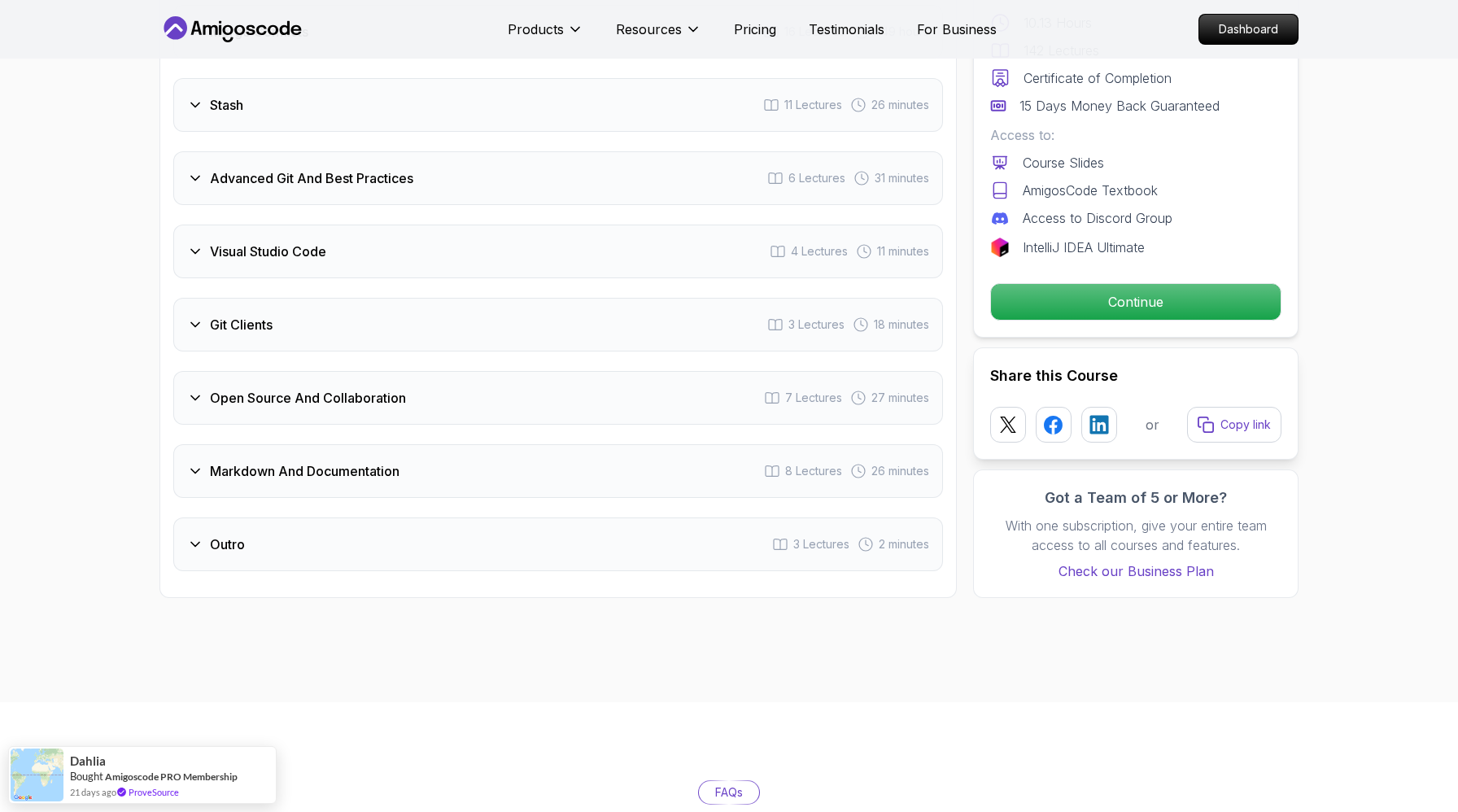 click on "Undoing Changes 11   Lectures     [DURATION]" at bounding box center (558, -627) 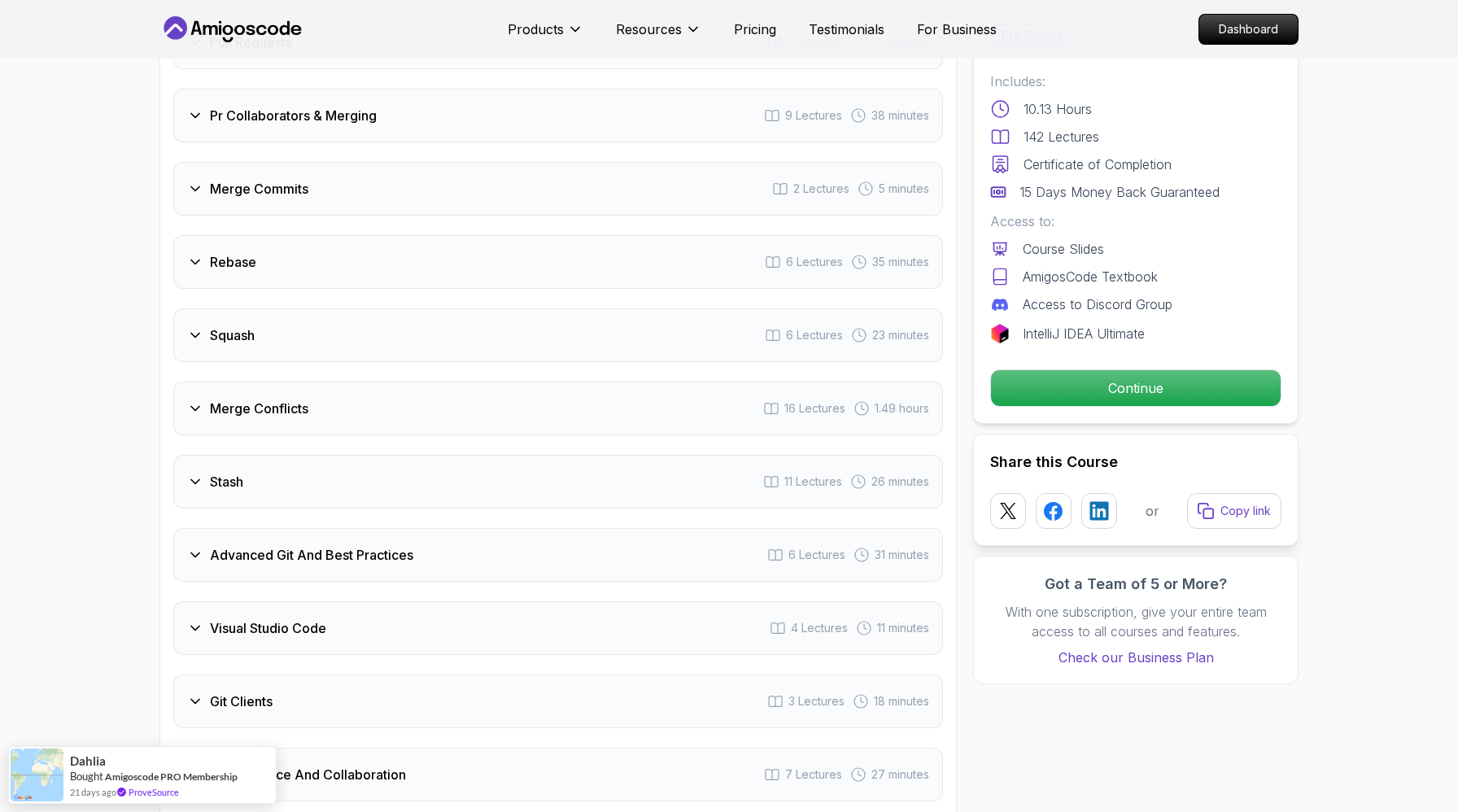 scroll, scrollTop: 3319, scrollLeft: 0, axis: vertical 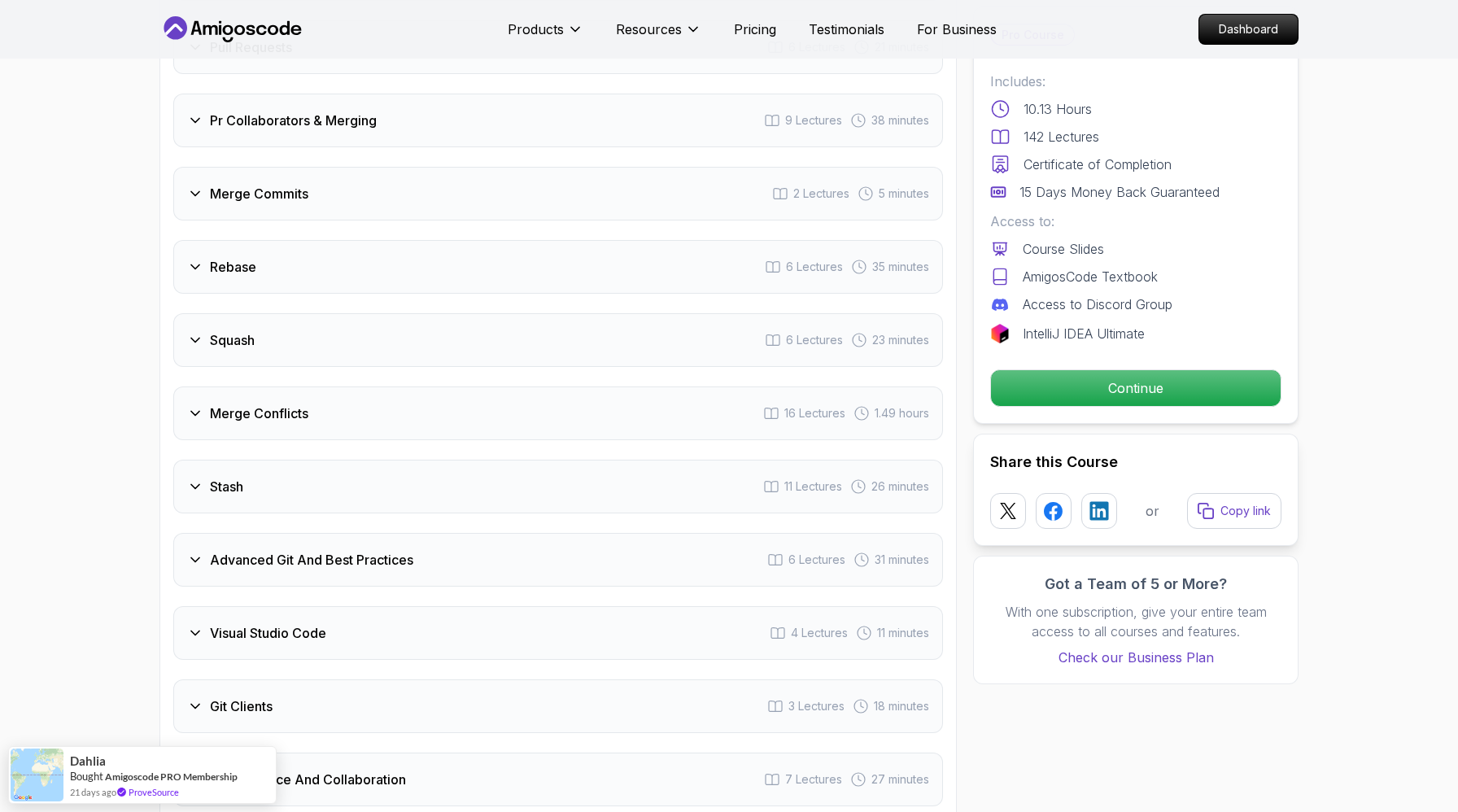 click on "Undoing Changes 11   Lectures     [DURATION]" at bounding box center (558, -675) 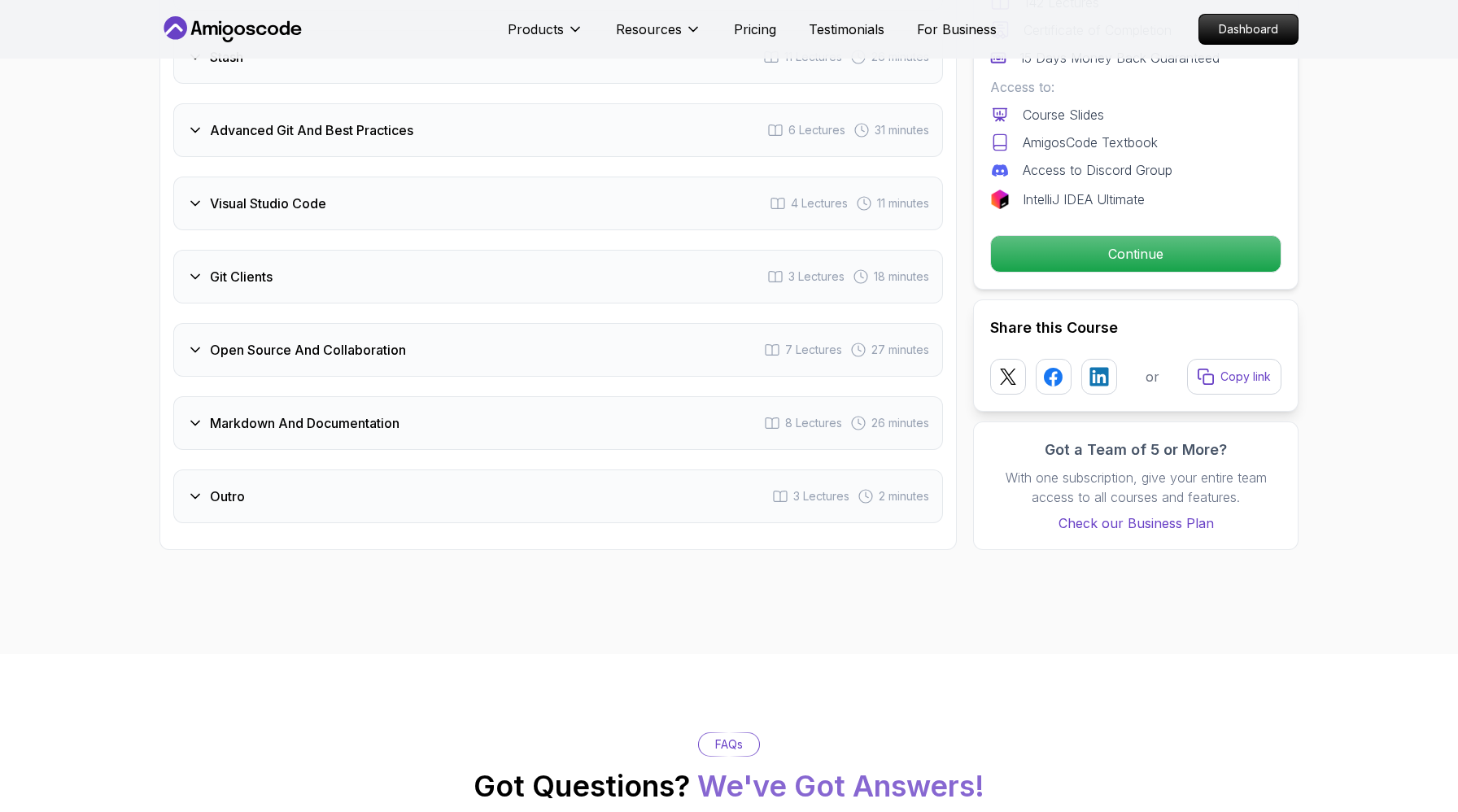 scroll, scrollTop: 3388, scrollLeft: 0, axis: vertical 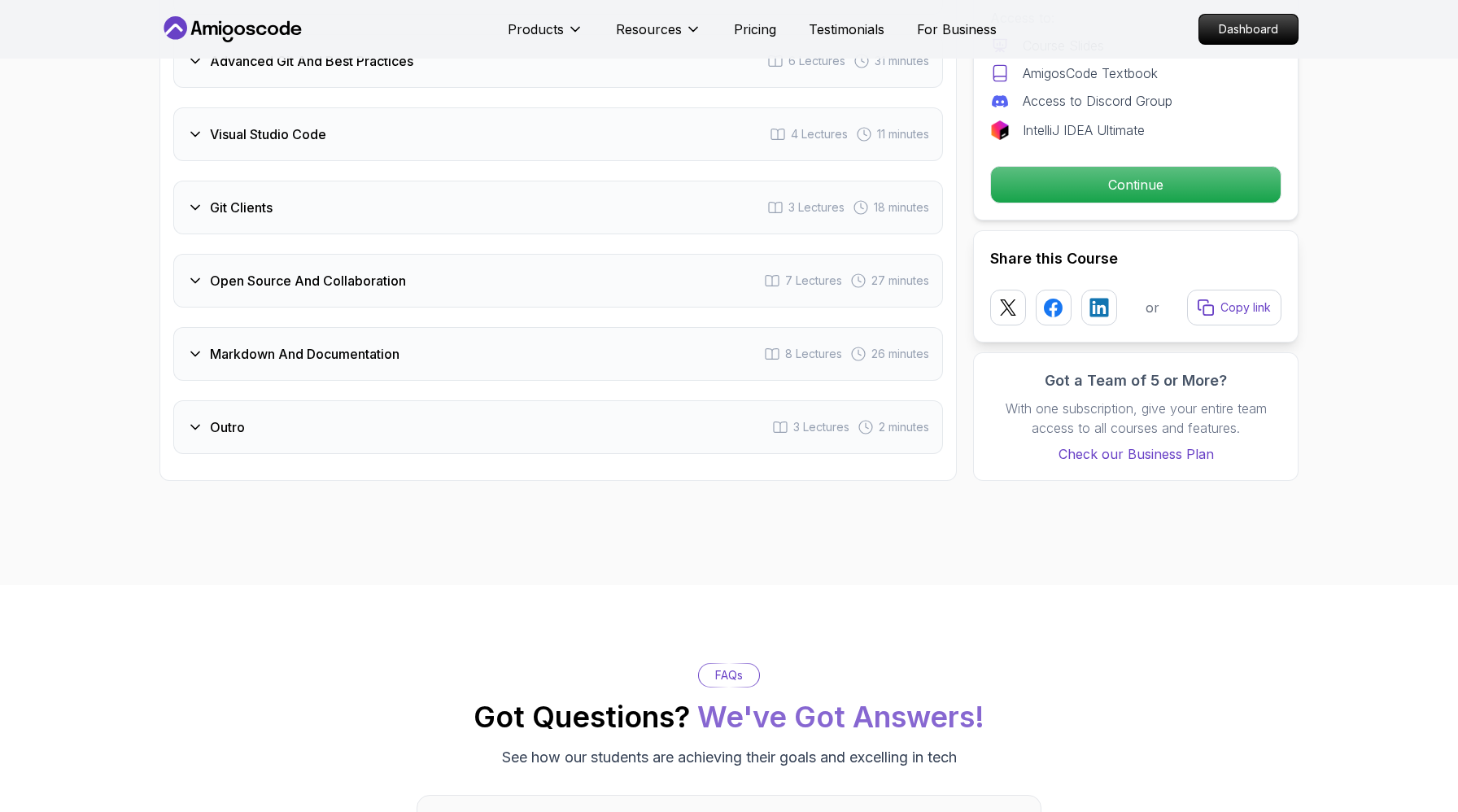 click on "Branches 15   Lectures     [DURATION]" at bounding box center [558, -598] 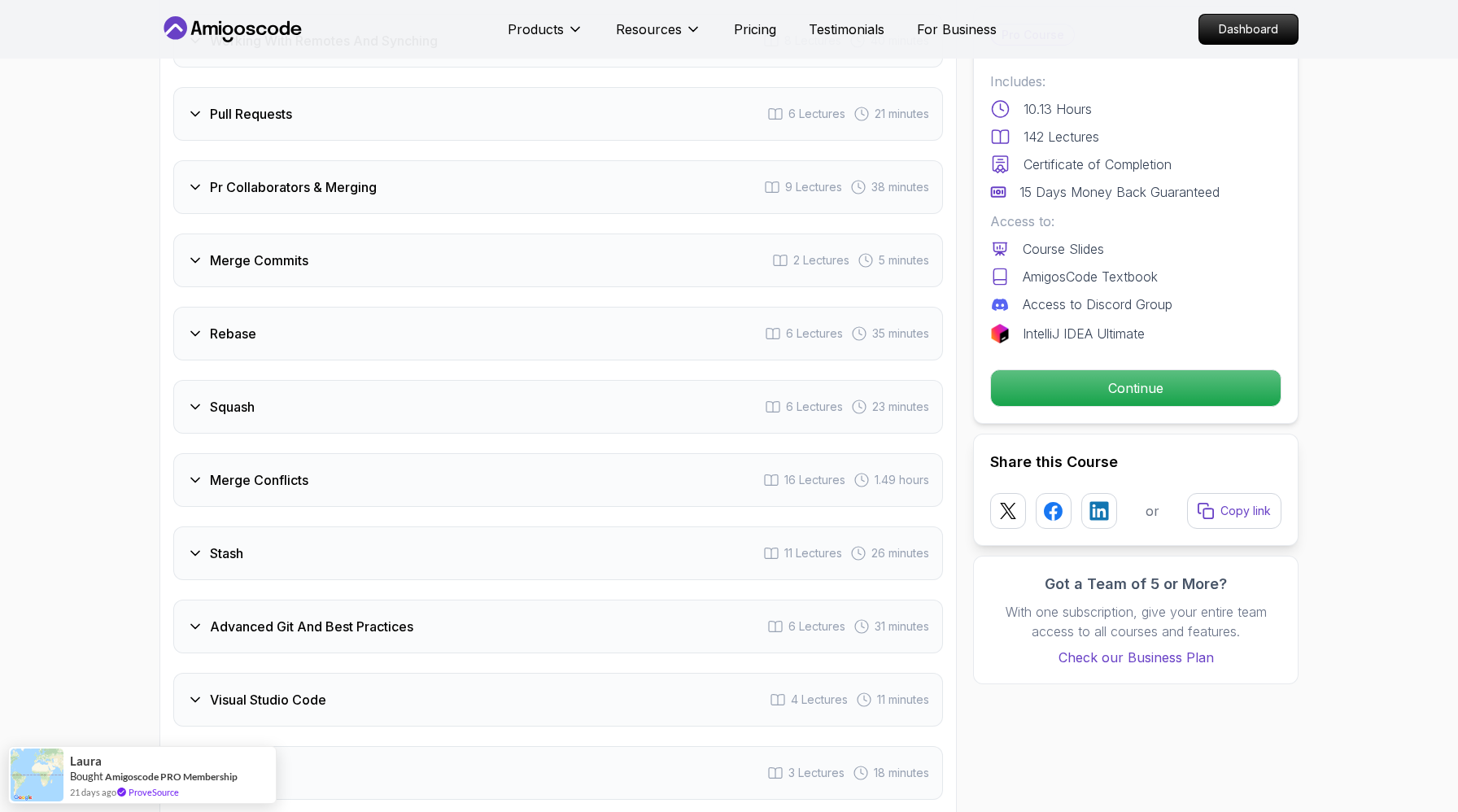 scroll, scrollTop: 3395, scrollLeft: 0, axis: vertical 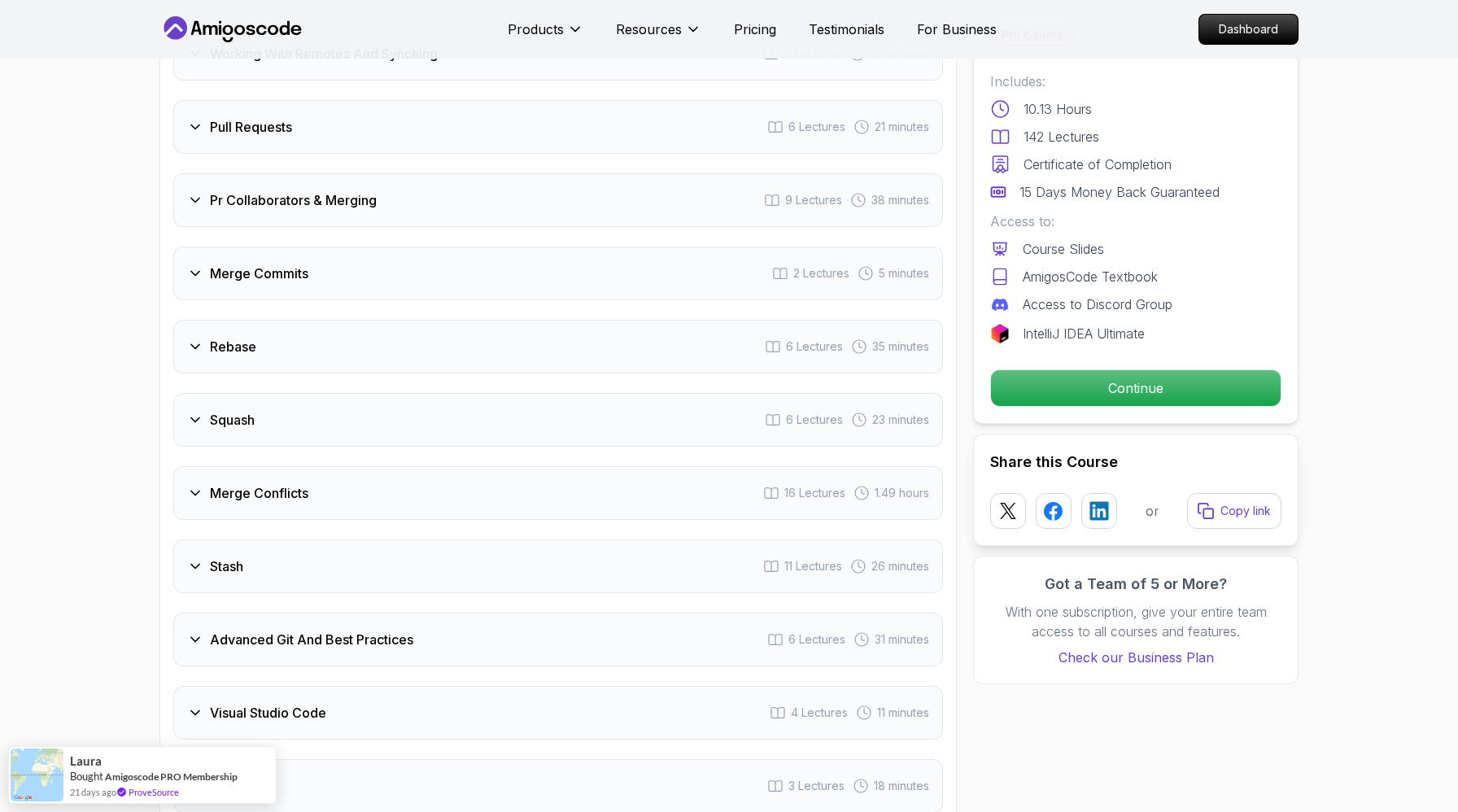 click on "Branches 15   Lectures     [DURATION]" at bounding box center (558, -605) 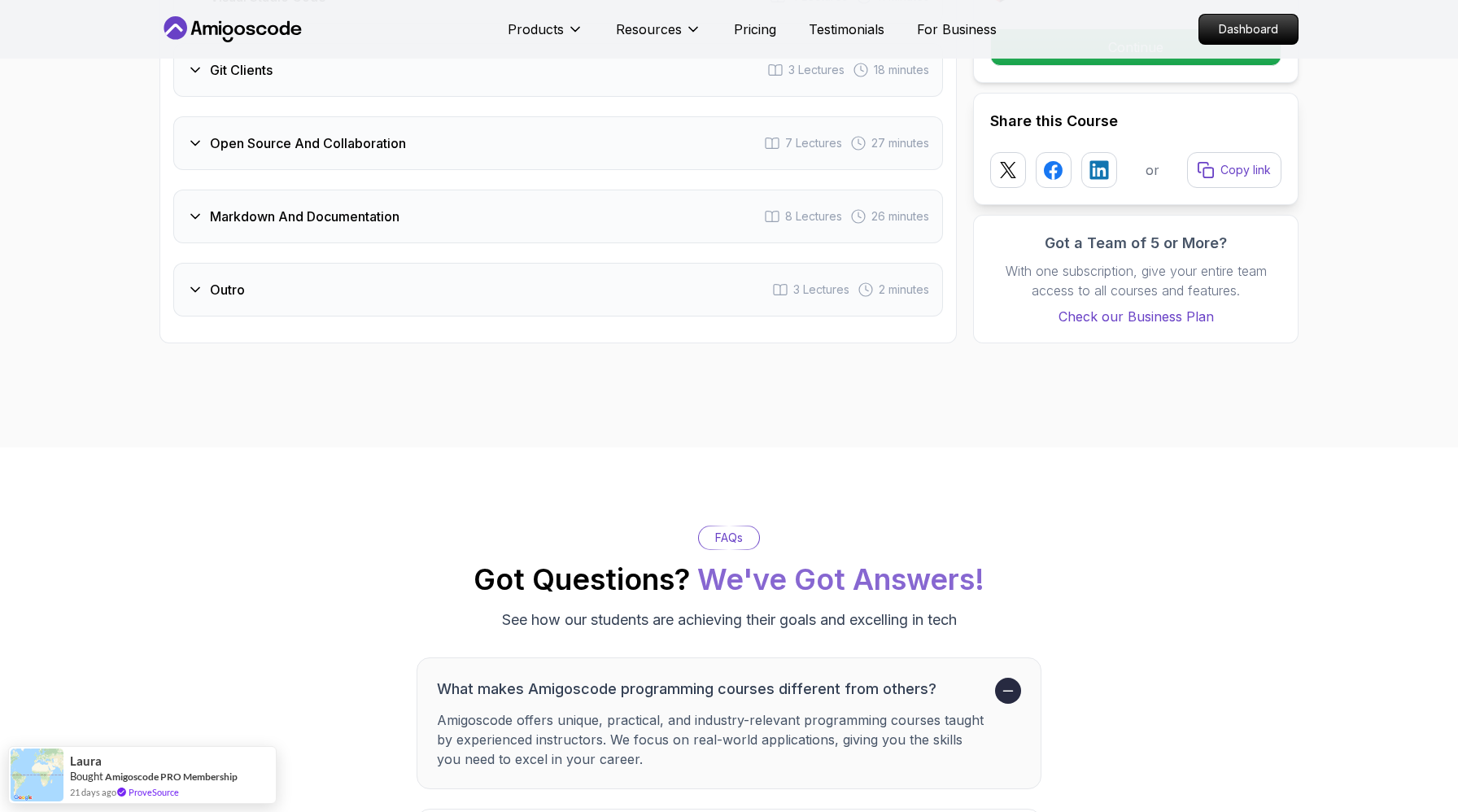 scroll, scrollTop: 3529, scrollLeft: 0, axis: vertical 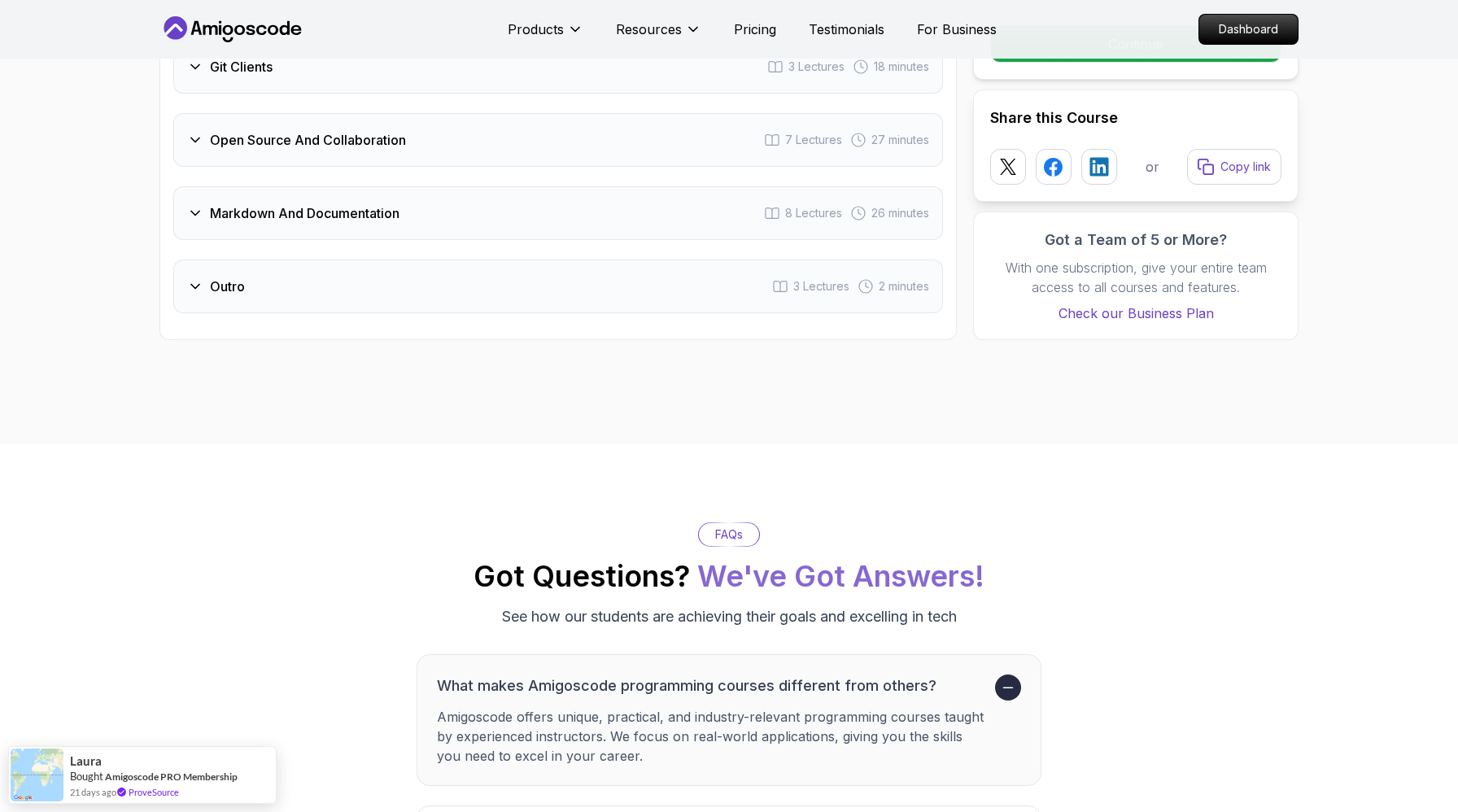 click on "Pr Collaborators & Merging" at bounding box center [293, -519] 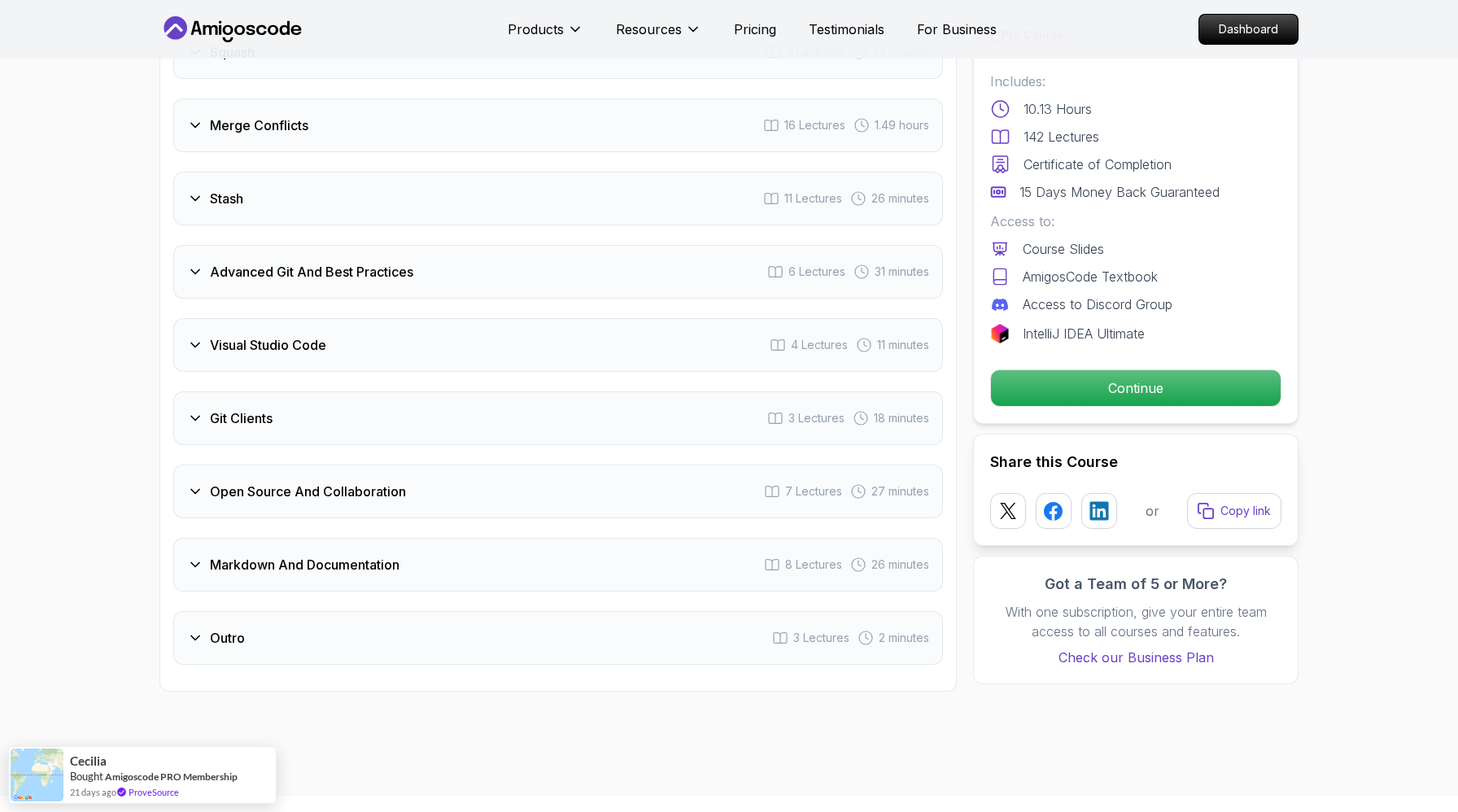 click on "Pr Collaborators & Merging" at bounding box center (293, -519) 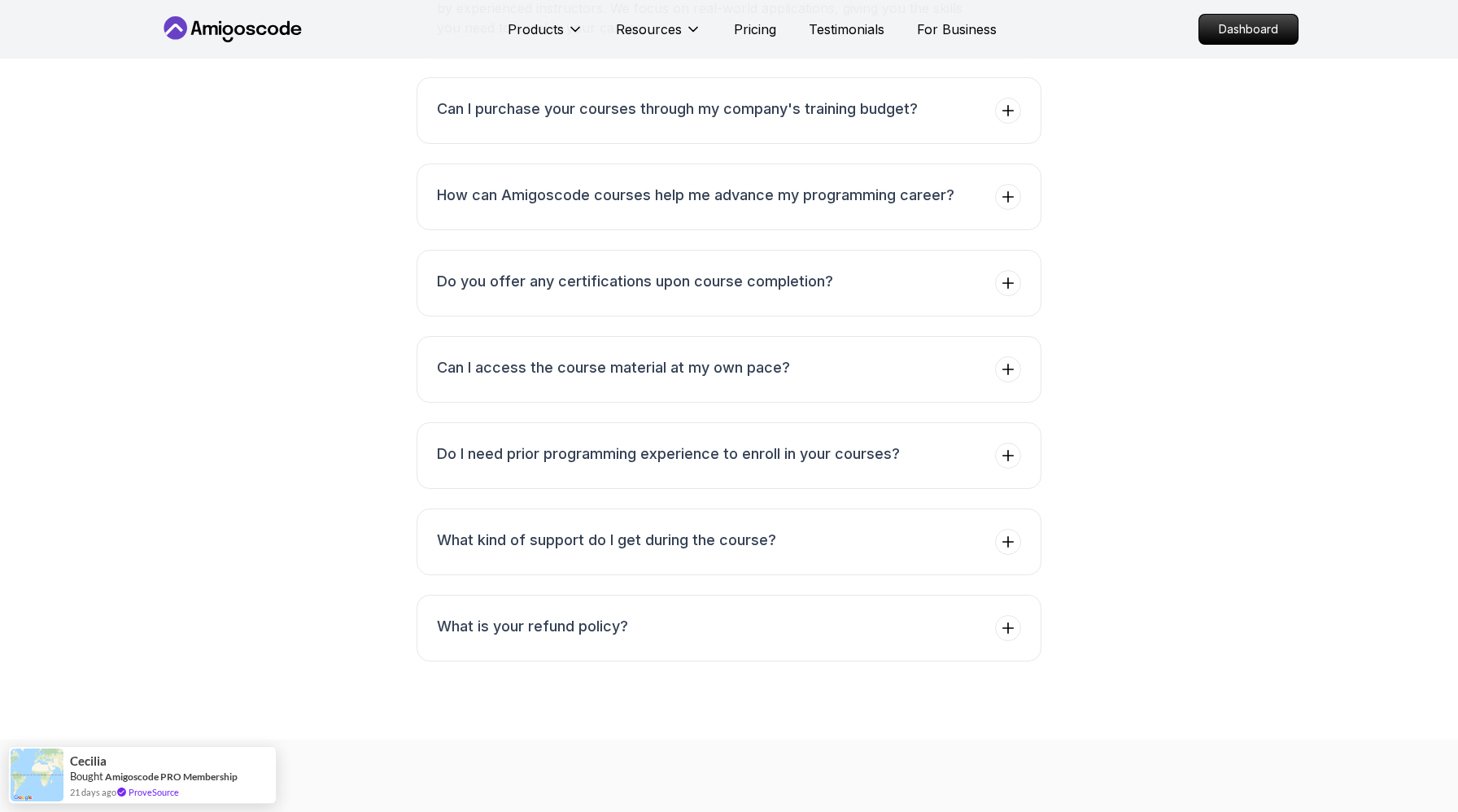 scroll, scrollTop: 4258, scrollLeft: 0, axis: vertical 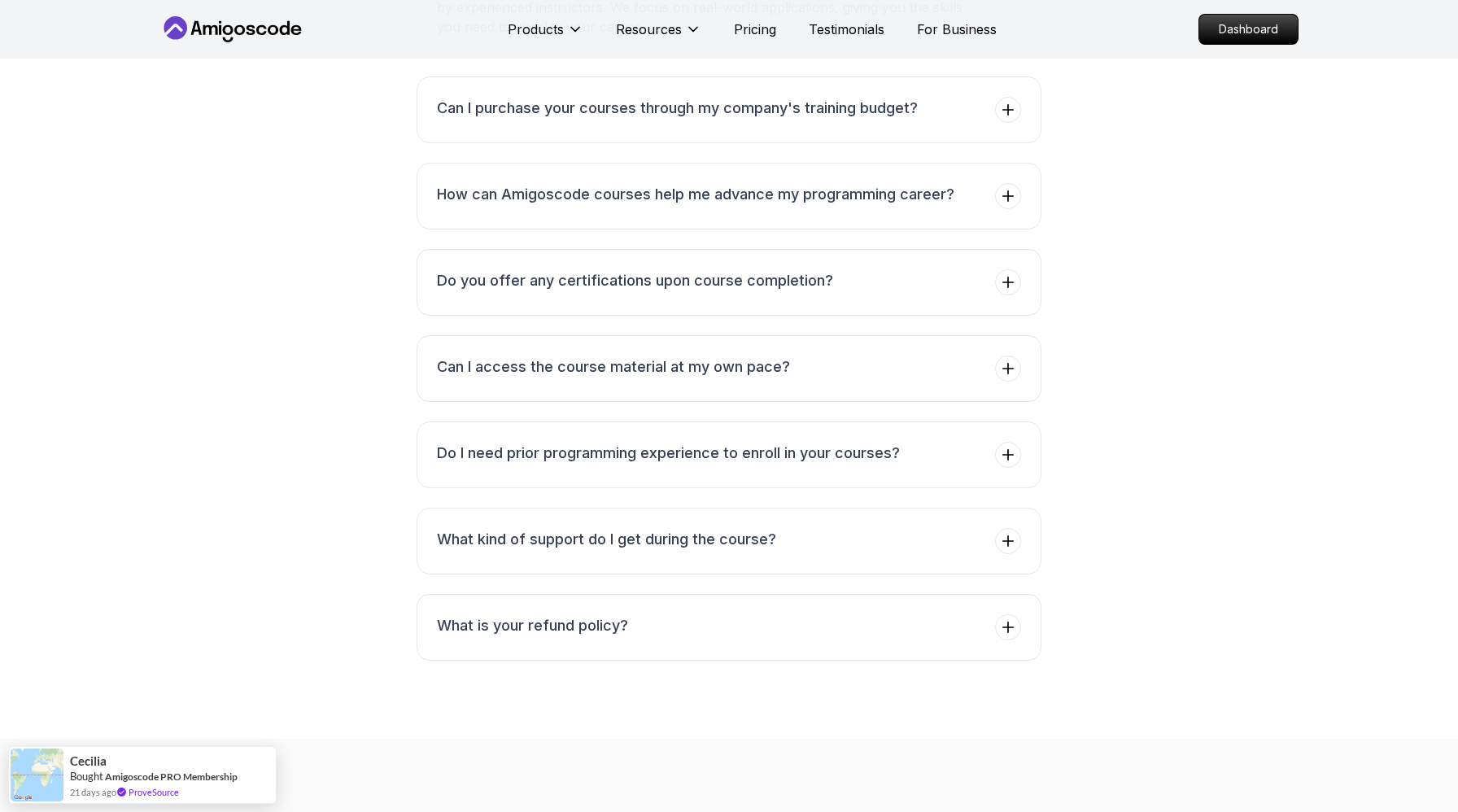 click on "Advanced Git And Best Practices" at bounding box center [312, -809] 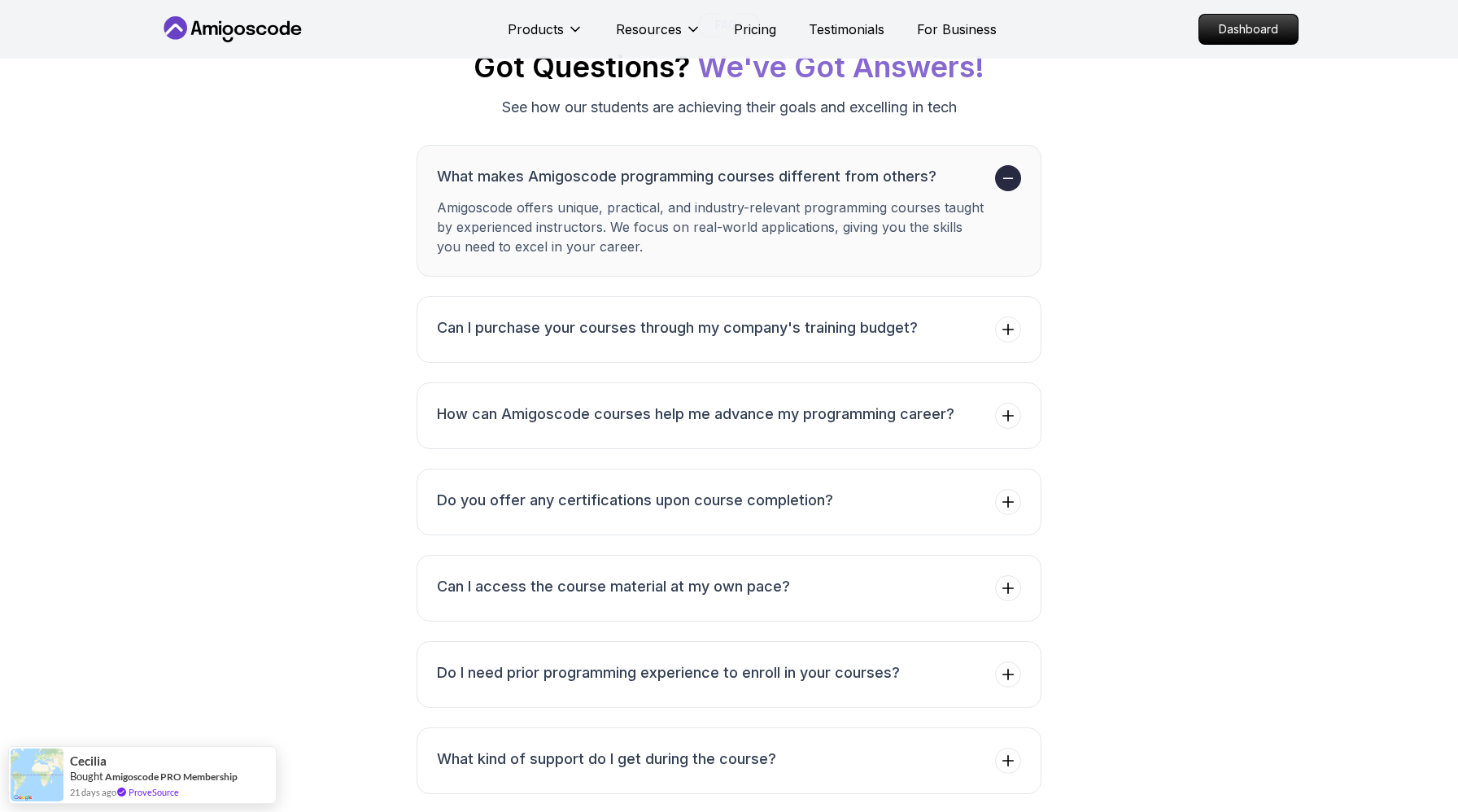 scroll, scrollTop: 4275, scrollLeft: 0, axis: vertical 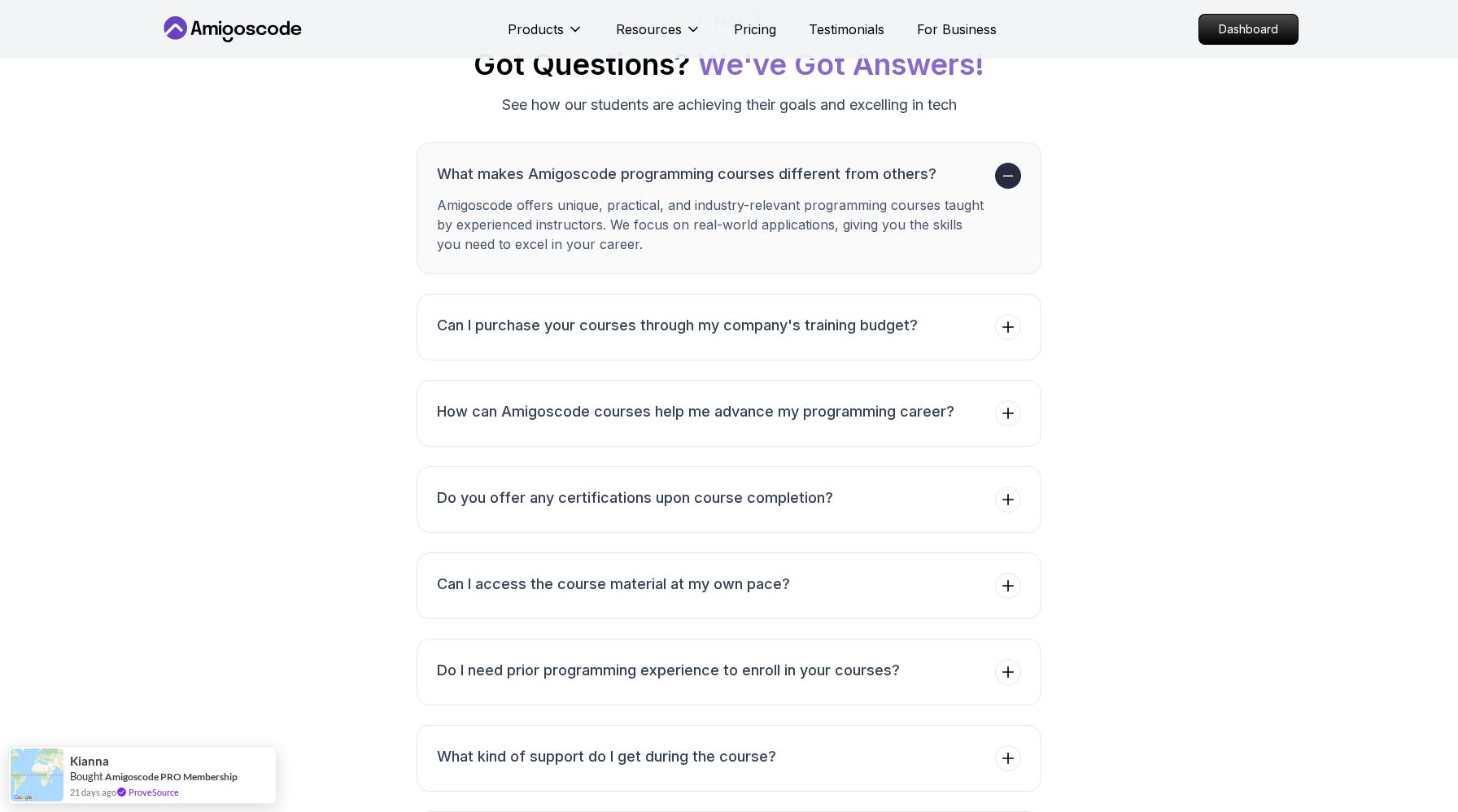 click on "Advanced Git And Best Practices" at bounding box center (312, -826) 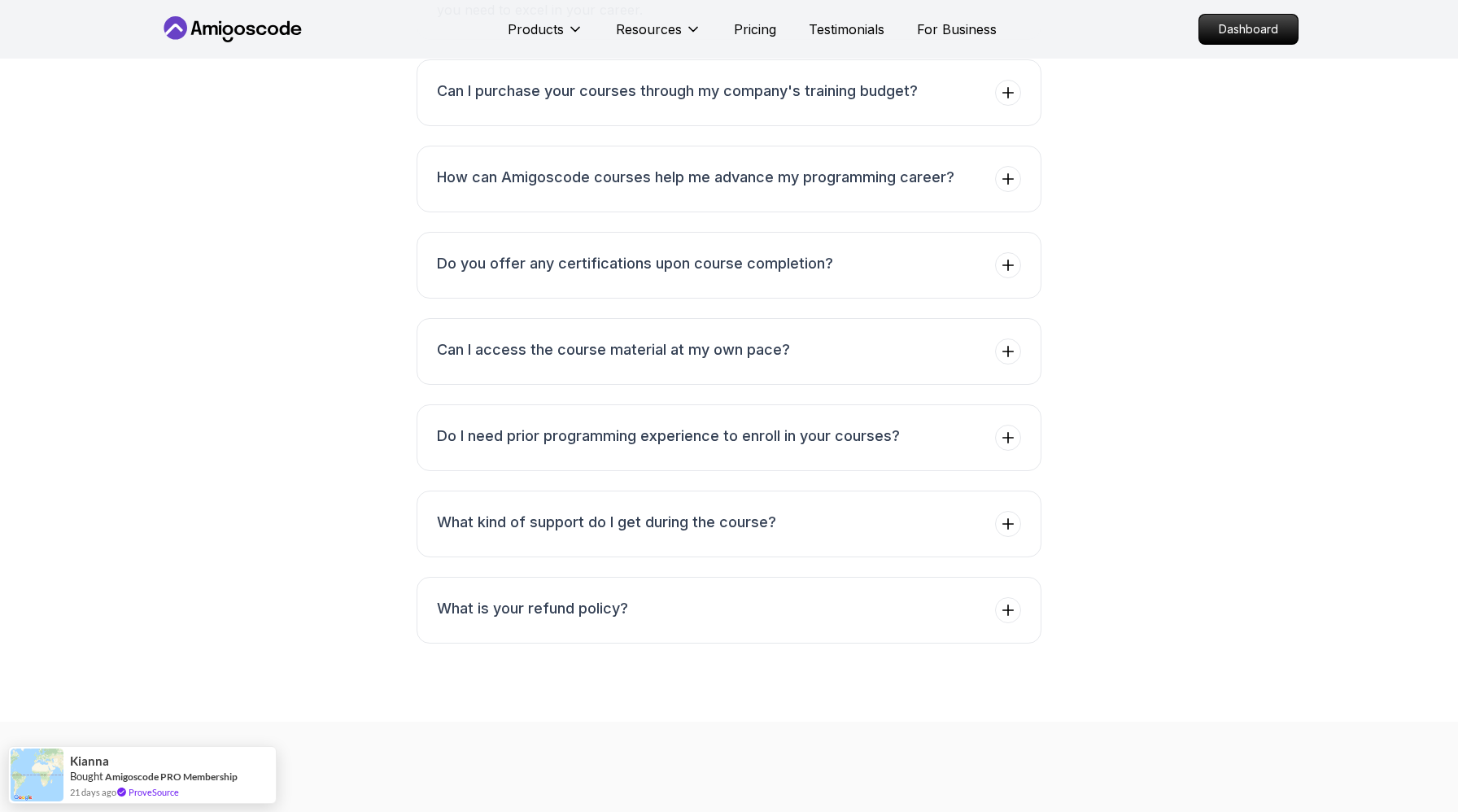 click on "Advanced Git And Best Practices" at bounding box center (312, -826) 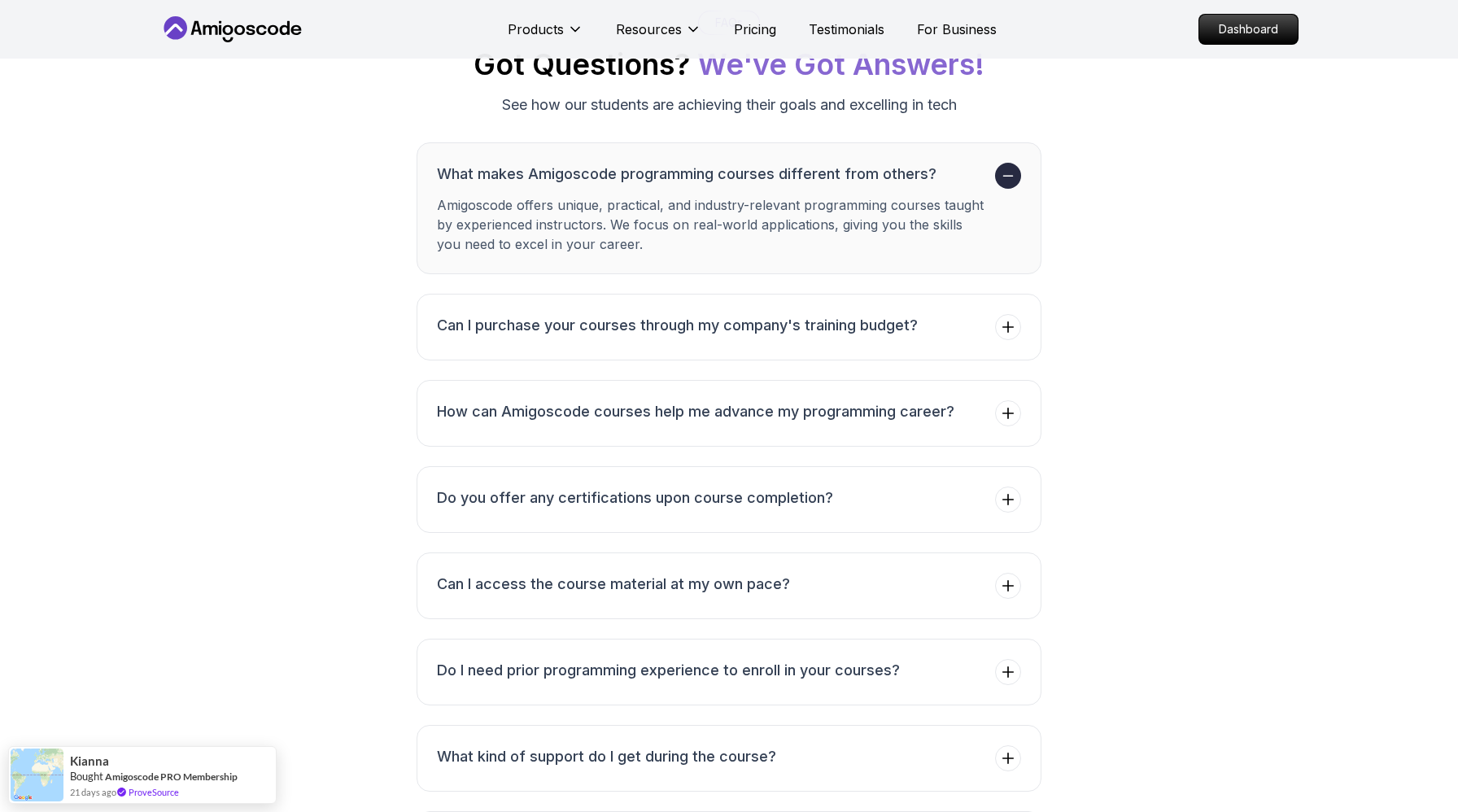 click on "Advanced Git And Best Practices" at bounding box center [312, -826] 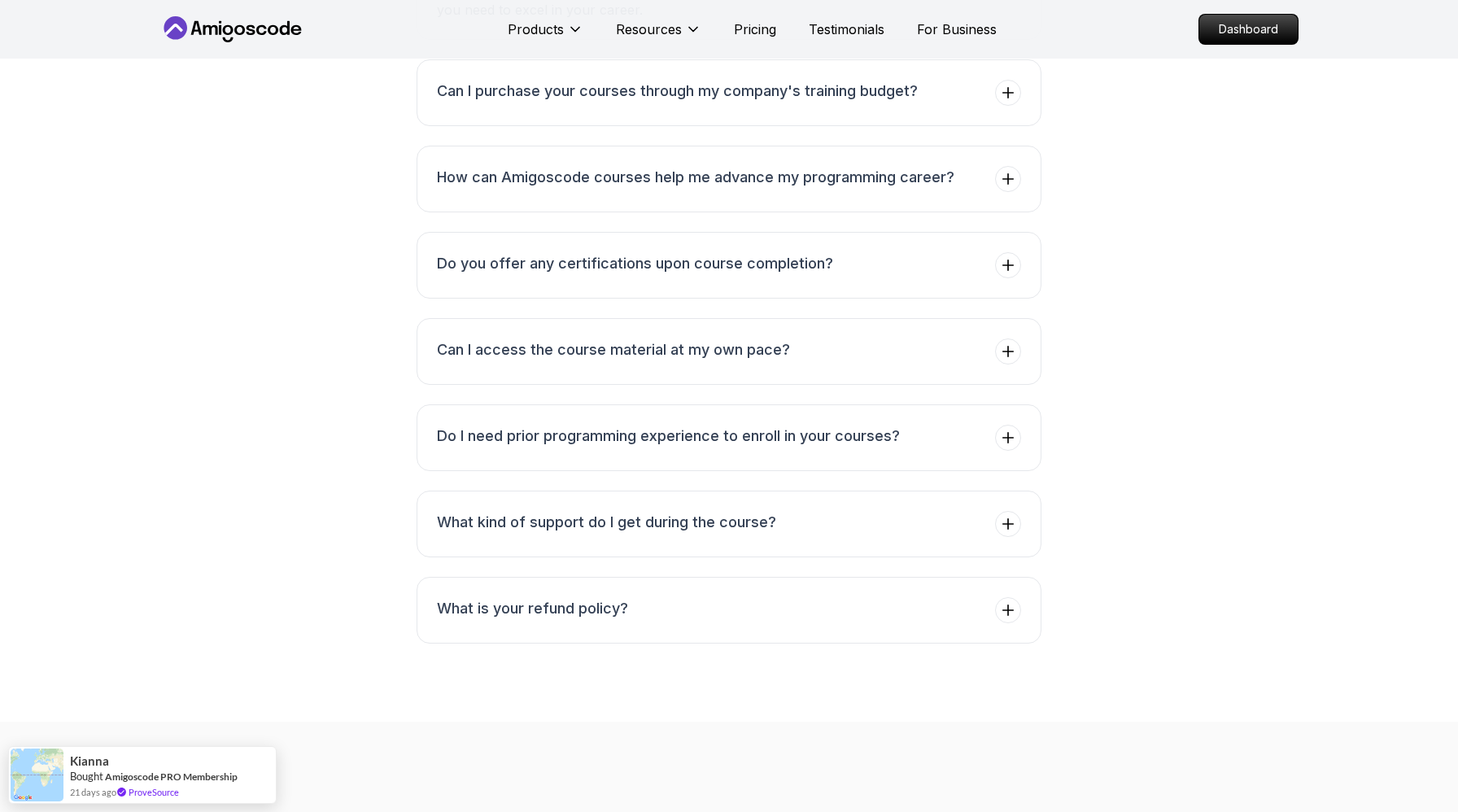 click on "Visual Studio Code" at bounding box center [268, -753] 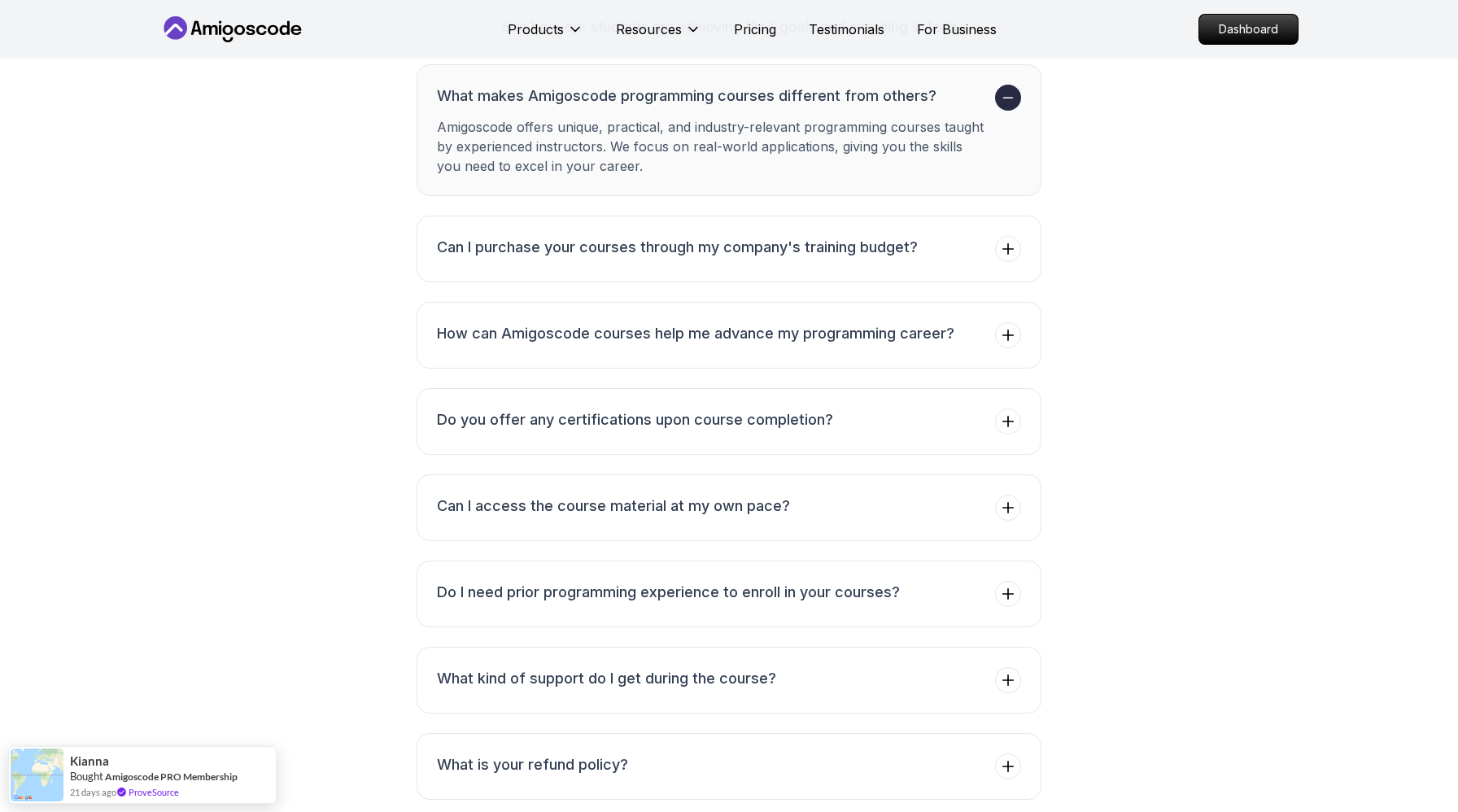 click on "Visual Studio Code" at bounding box center [268, -753] 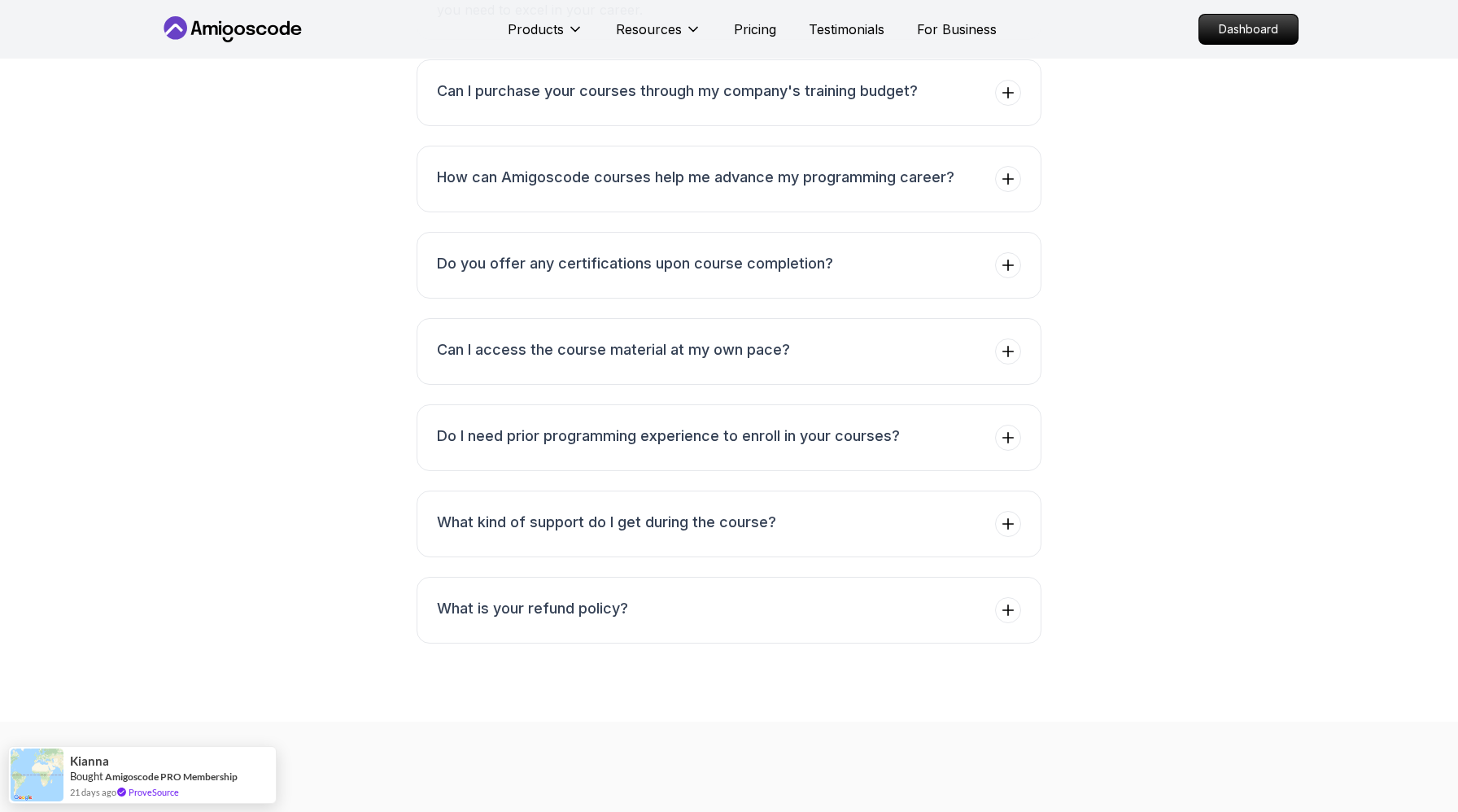 click on "Git Clients 3   Lectures     18 minutes" at bounding box center [558, -679] 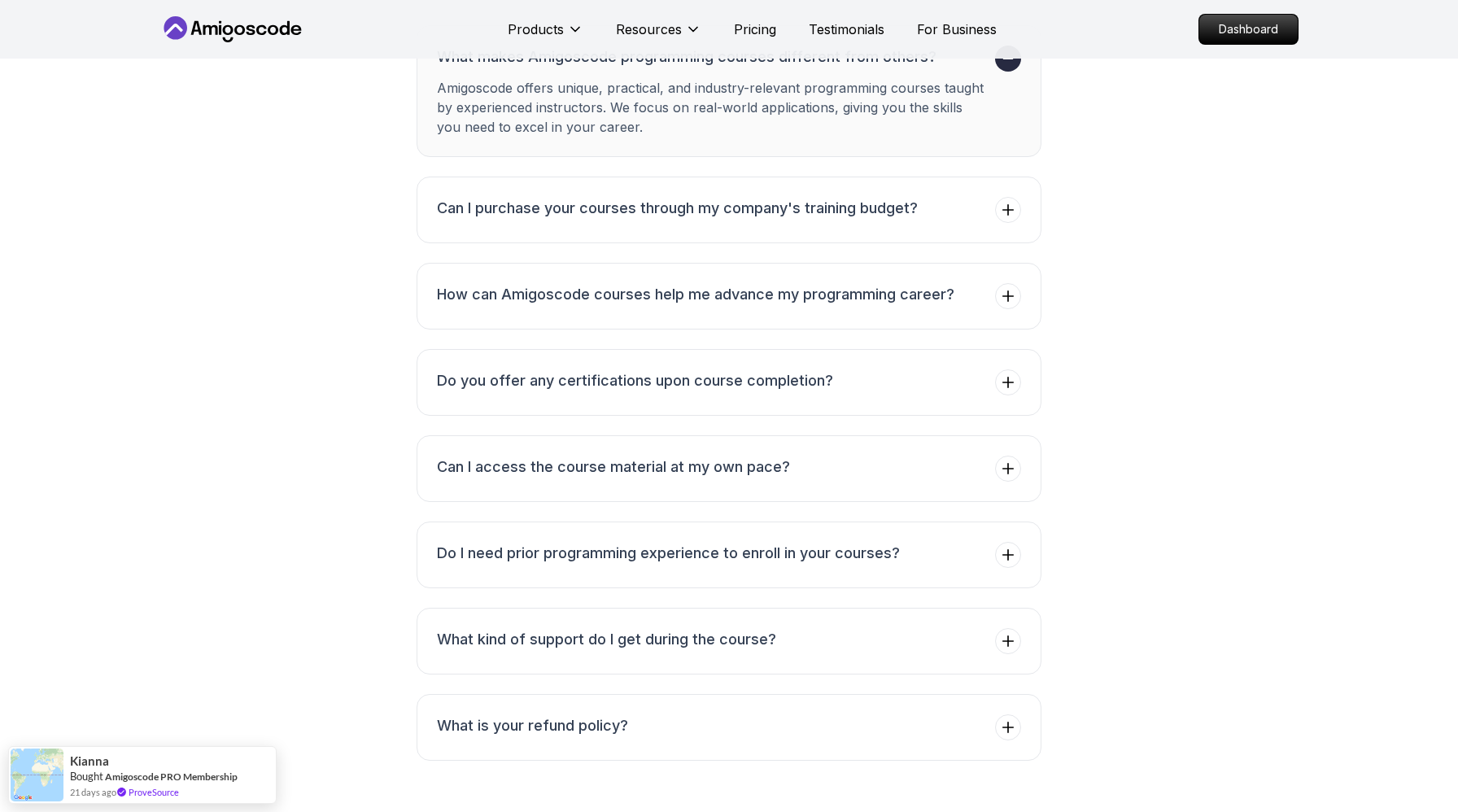 click on "Git Clients 3   Lectures     18 minutes" at bounding box center (558, -679) 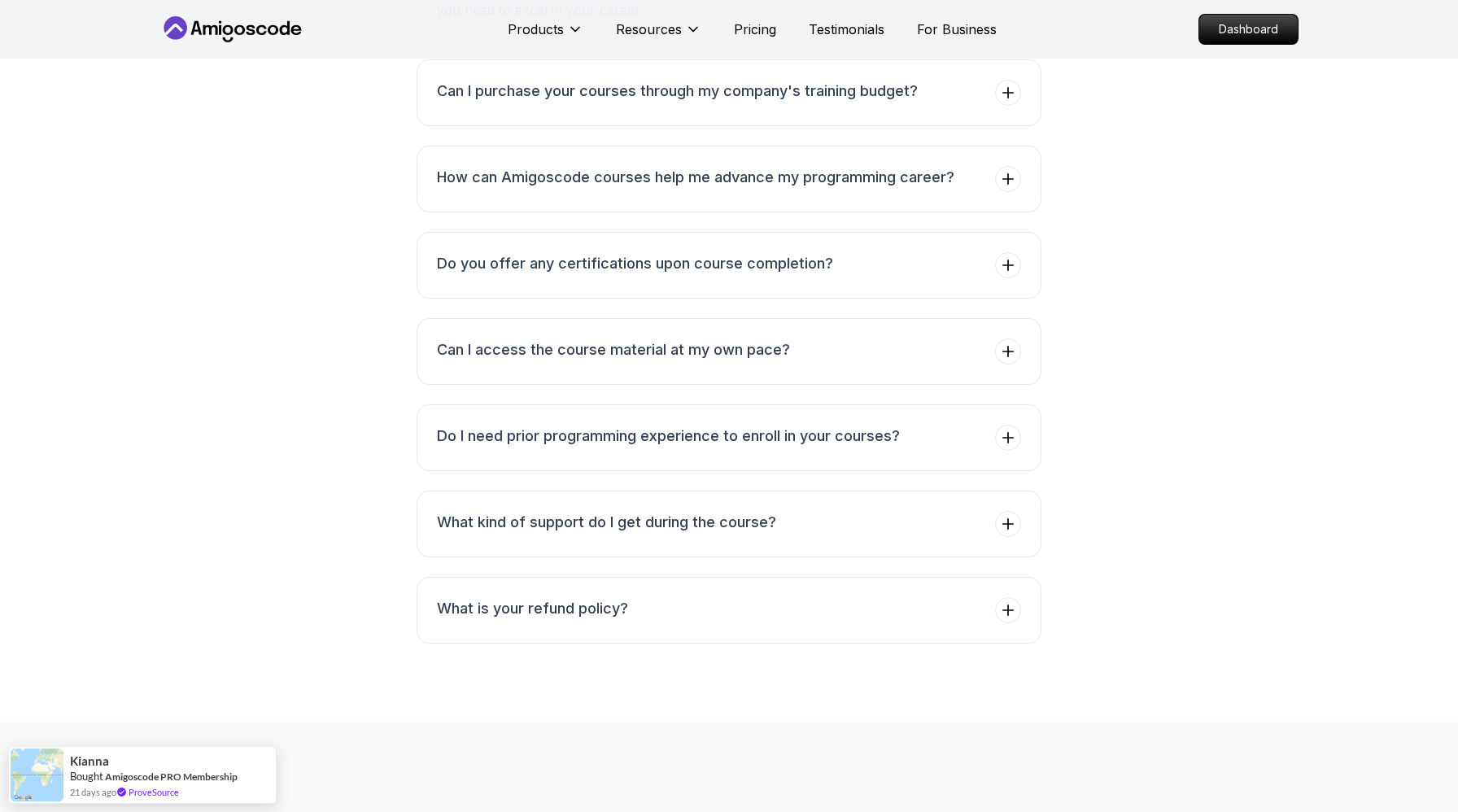 click on "Open Source And Collaboration 7   Lectures     27 minutes" at bounding box center [558, -606] 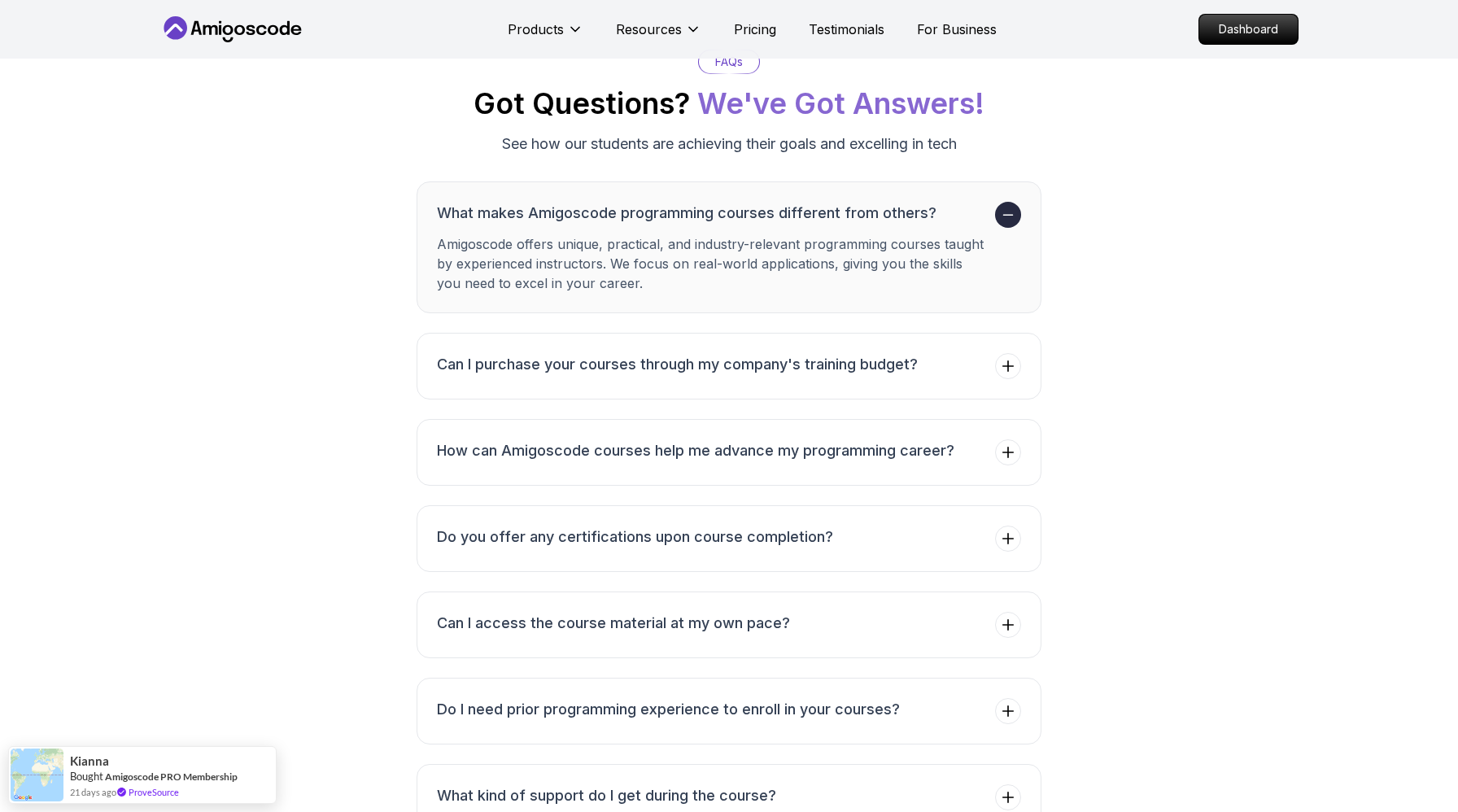 click on "Open Source And Collaboration 7   Lectures     27 minutes" at bounding box center (558, -606) 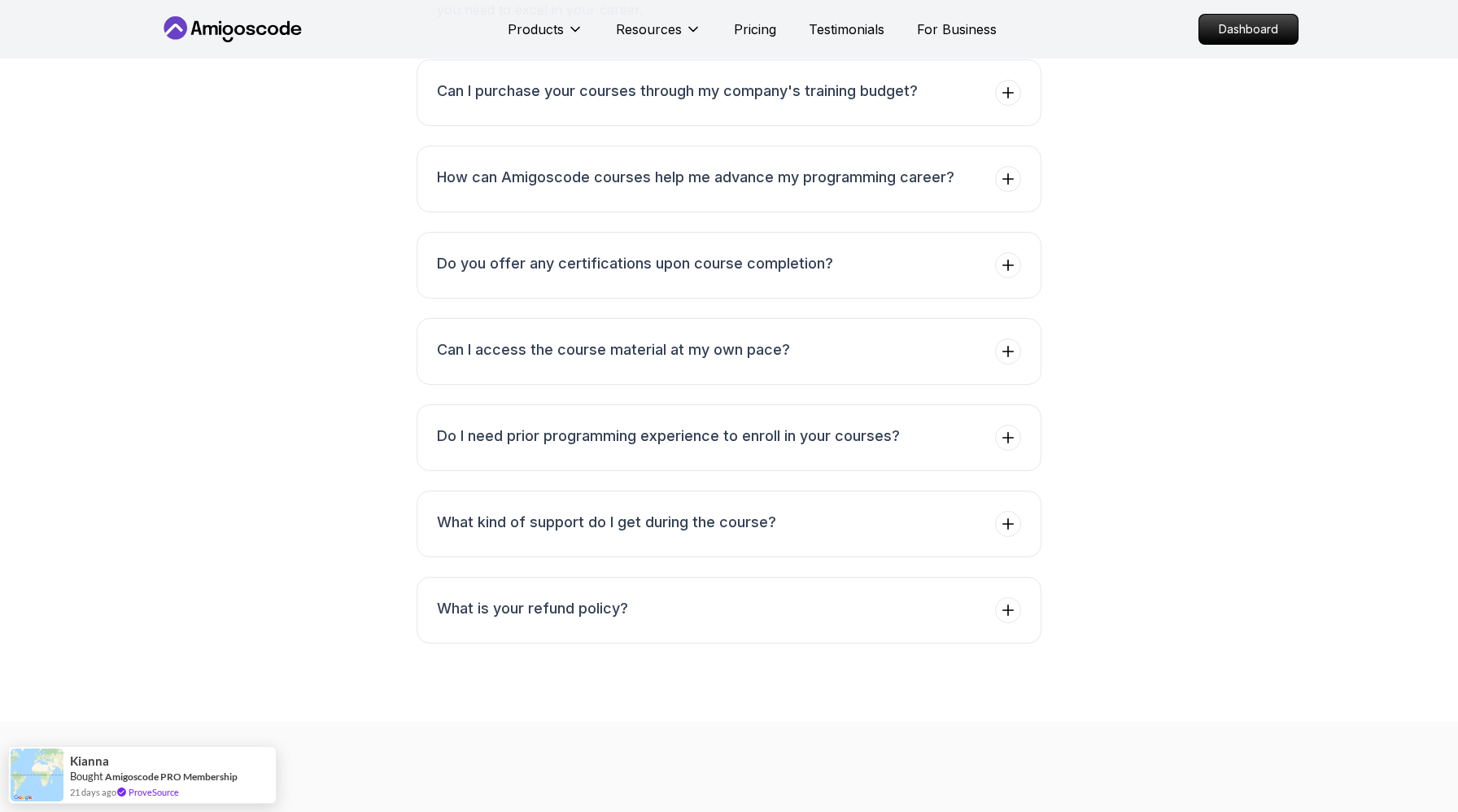 click on "Markdown And Documentation 8   Lectures     26 minutes" at bounding box center [558, -533] 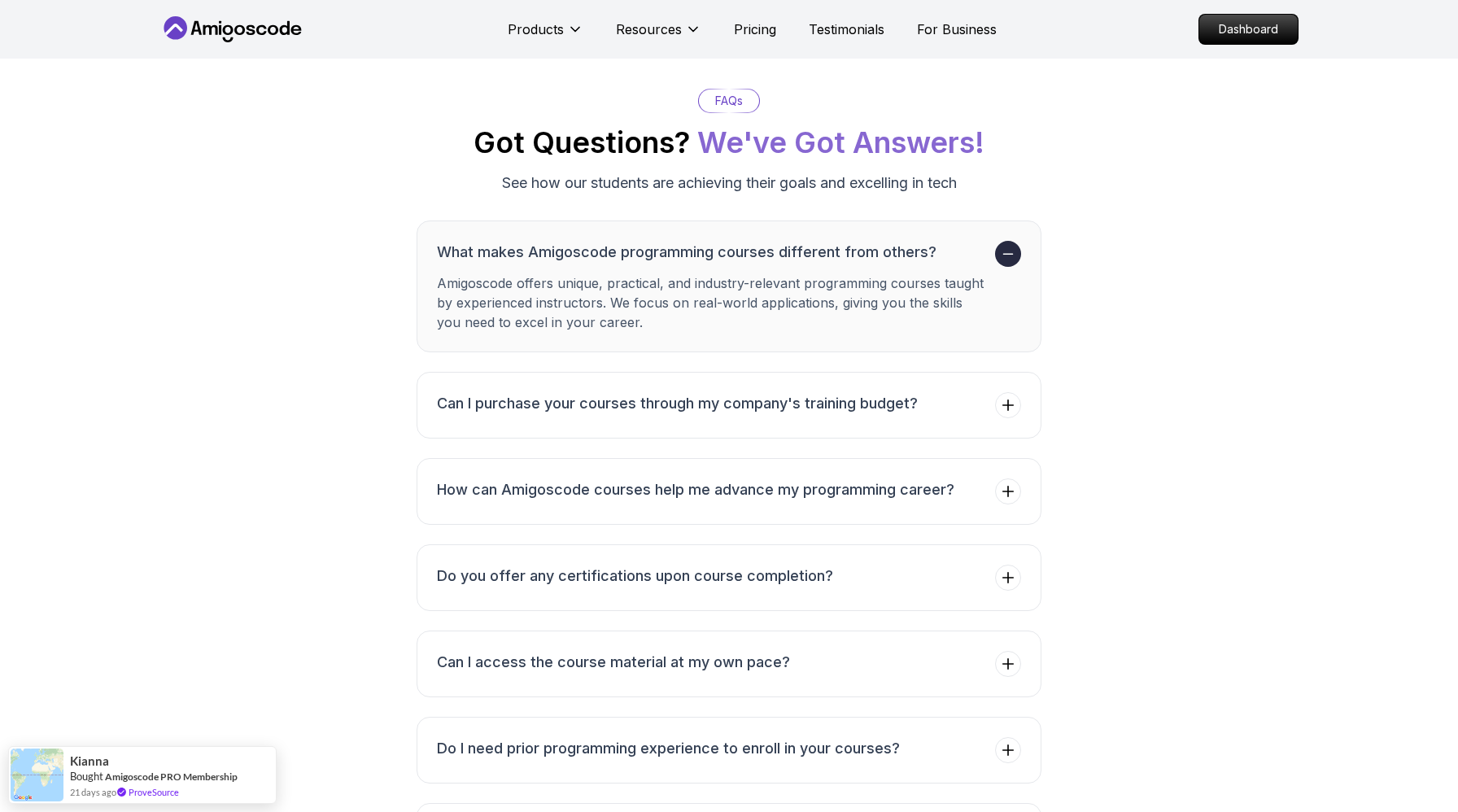 click on "Markdown And Documentation 8   Lectures     26 minutes" at bounding box center (558, -533) 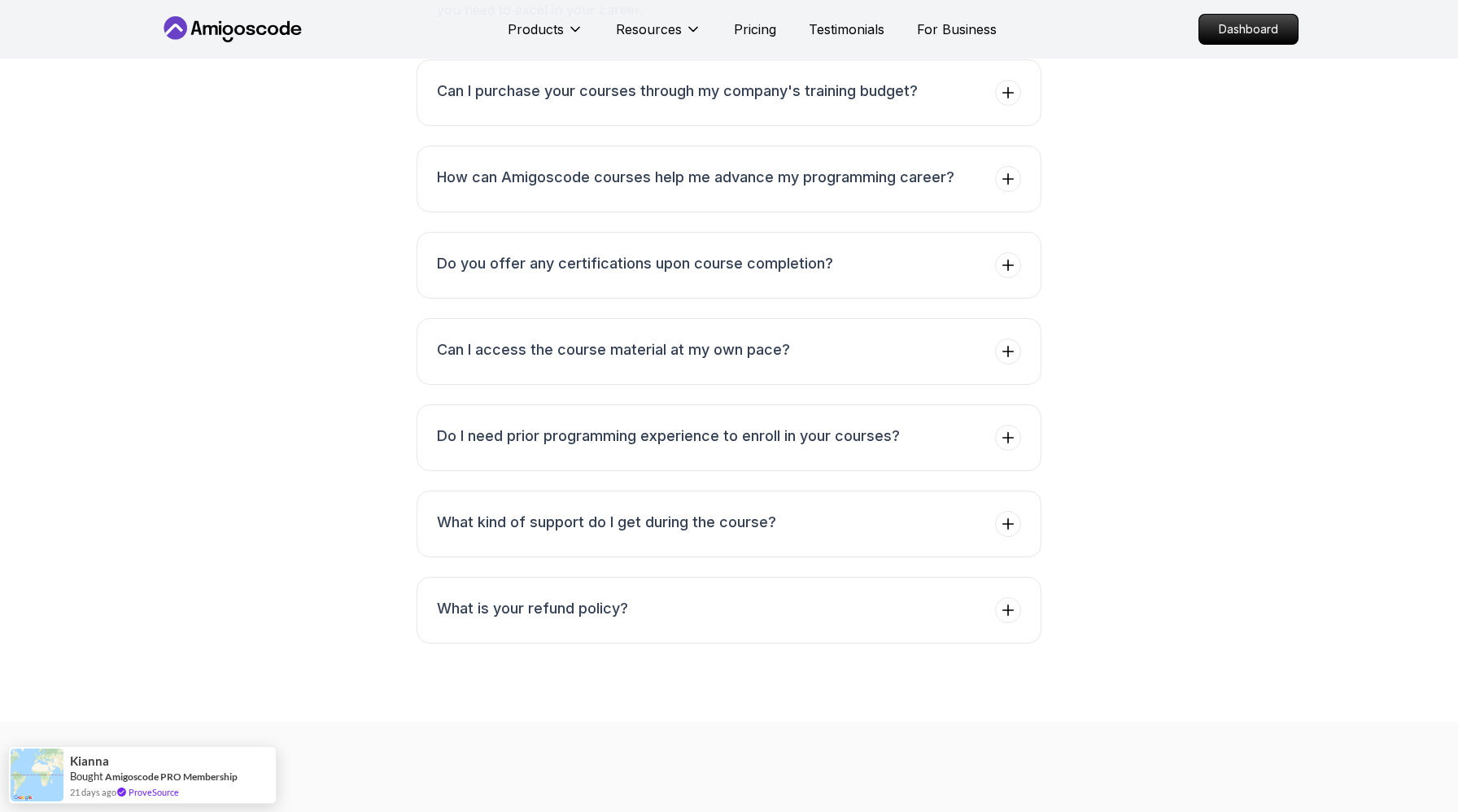 click on "Outro 3   Lectures     2 minutes" at bounding box center [558, -460] 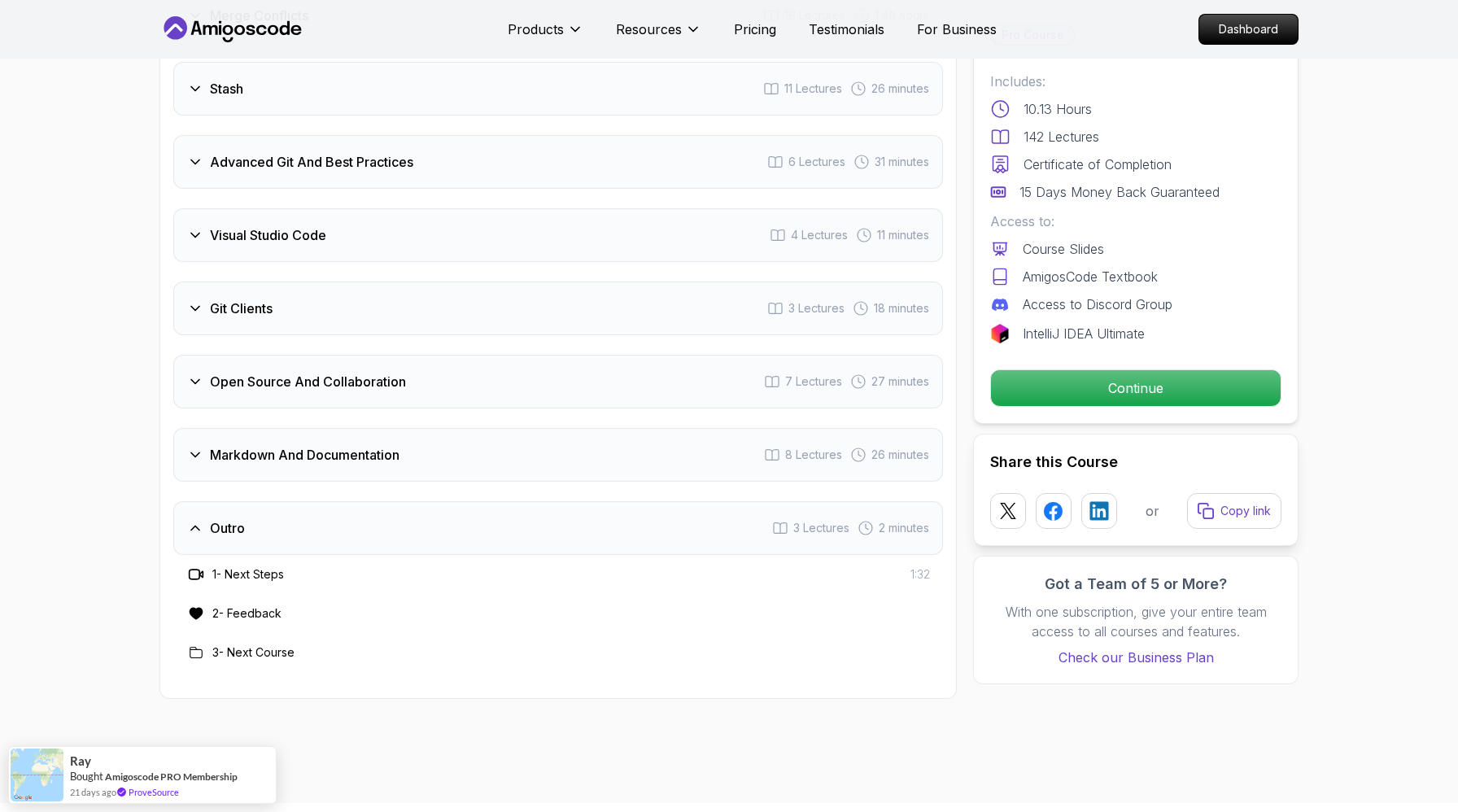 scroll, scrollTop: 1985, scrollLeft: 0, axis: vertical 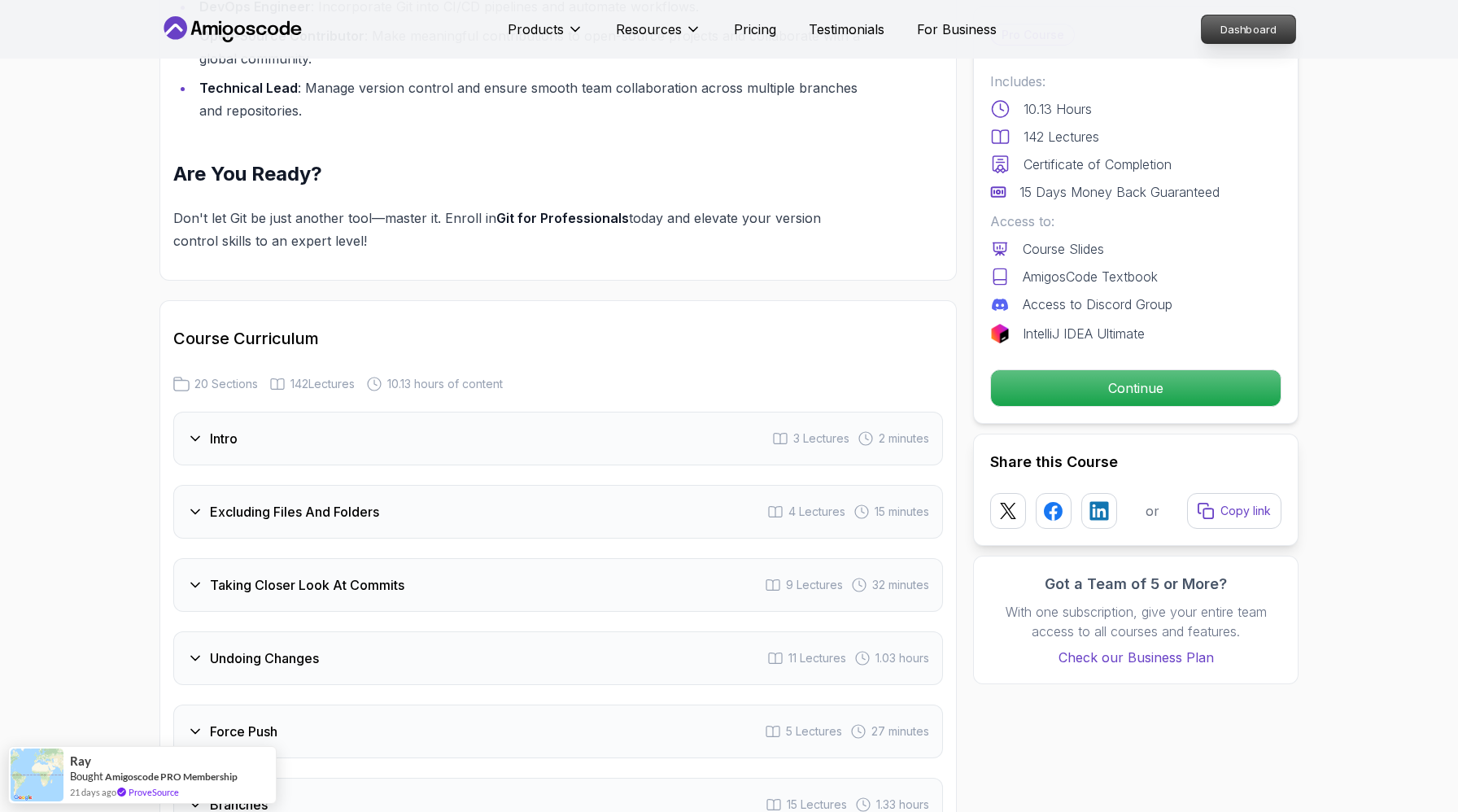 type 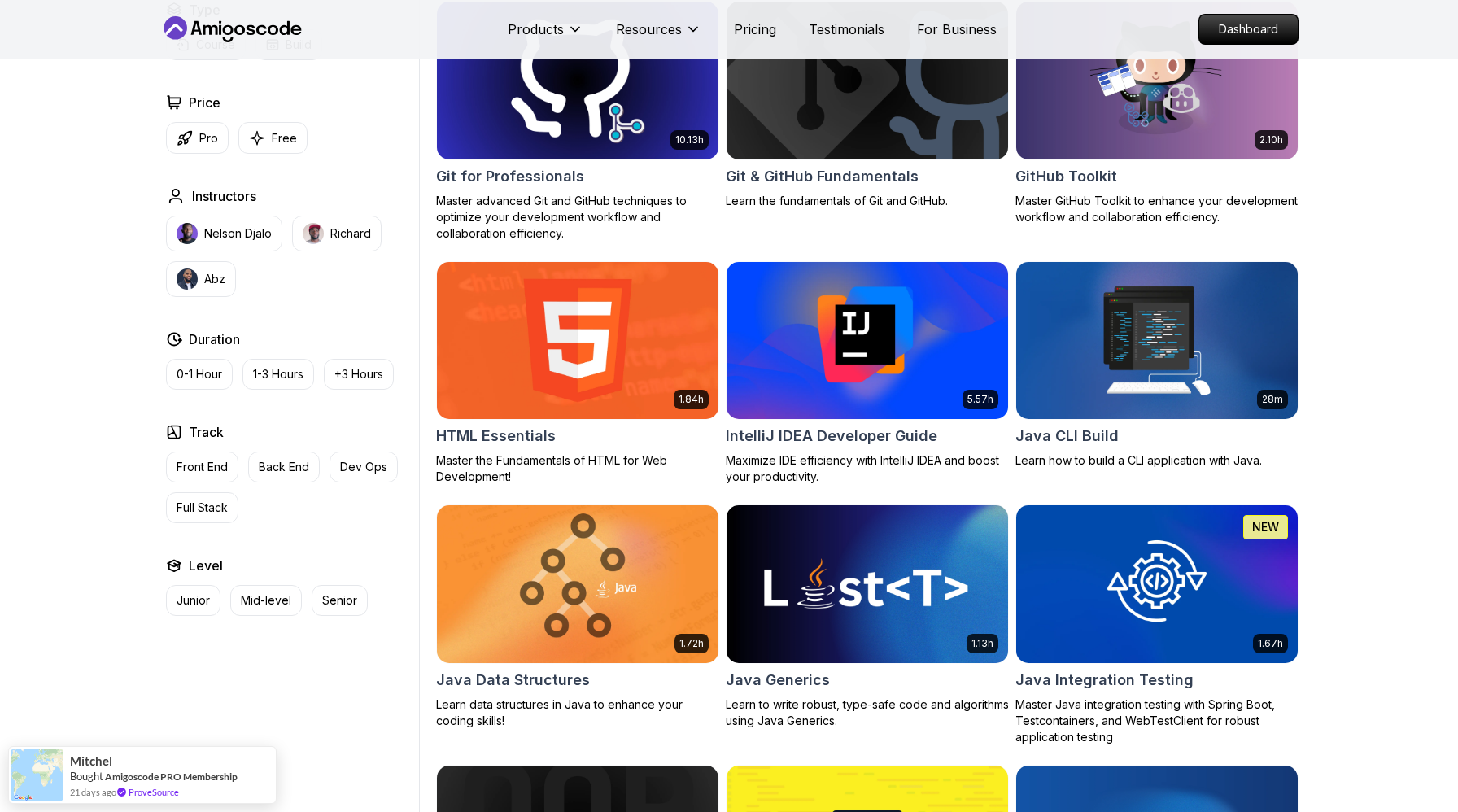 scroll, scrollTop: 1846, scrollLeft: 0, axis: vertical 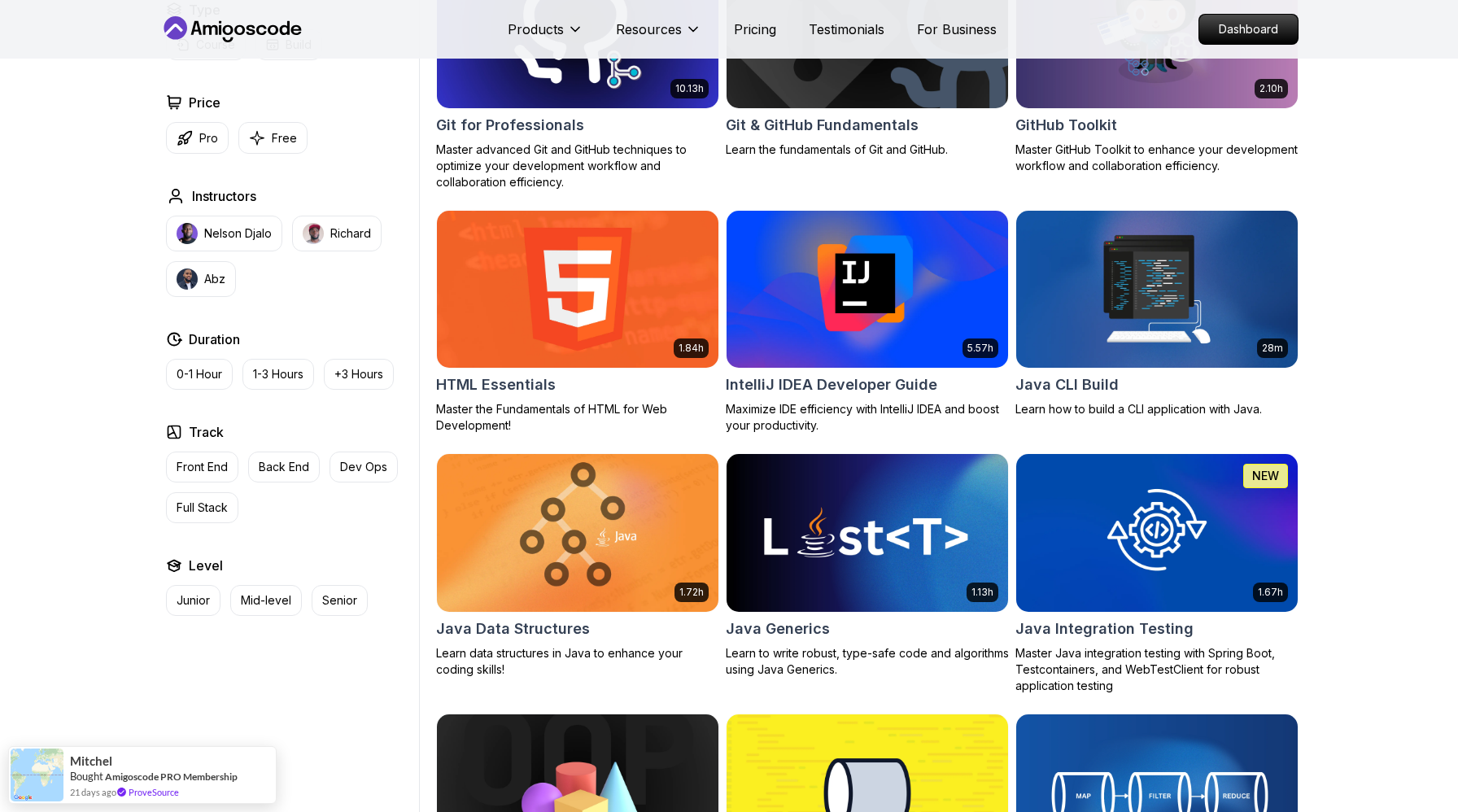 click at bounding box center [867, 28] 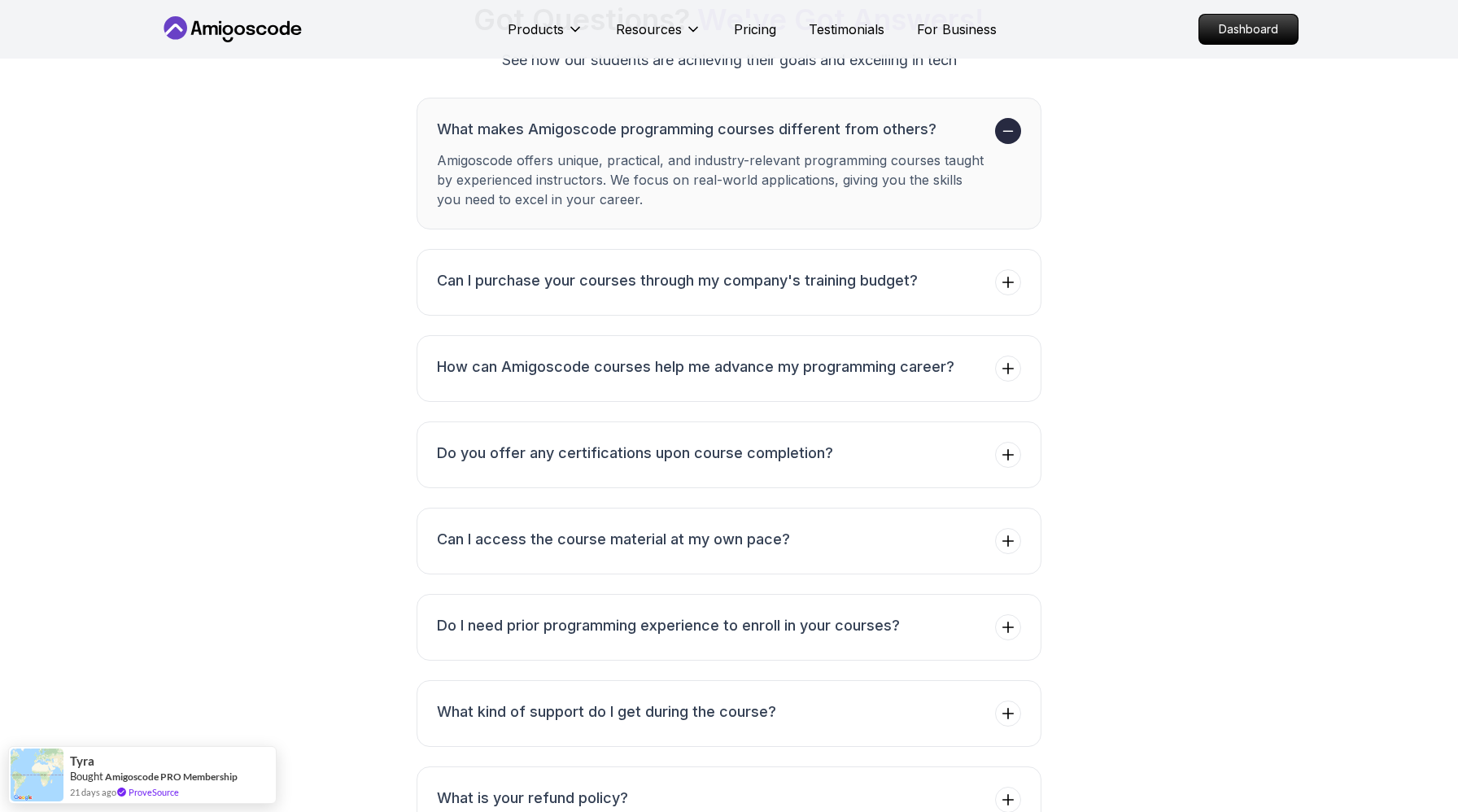 scroll, scrollTop: 3135, scrollLeft: 0, axis: vertical 